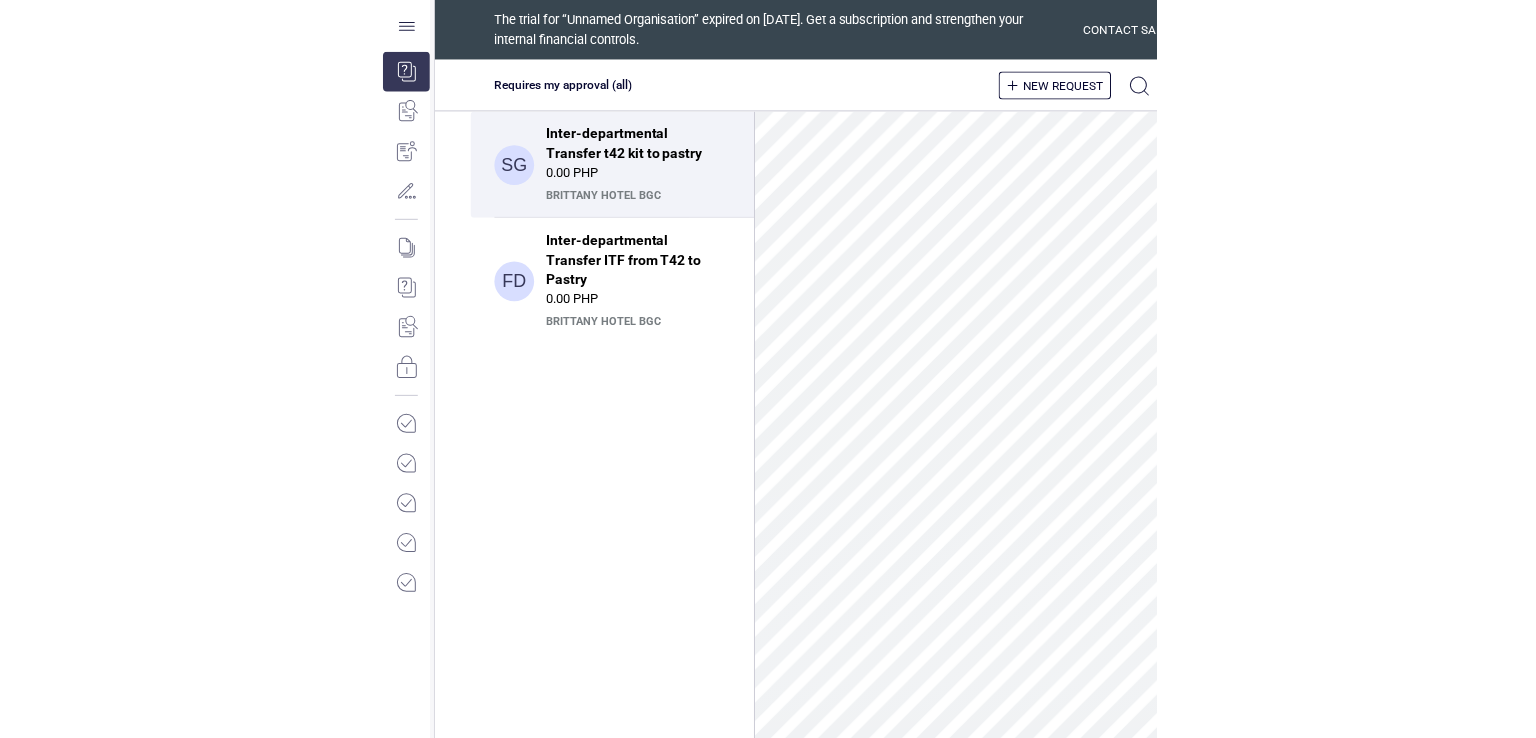 scroll, scrollTop: 0, scrollLeft: 0, axis: both 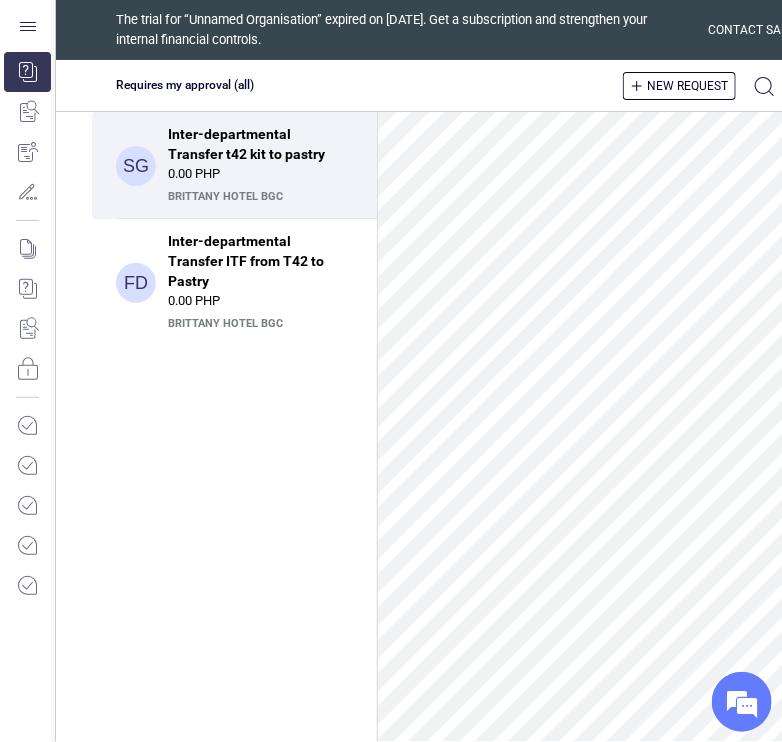 click on "Brittany Hotel BGC" at bounding box center [258, 197] 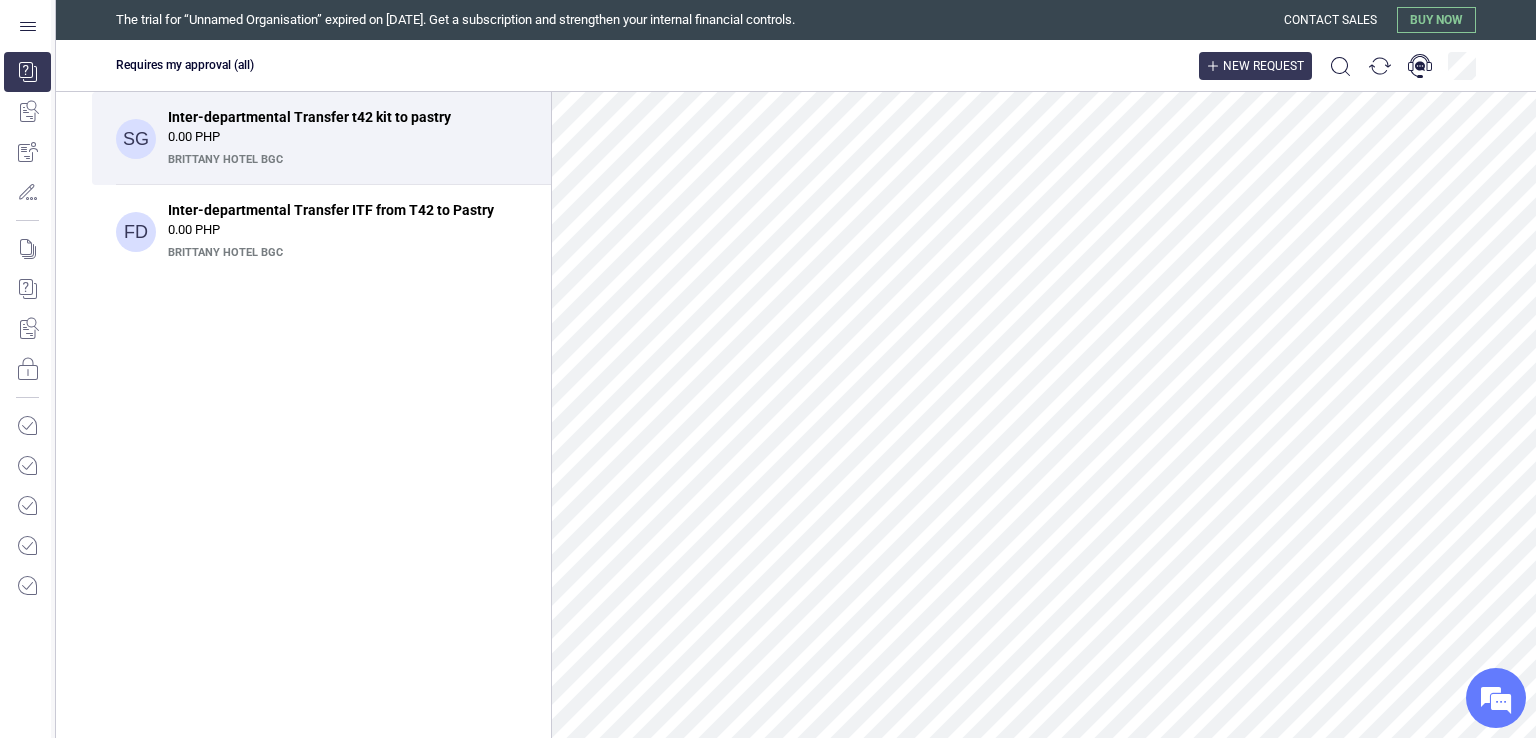 scroll, scrollTop: 0, scrollLeft: 0, axis: both 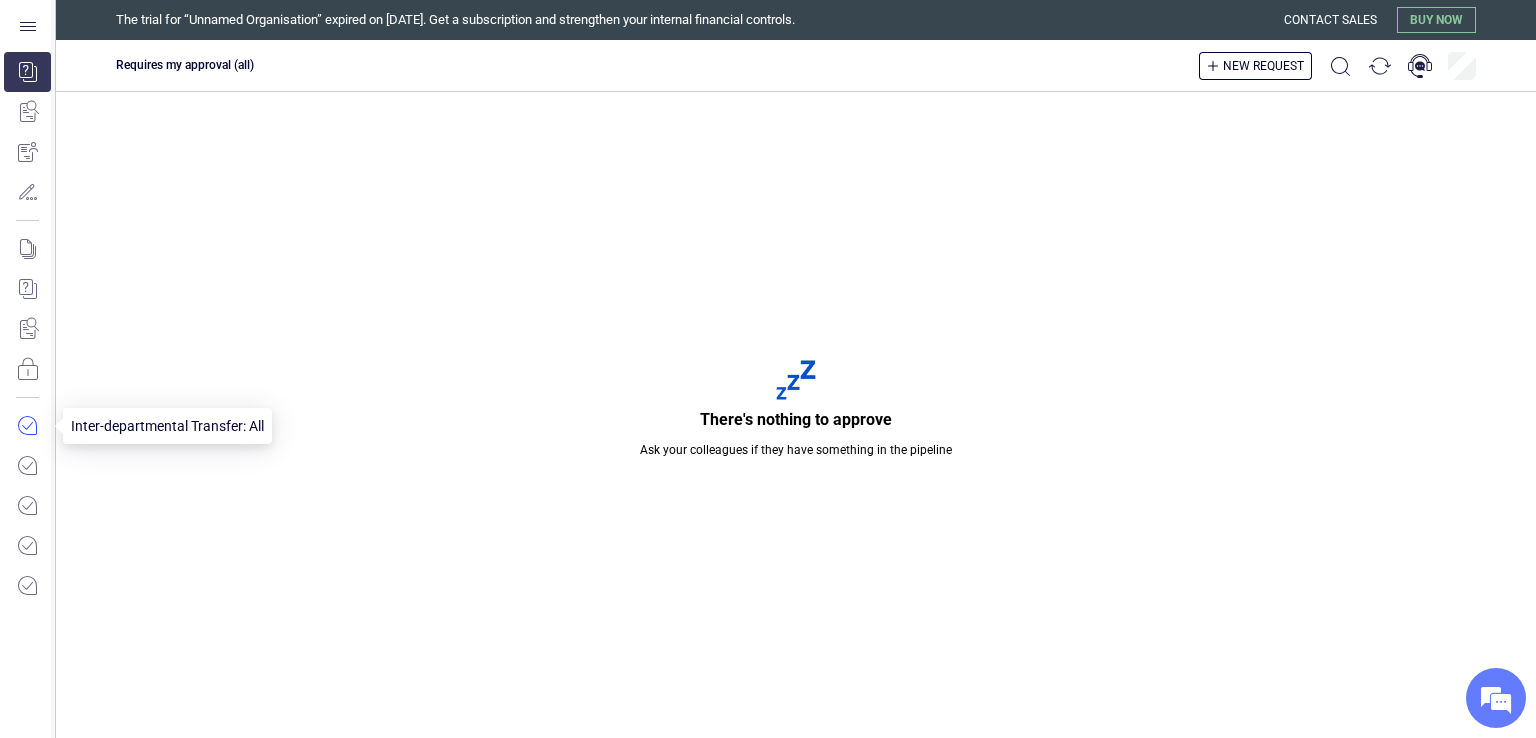 click at bounding box center (27, 426) 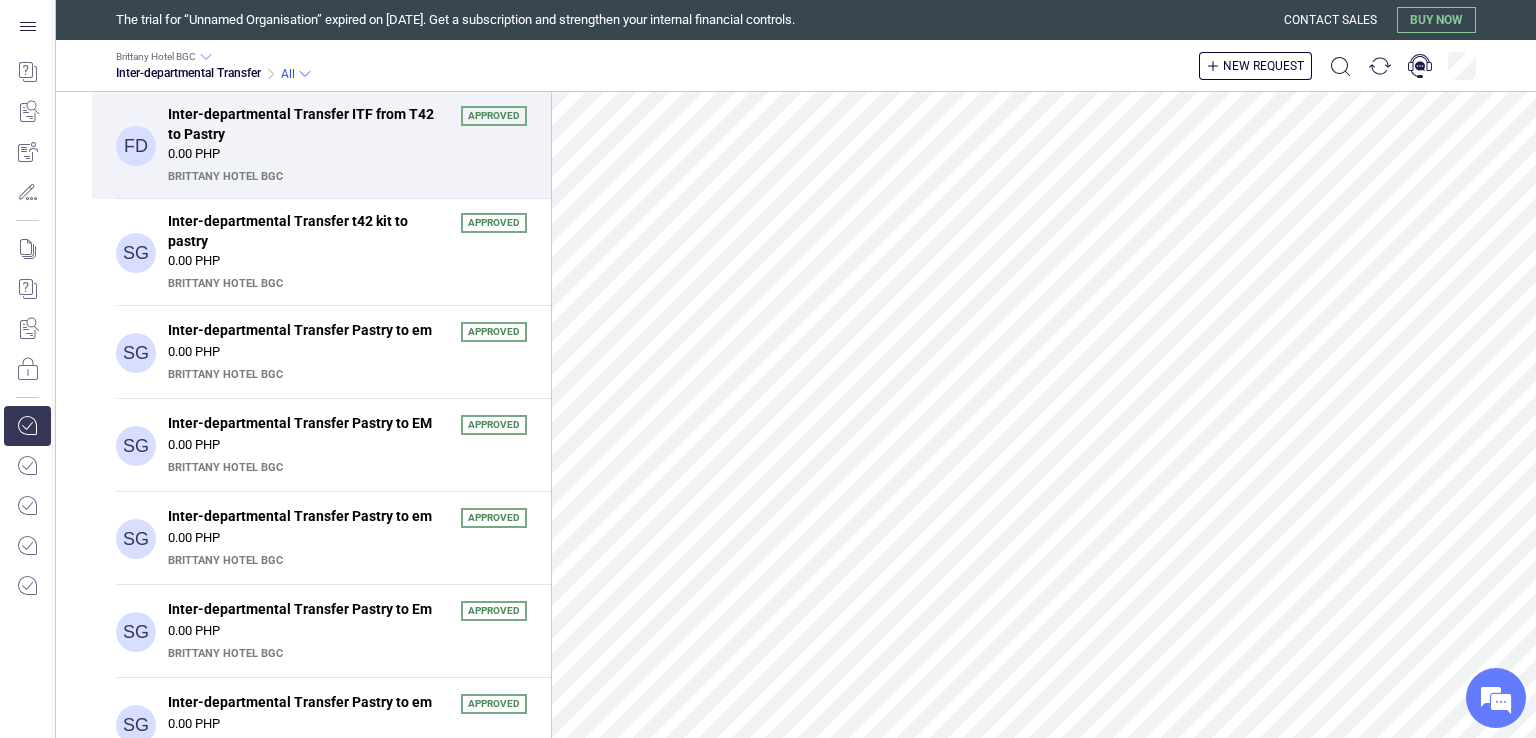 scroll, scrollTop: 0, scrollLeft: 0, axis: both 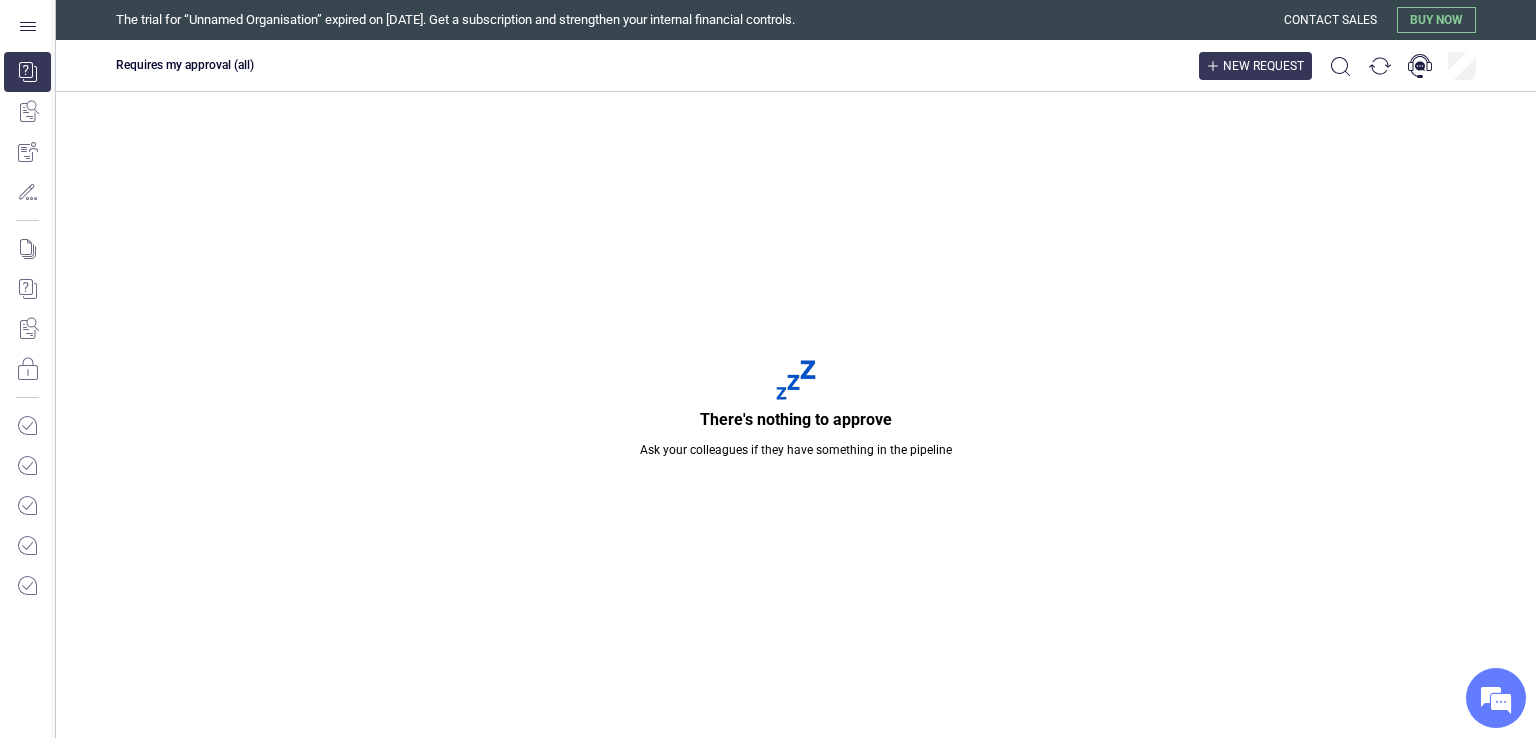 click on "New request" at bounding box center [1263, 66] 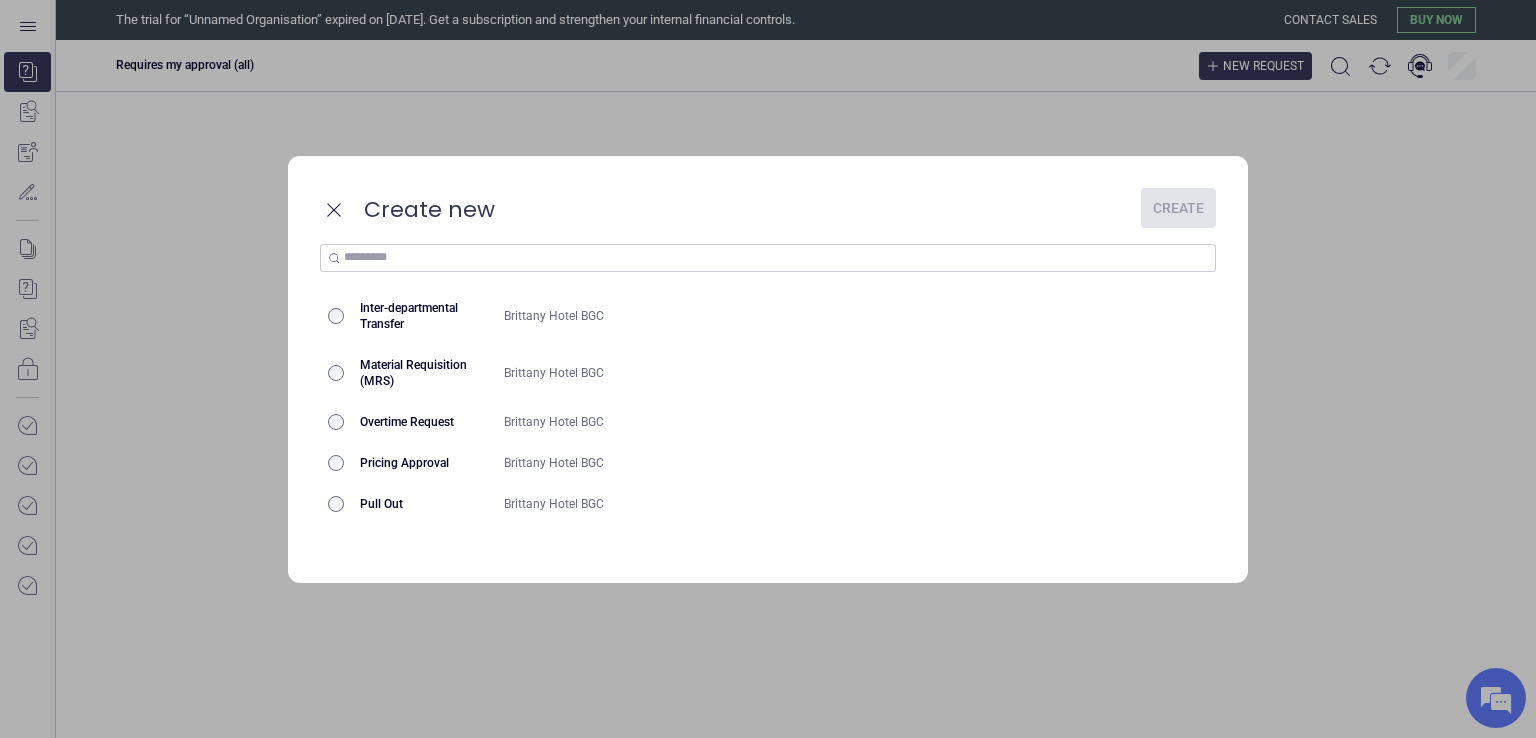 scroll, scrollTop: 0, scrollLeft: 0, axis: both 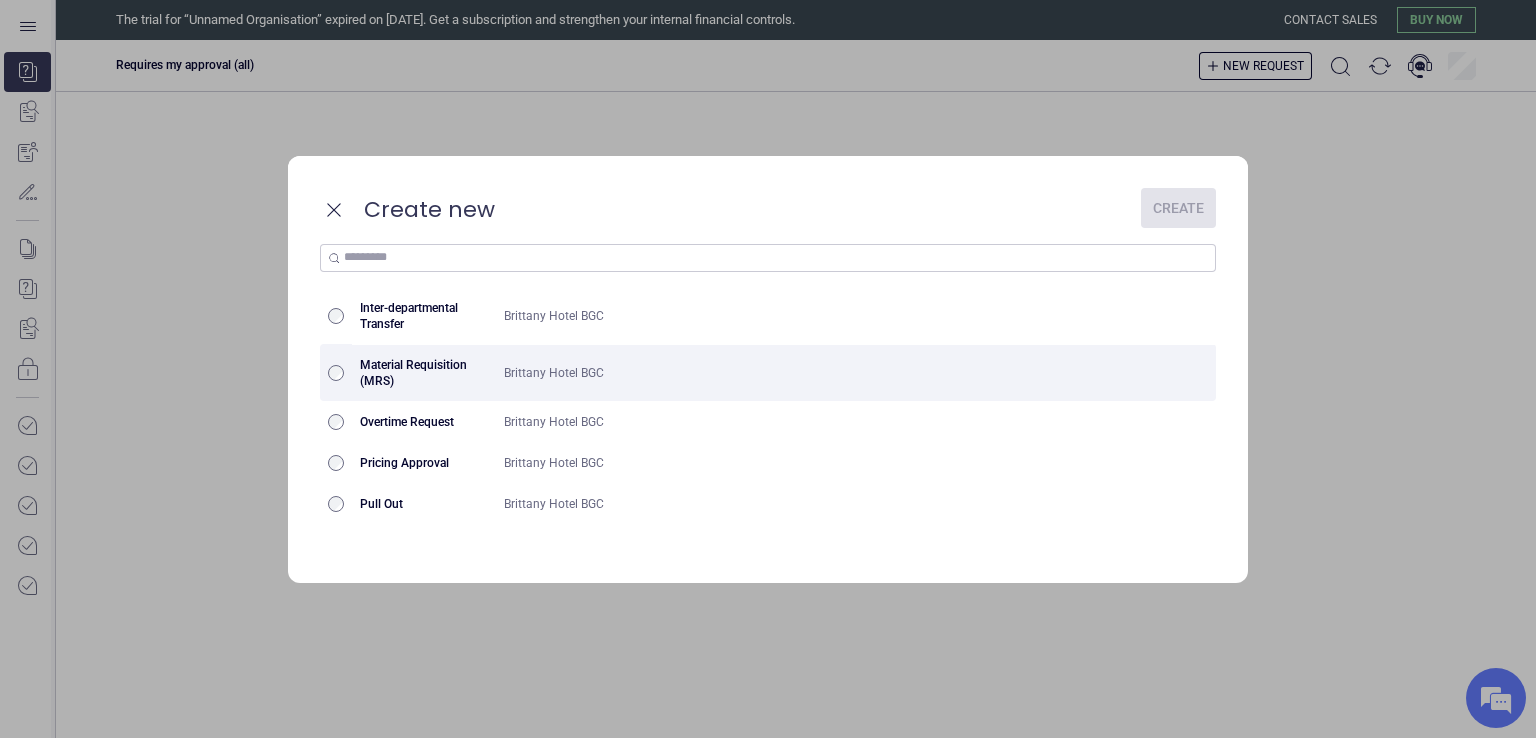 click on "Material Requisition (MRS)" at bounding box center (424, 372) 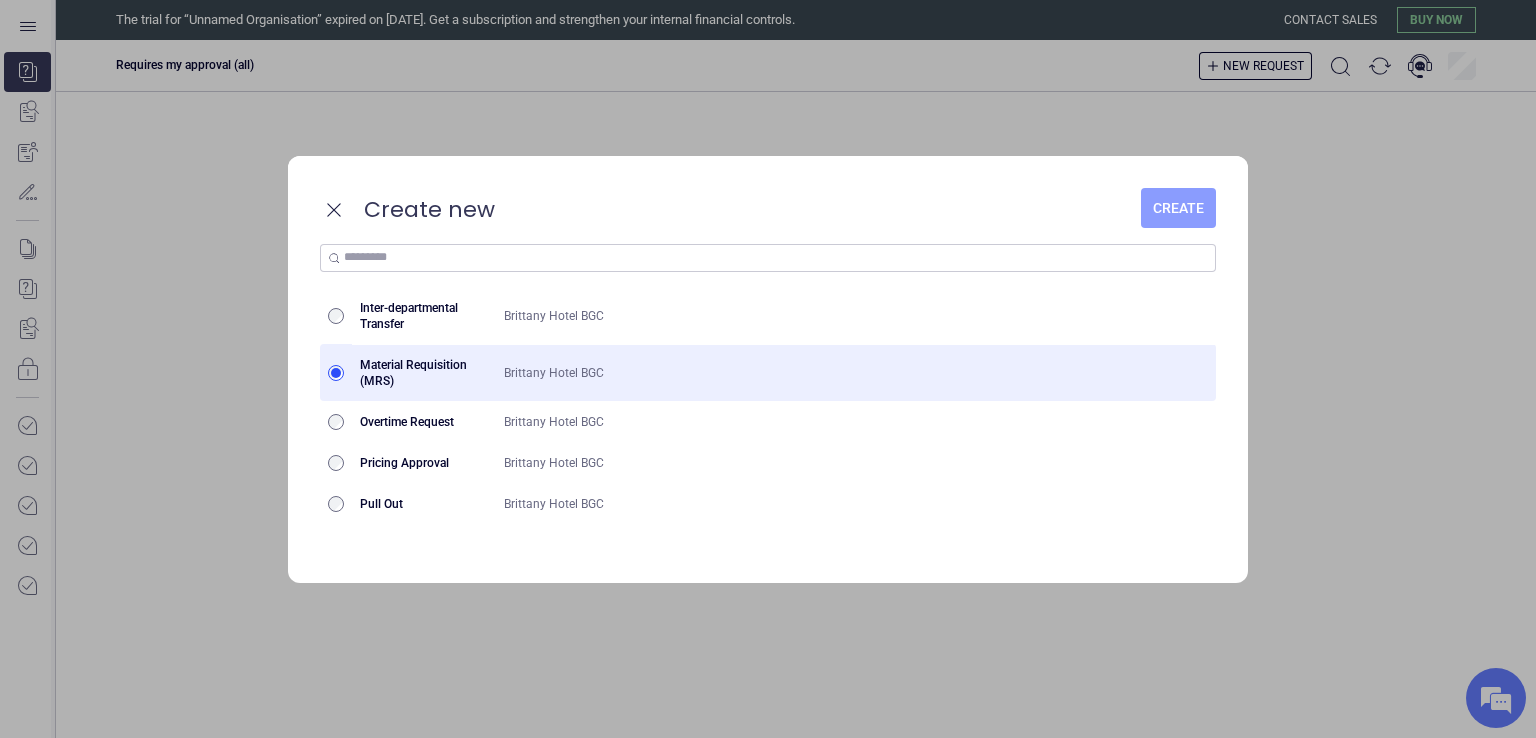 click on "Create" at bounding box center (1178, 208) 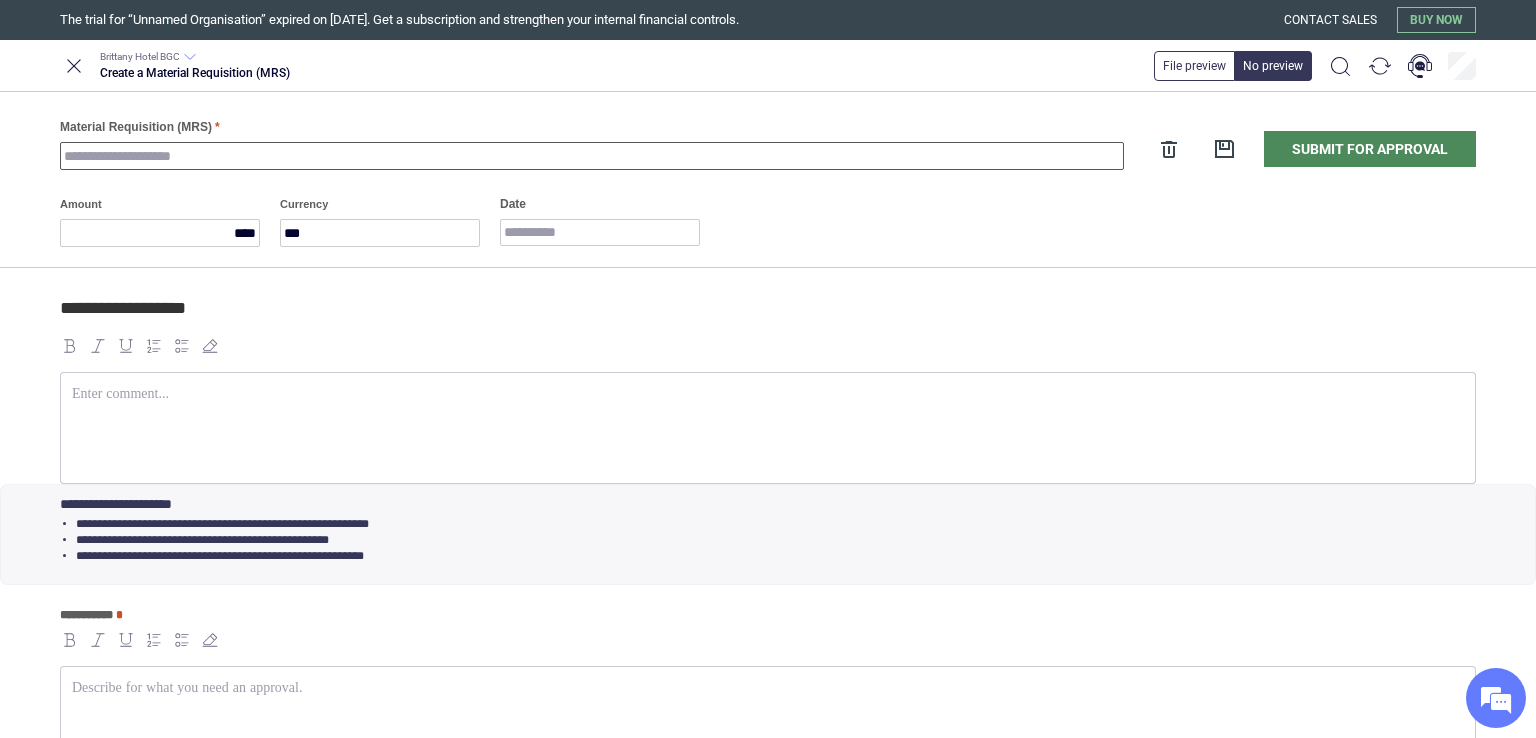 click on "Material Requisition (MRS)" at bounding box center (592, 156) 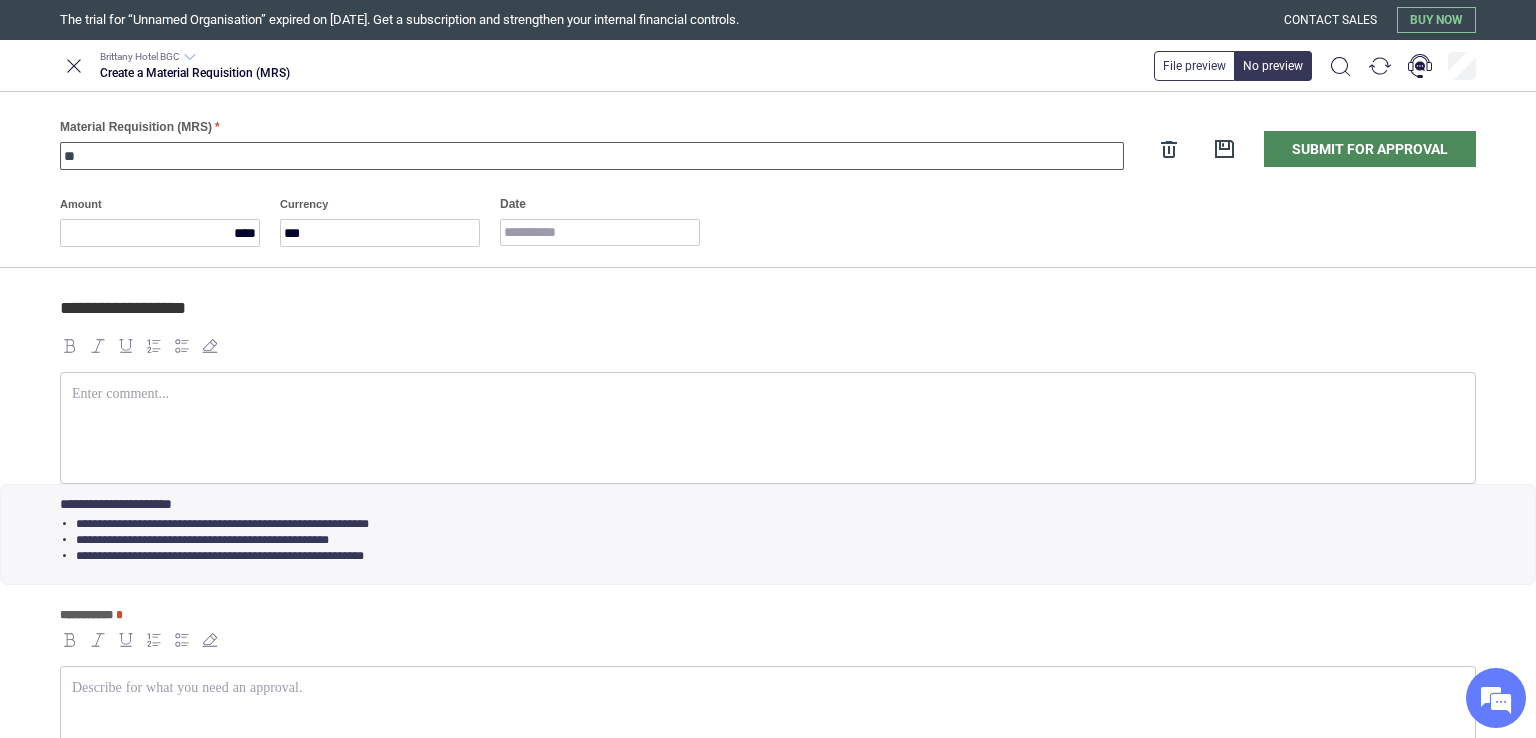 type on "*" 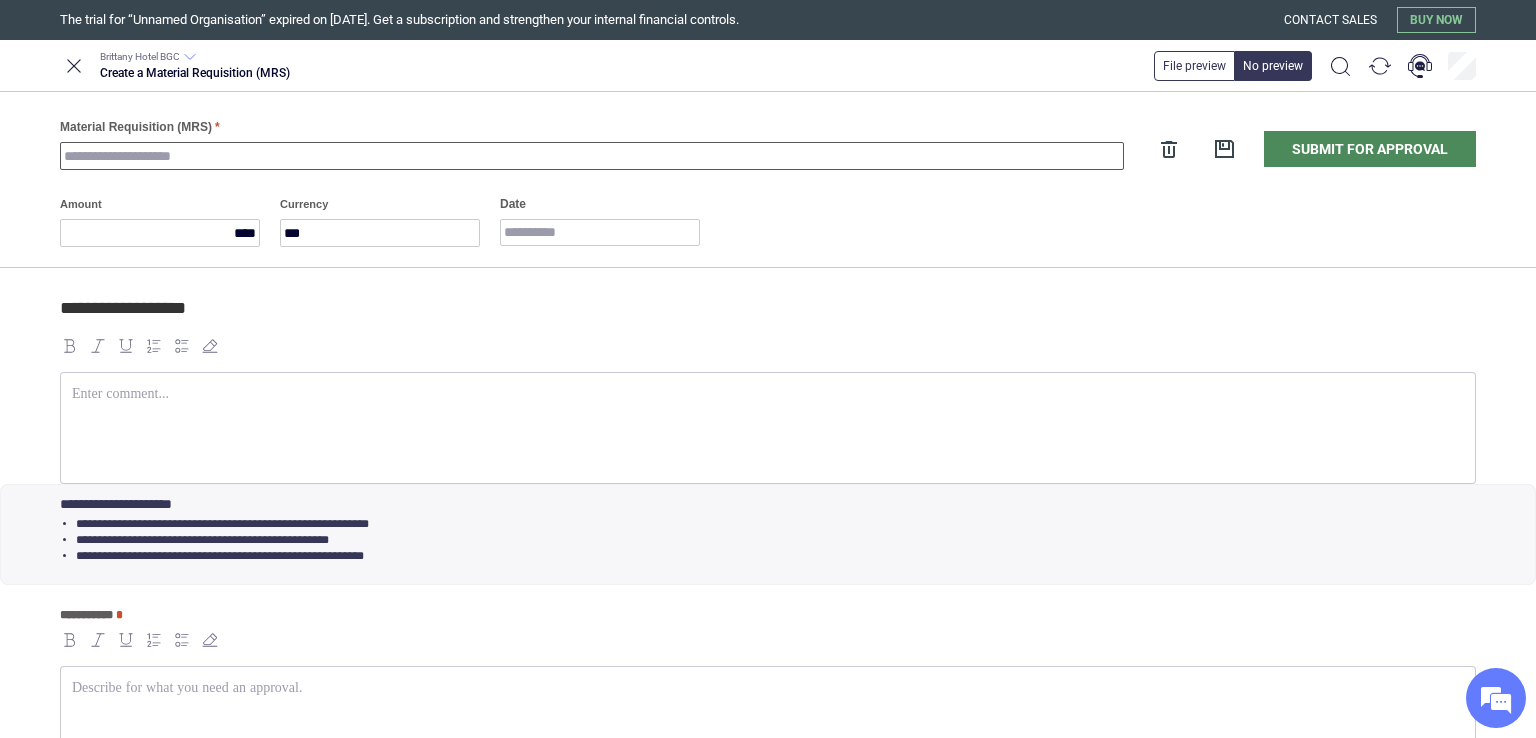 type on "*" 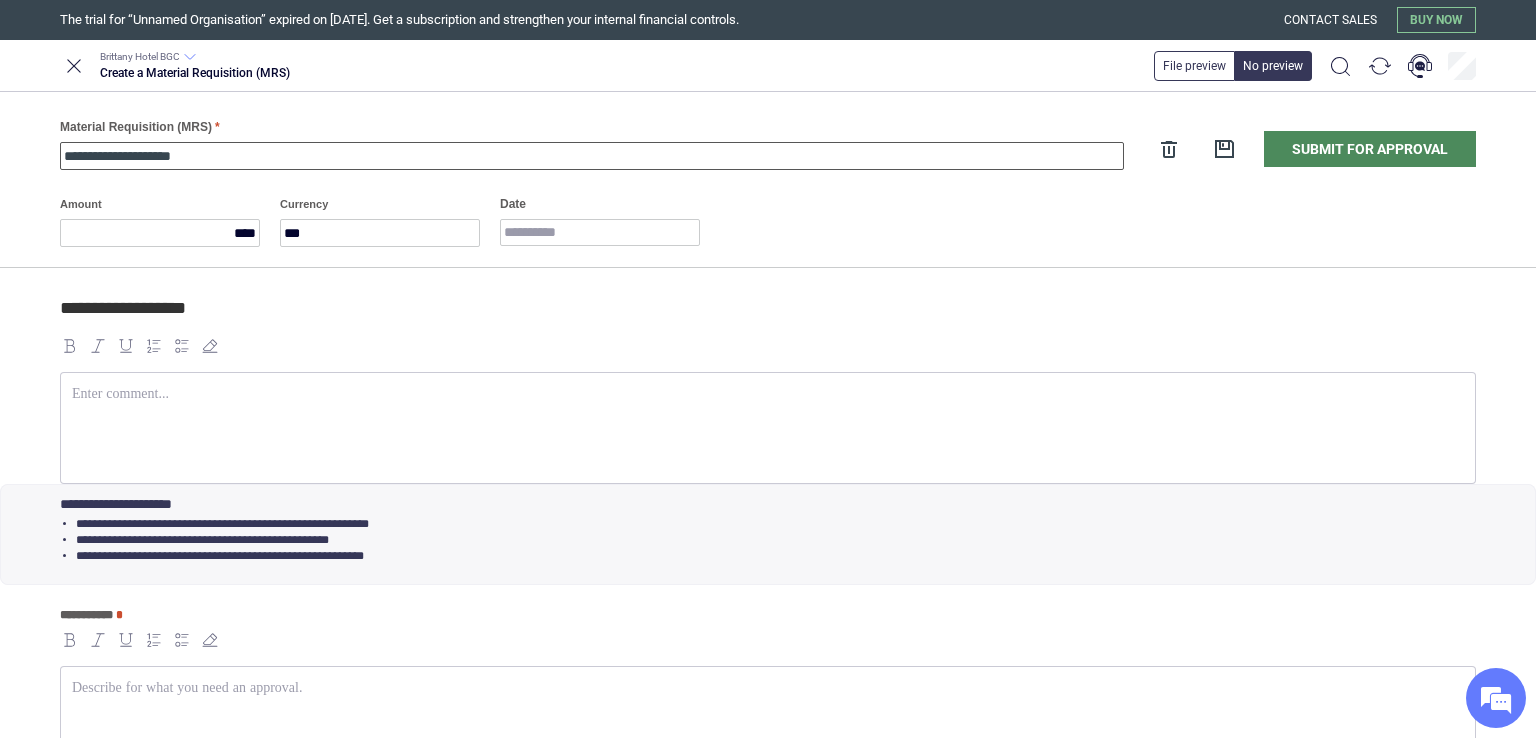 type on "**********" 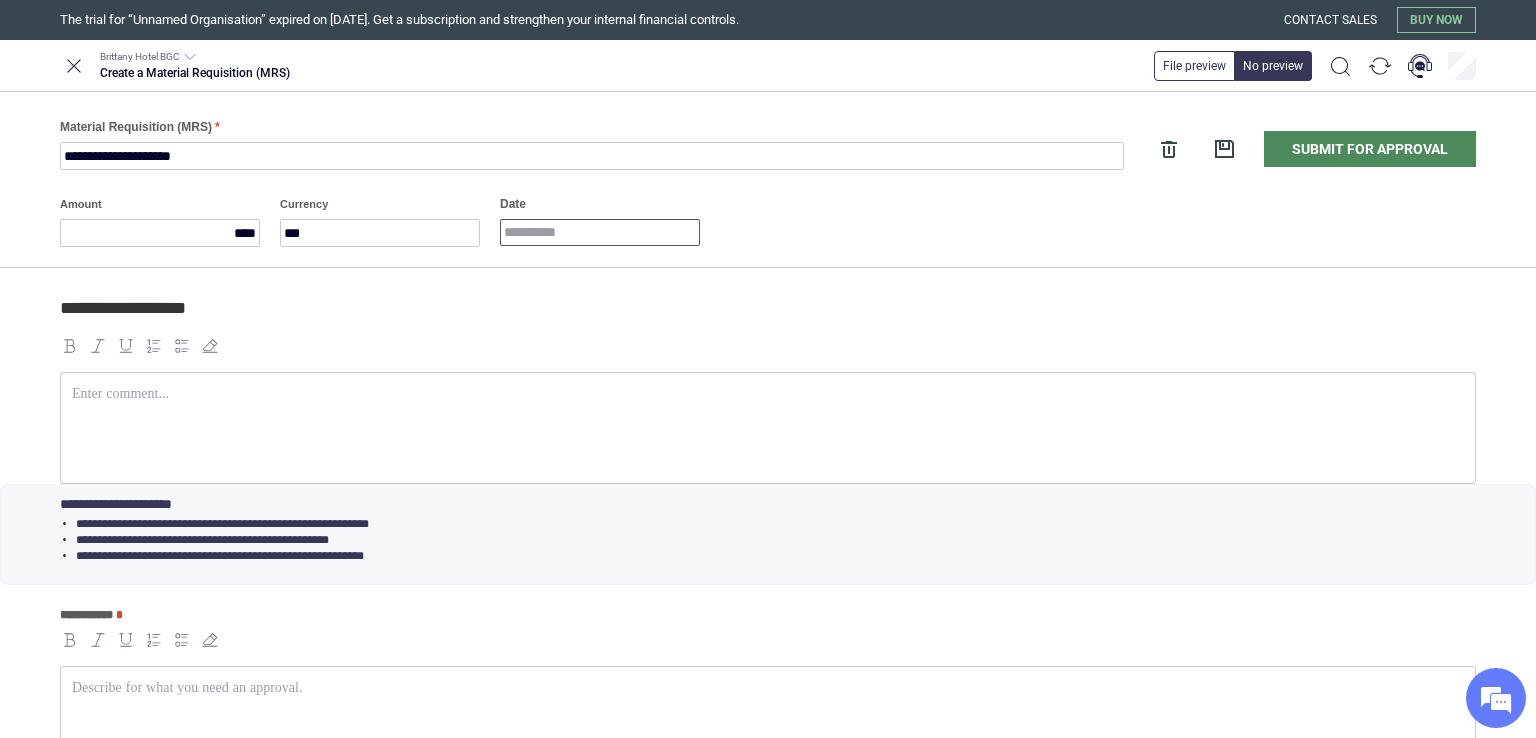 click on "Date" at bounding box center [600, 232] 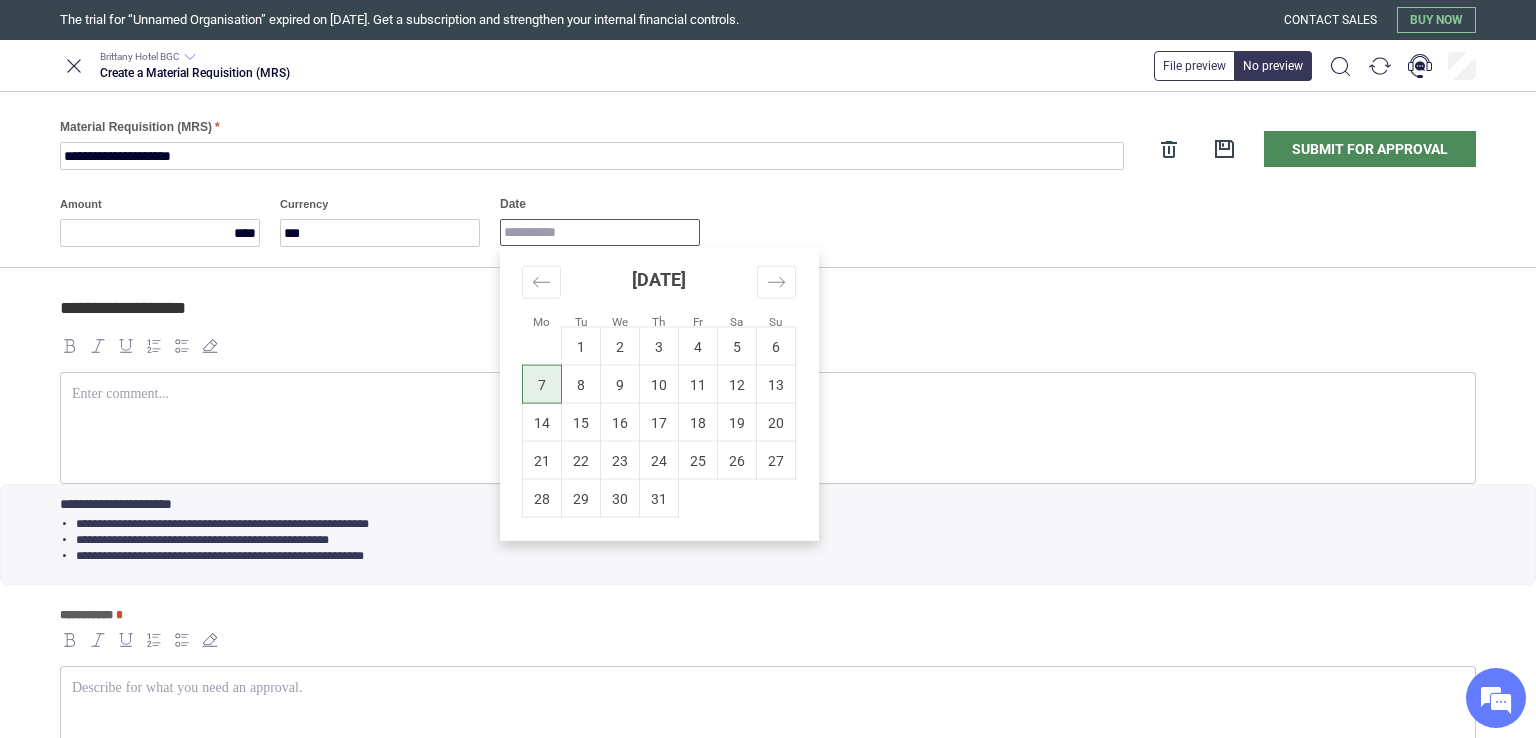 click on "7" at bounding box center (542, 384) 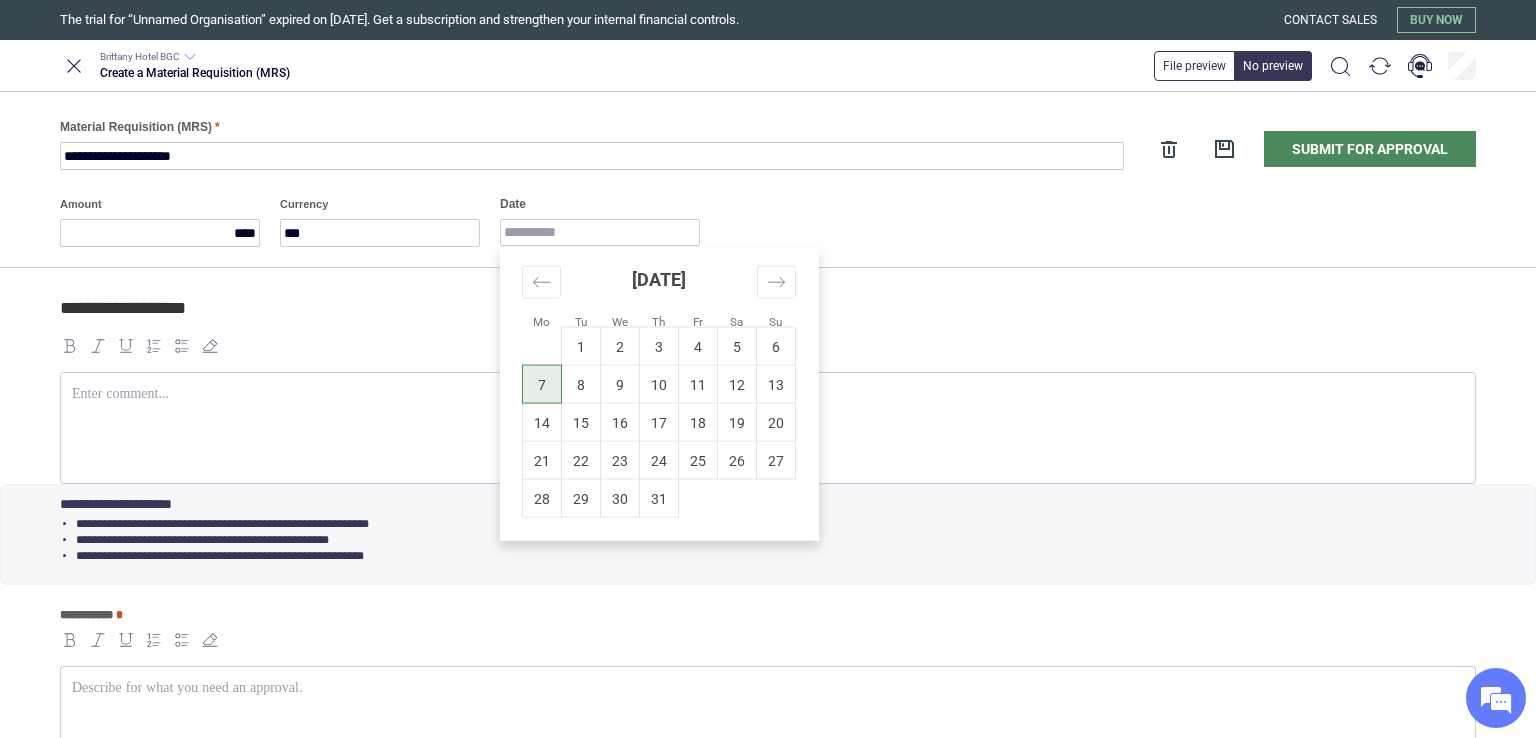 type on "**********" 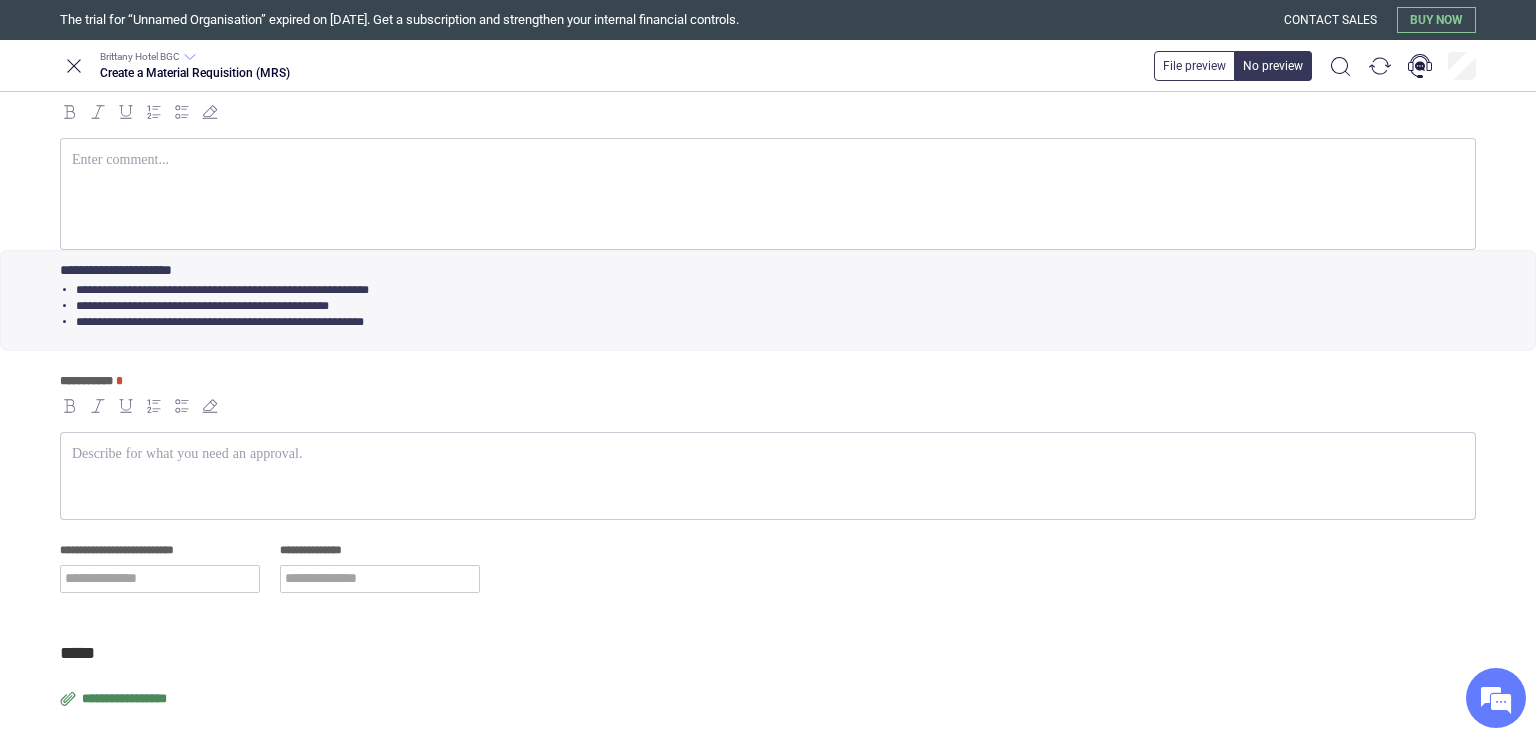 scroll, scrollTop: 262, scrollLeft: 0, axis: vertical 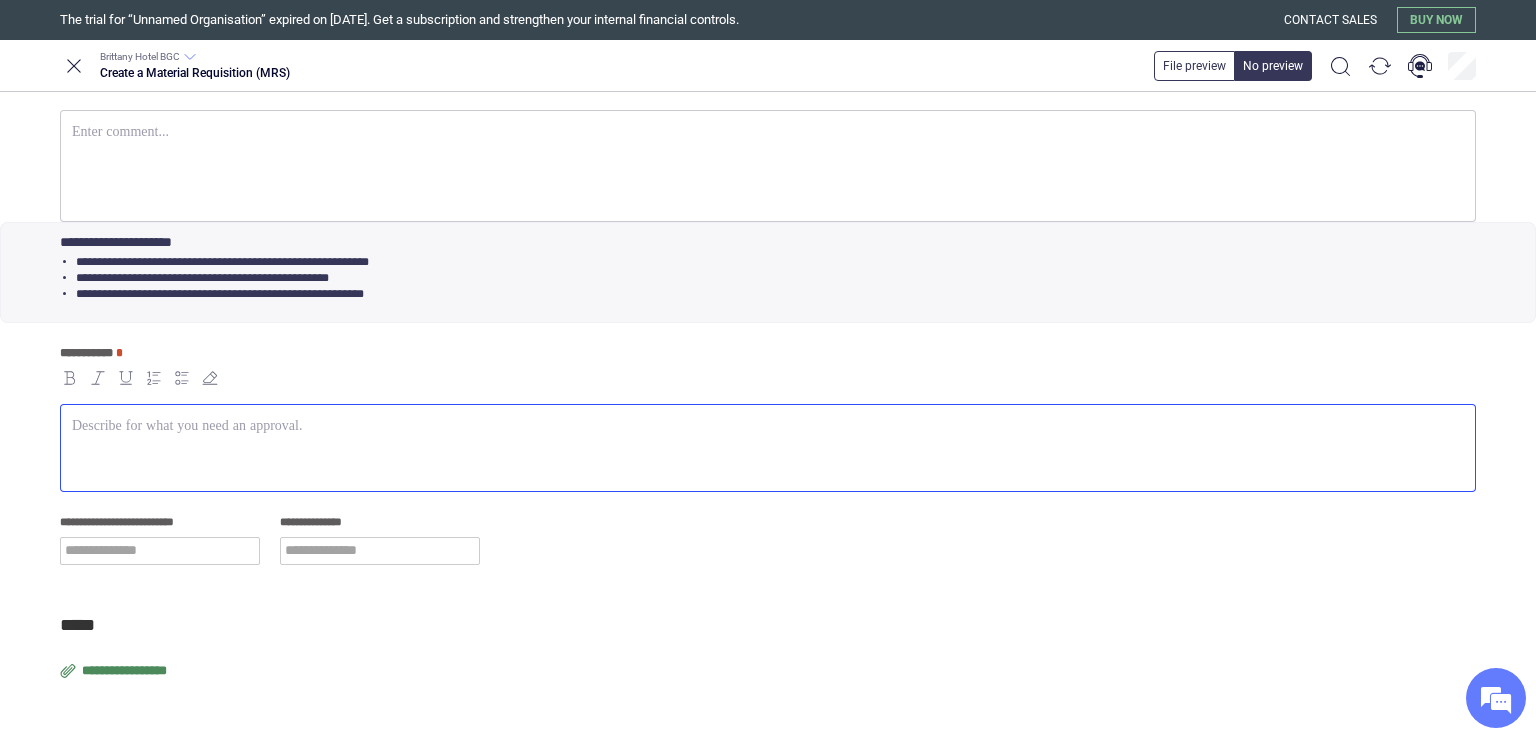 click at bounding box center [768, 426] 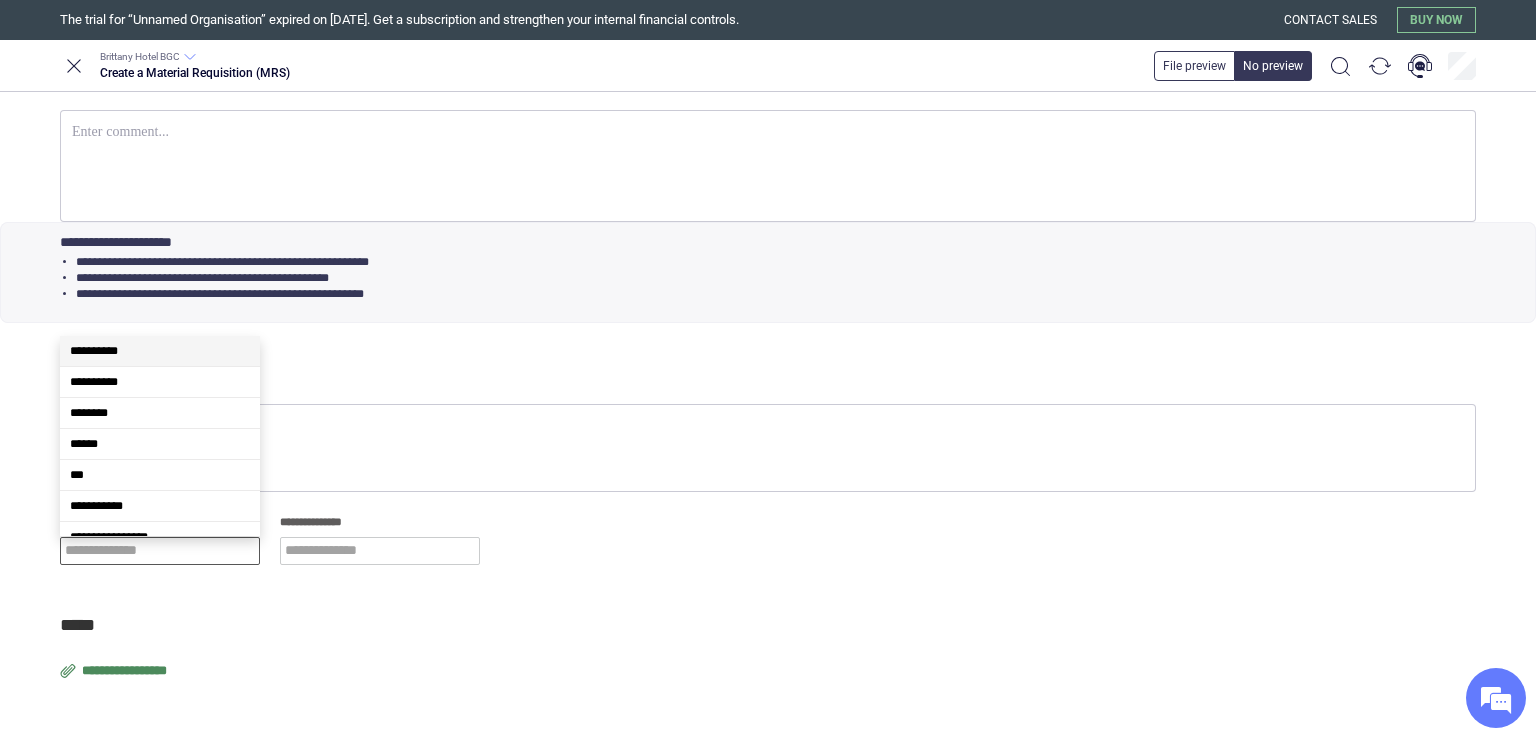 click at bounding box center [160, 551] 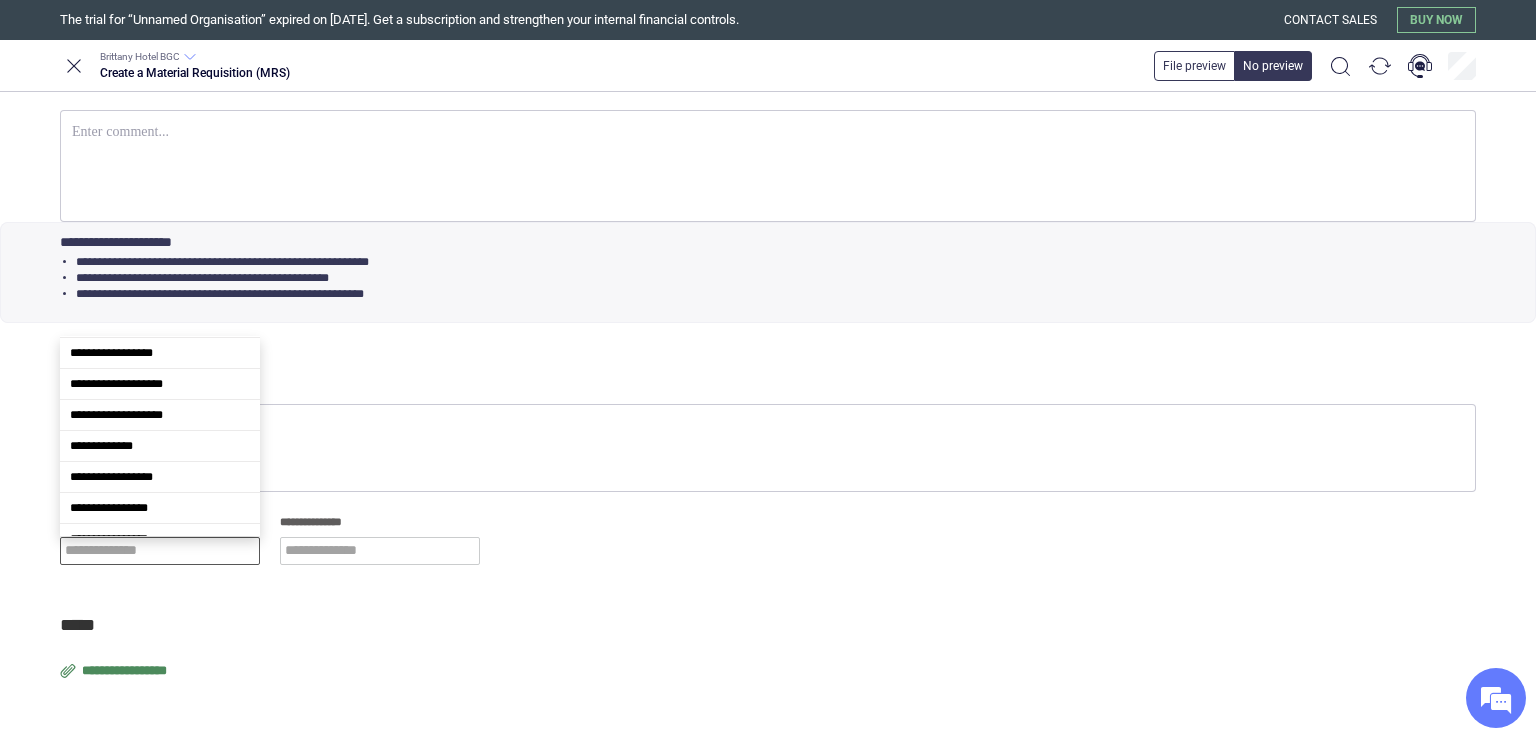 scroll, scrollTop: 592, scrollLeft: 0, axis: vertical 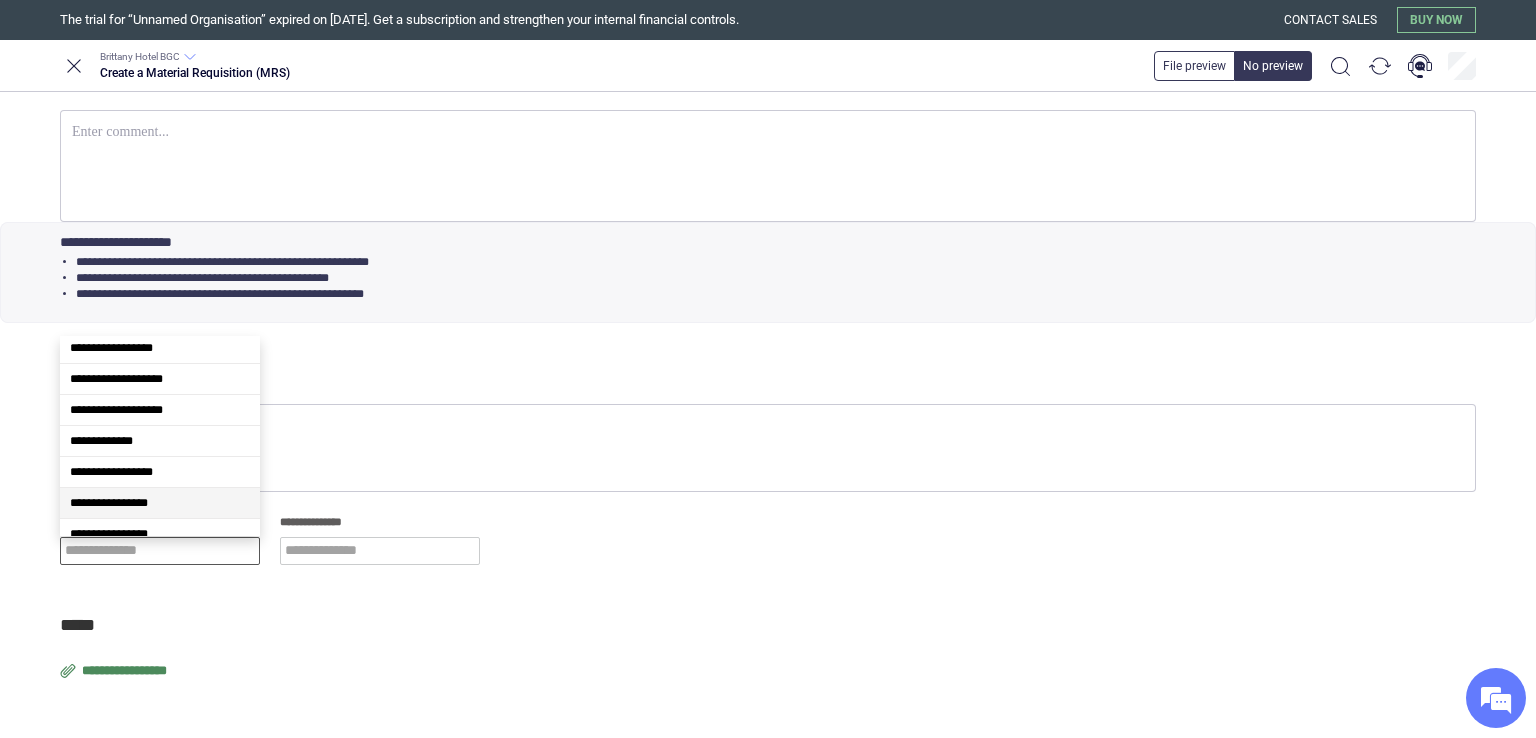 click on "**********" at bounding box center [160, 503] 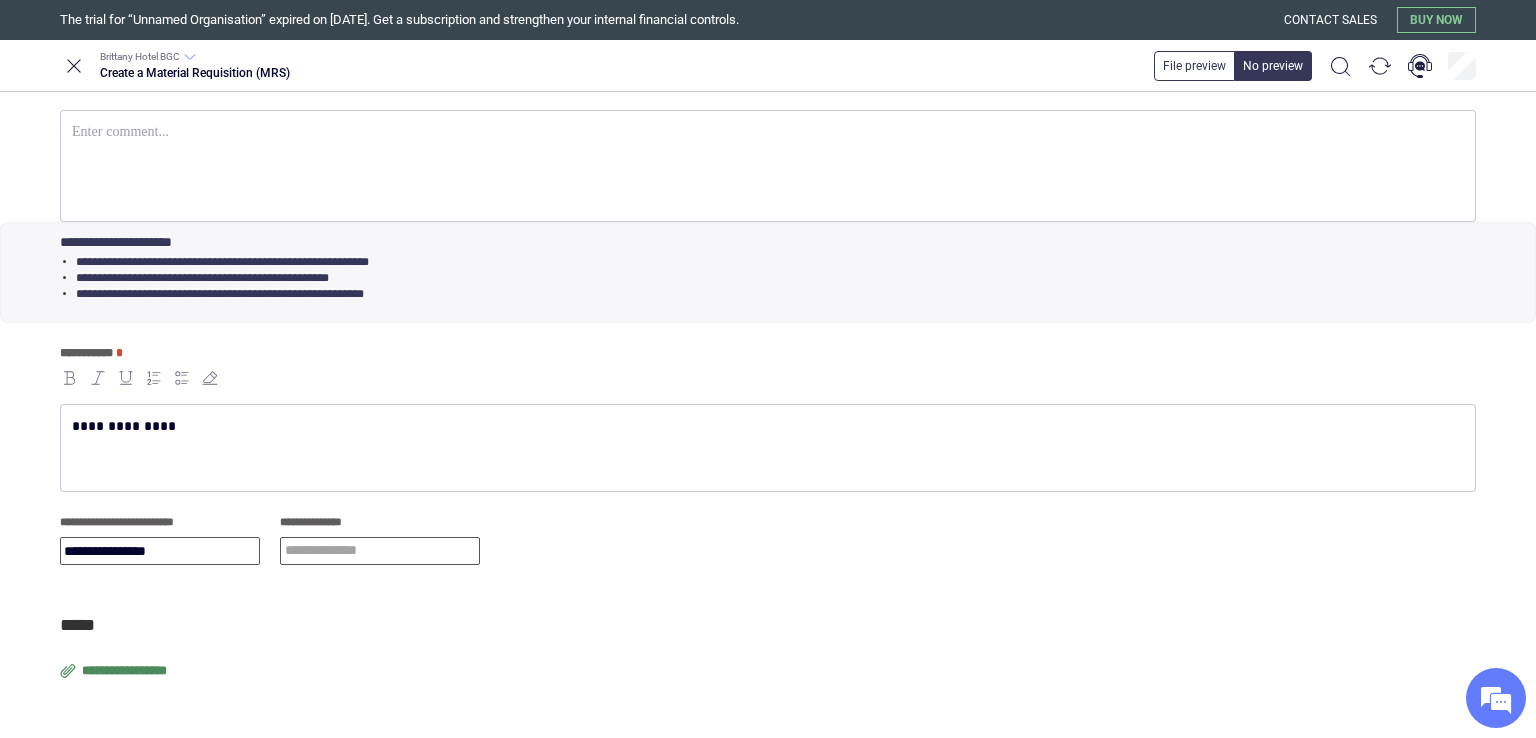 type on "**********" 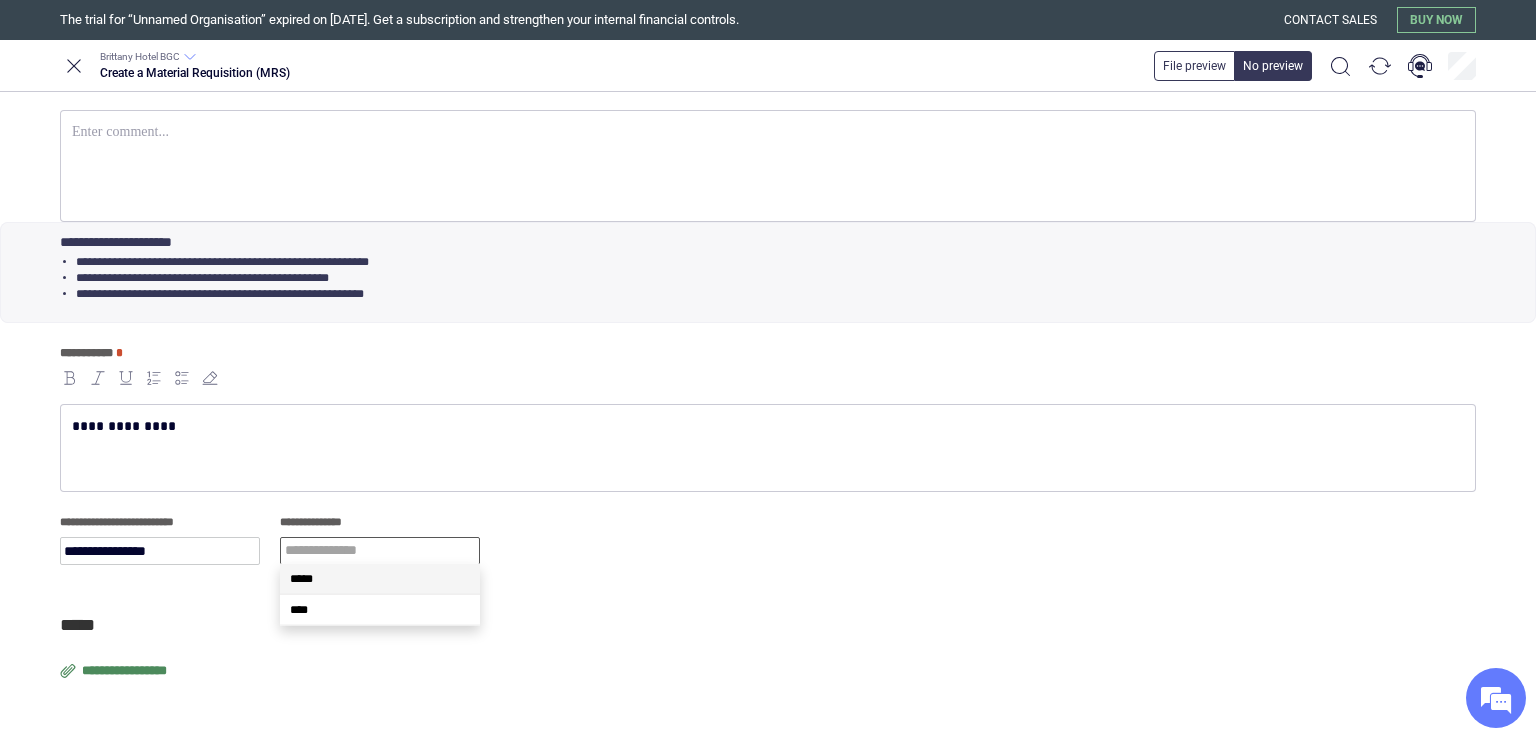 click at bounding box center [380, 551] 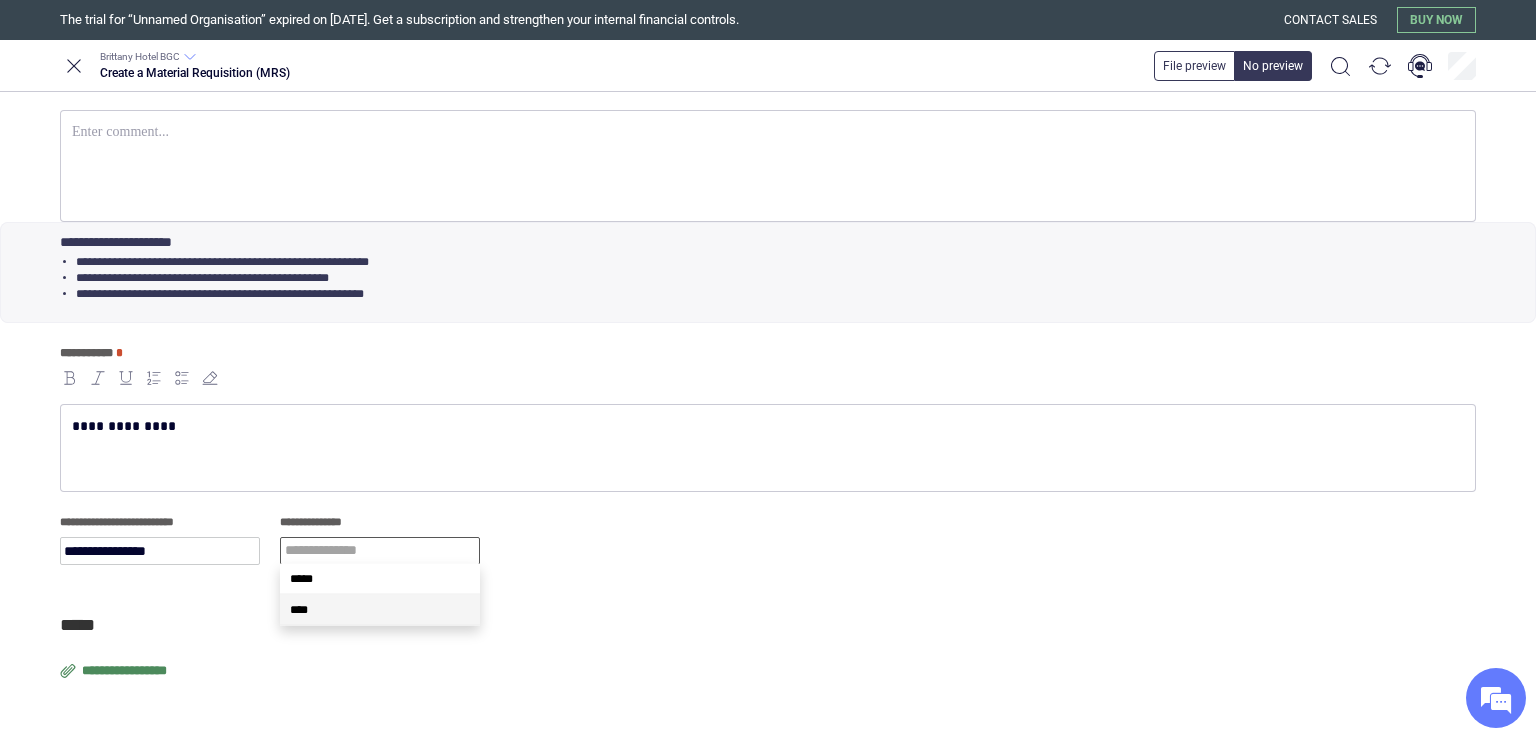 click on "****" at bounding box center [380, 610] 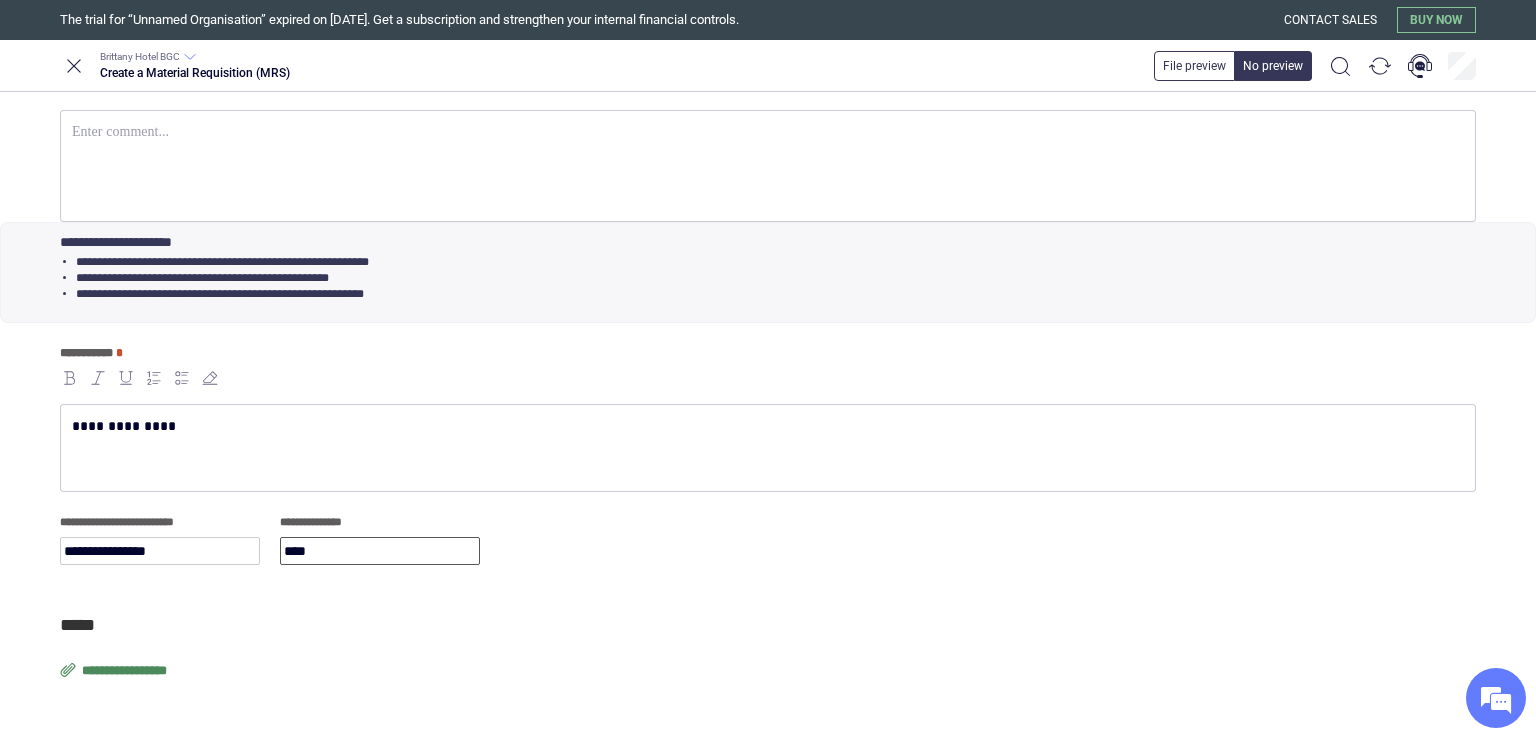 type on "****" 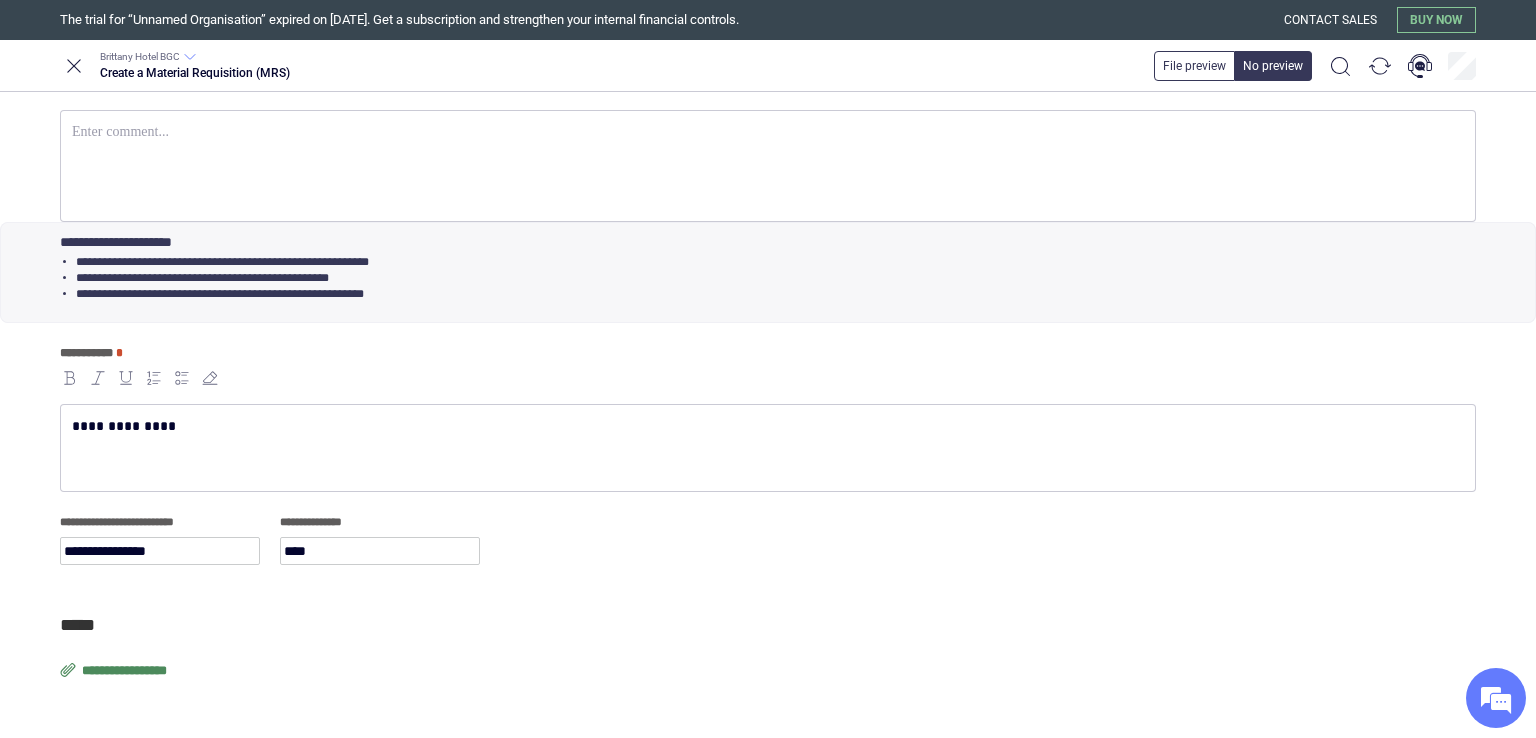 click on "**********" at bounding box center [126, 671] 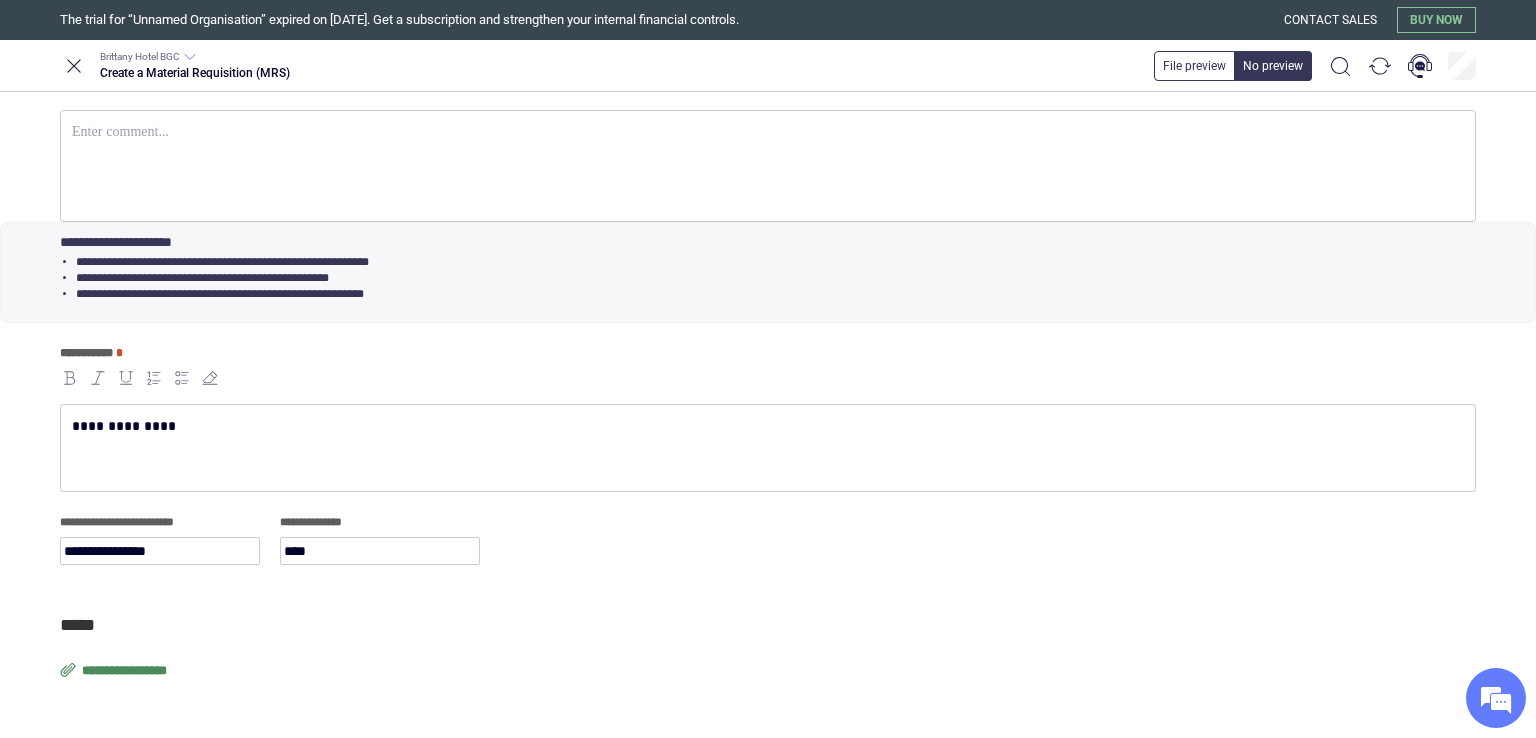 type on "**********" 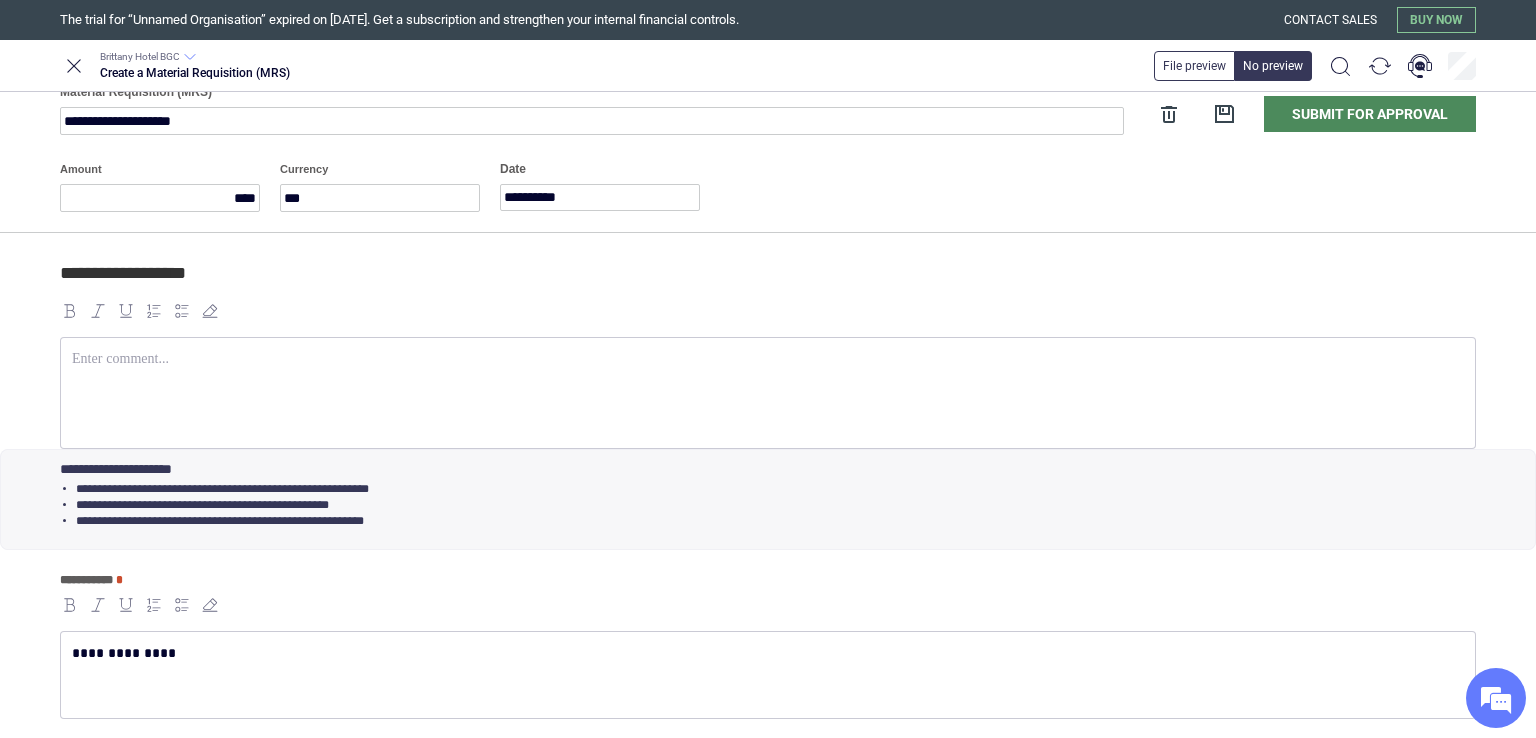 scroll, scrollTop: 0, scrollLeft: 0, axis: both 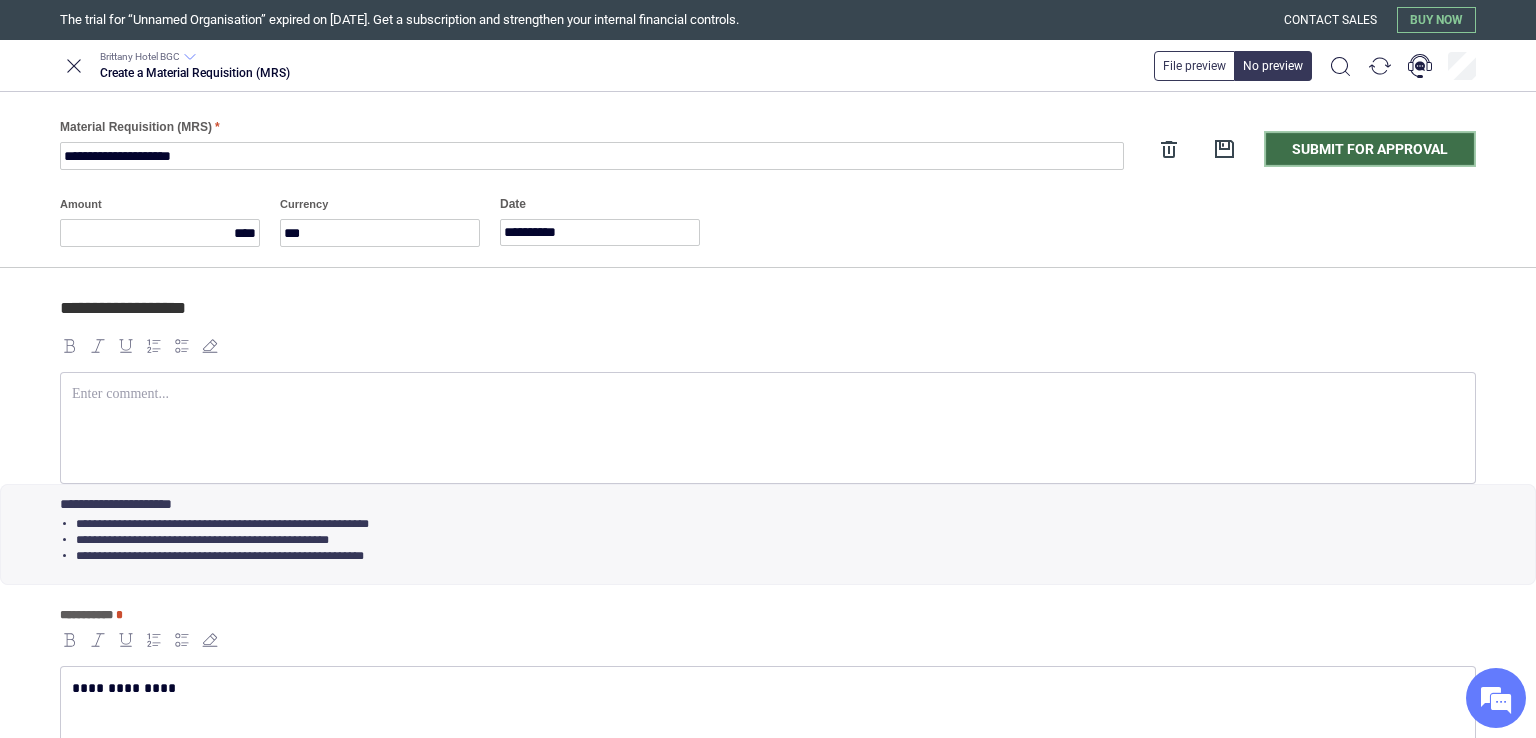 click on "Submit for approval" at bounding box center (1370, 149) 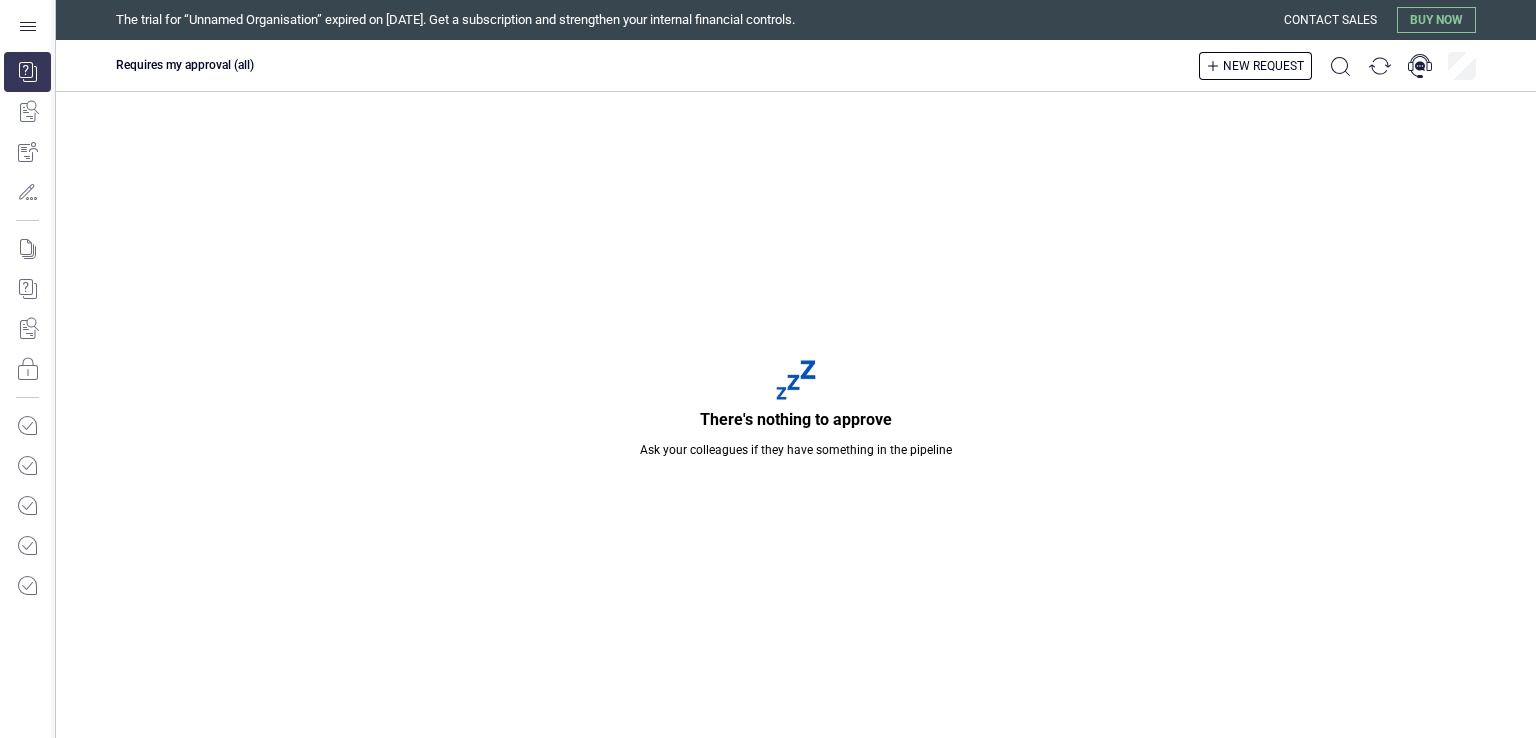 scroll, scrollTop: 0, scrollLeft: 0, axis: both 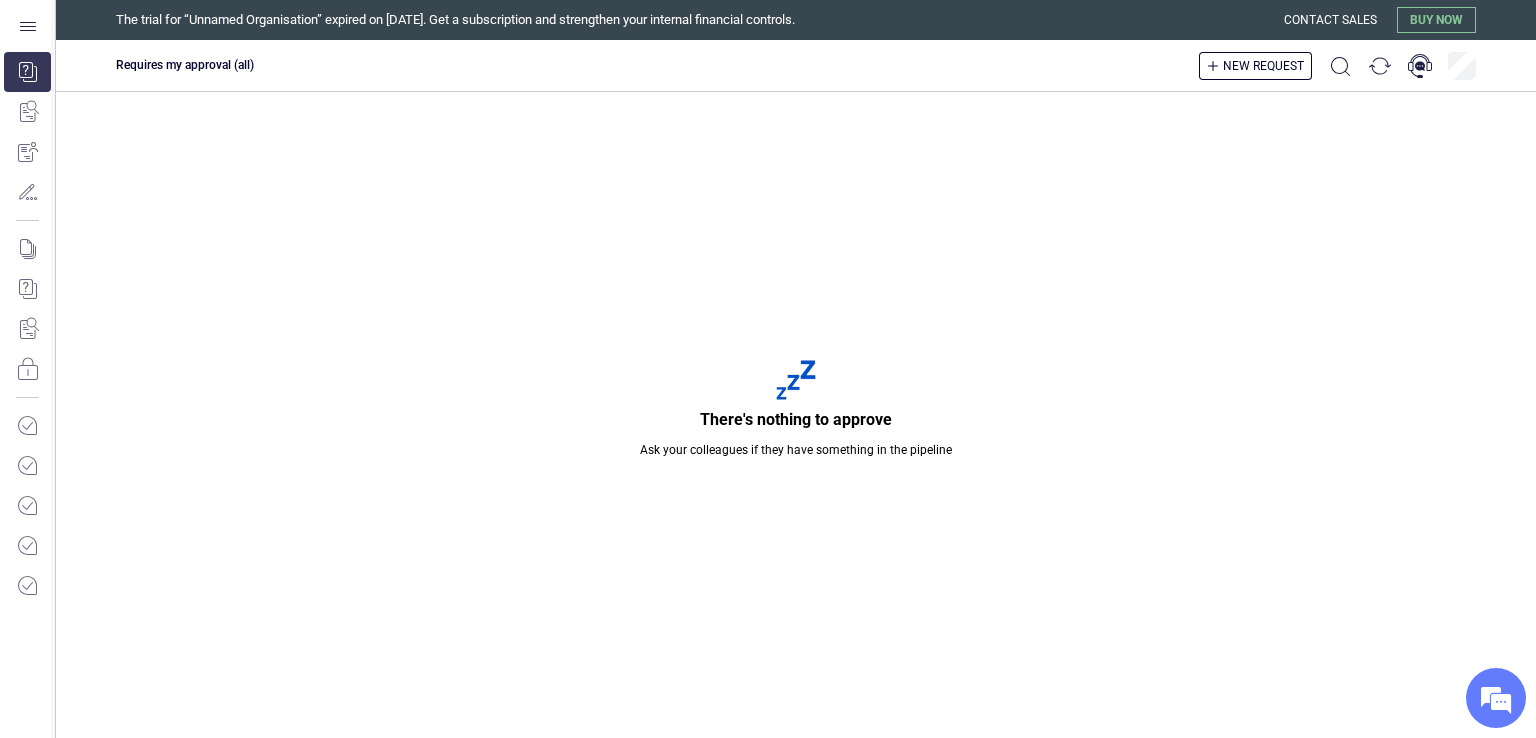 click on "Requires my approval (all) New request" at bounding box center (796, 66) 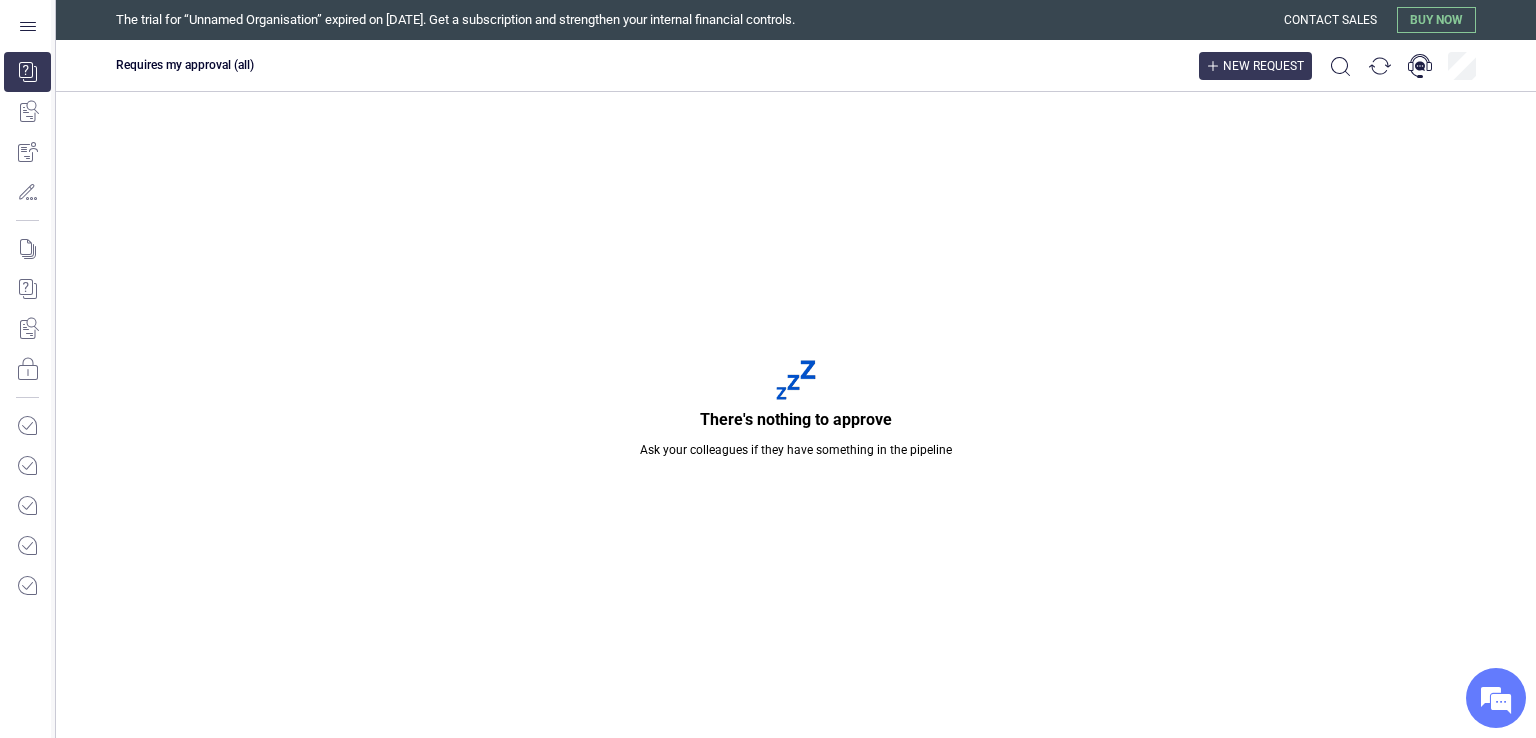 click on "New request" at bounding box center [1263, 66] 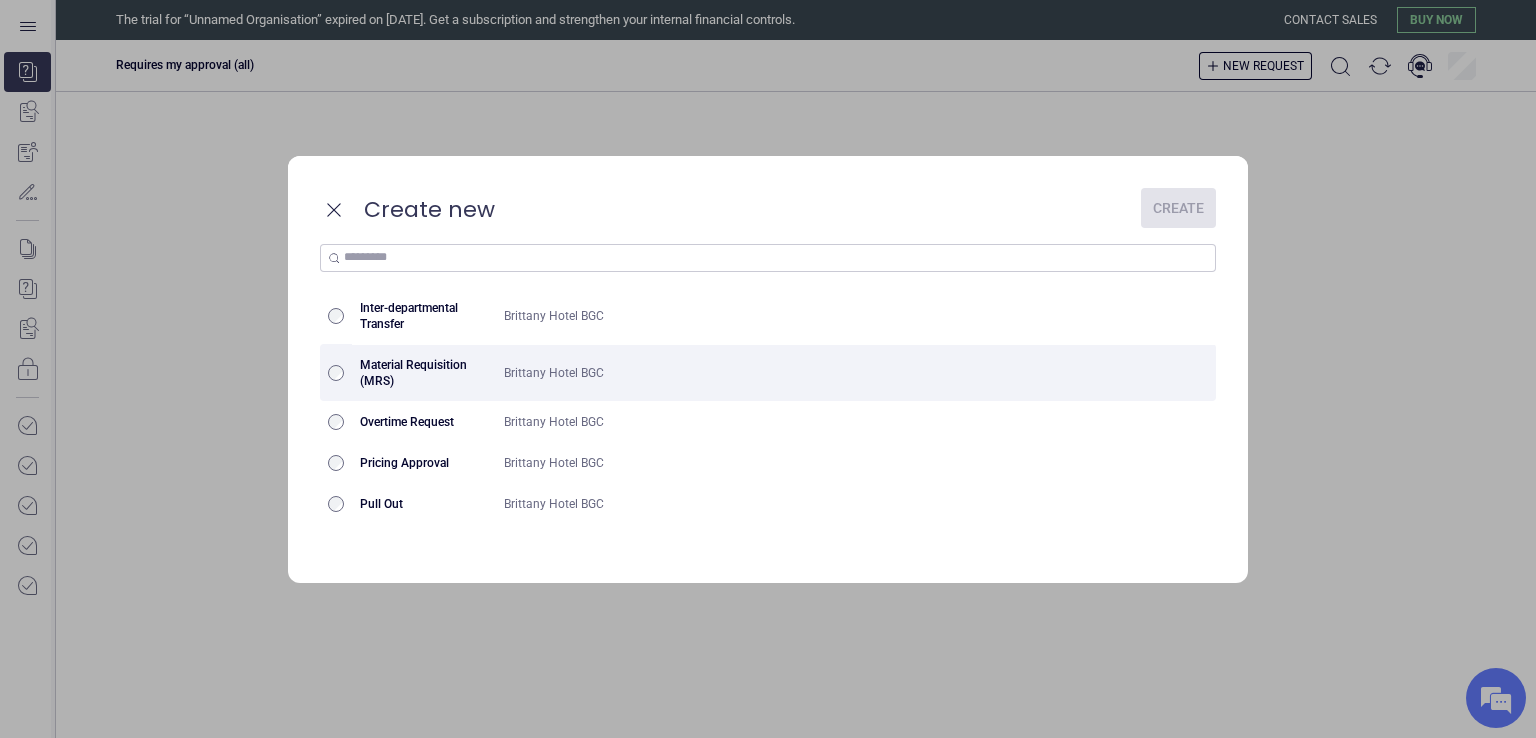 click on "Material Requisition (MRS)" at bounding box center (424, 373) 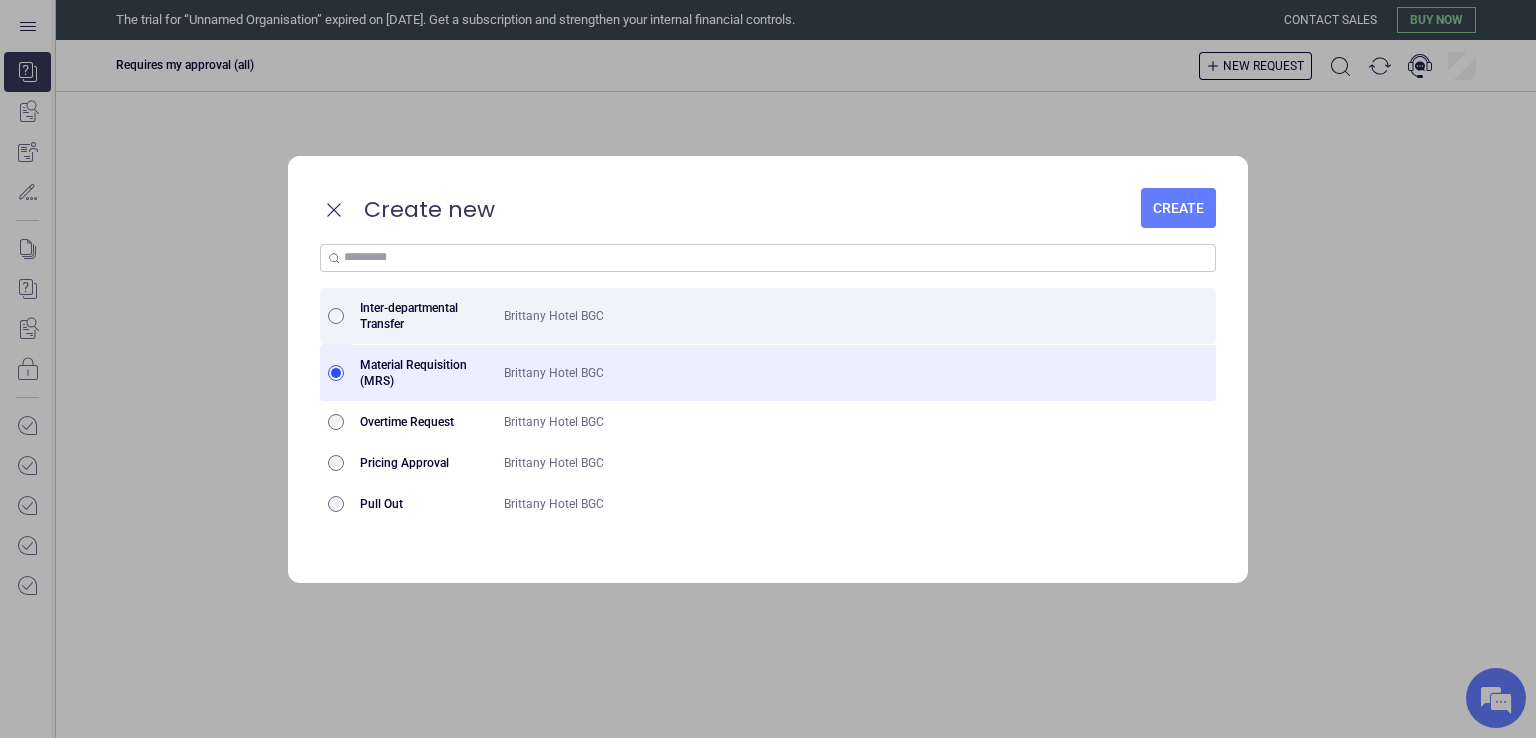 click on "Brittany Hotel BGC" at bounding box center [812, 316] 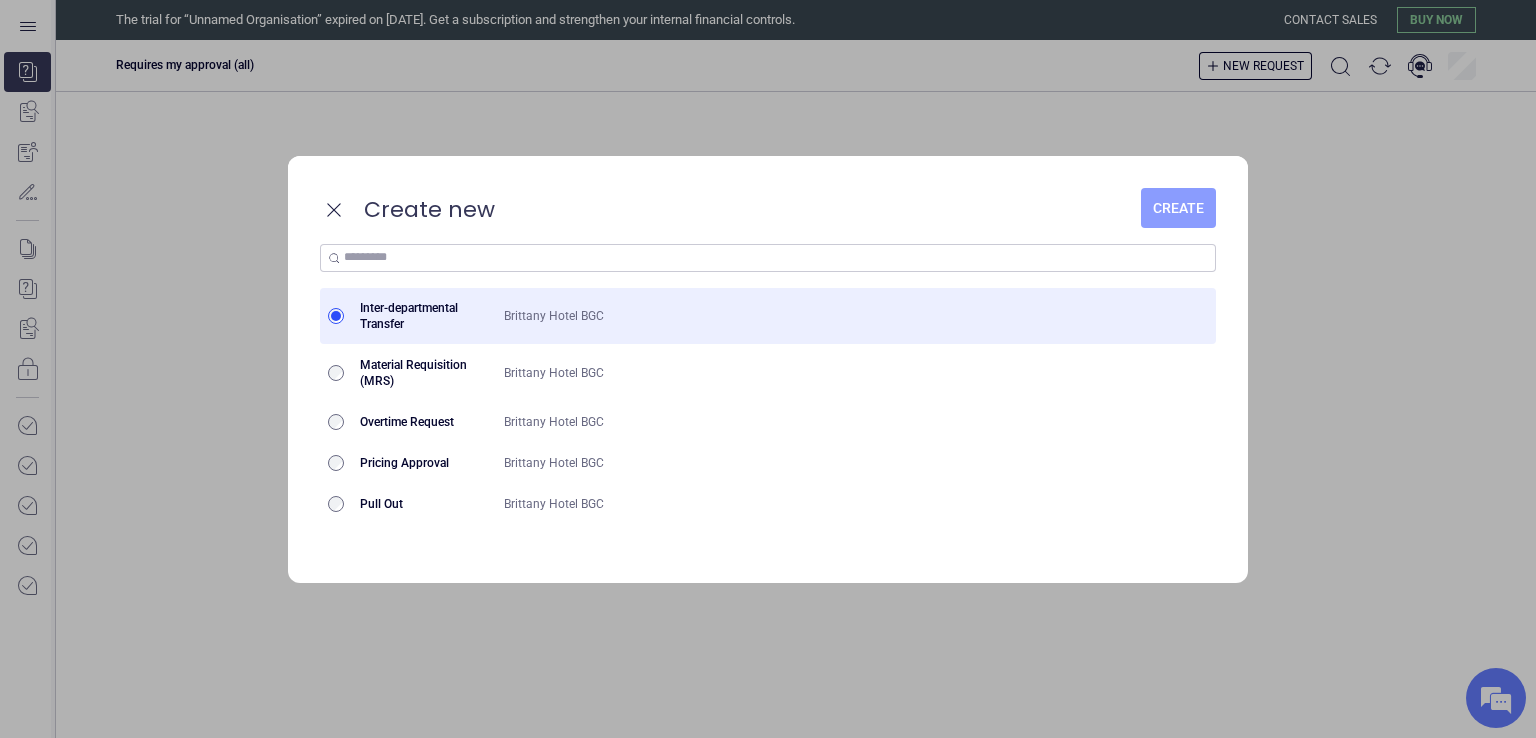 click on "Create" at bounding box center [1178, 208] 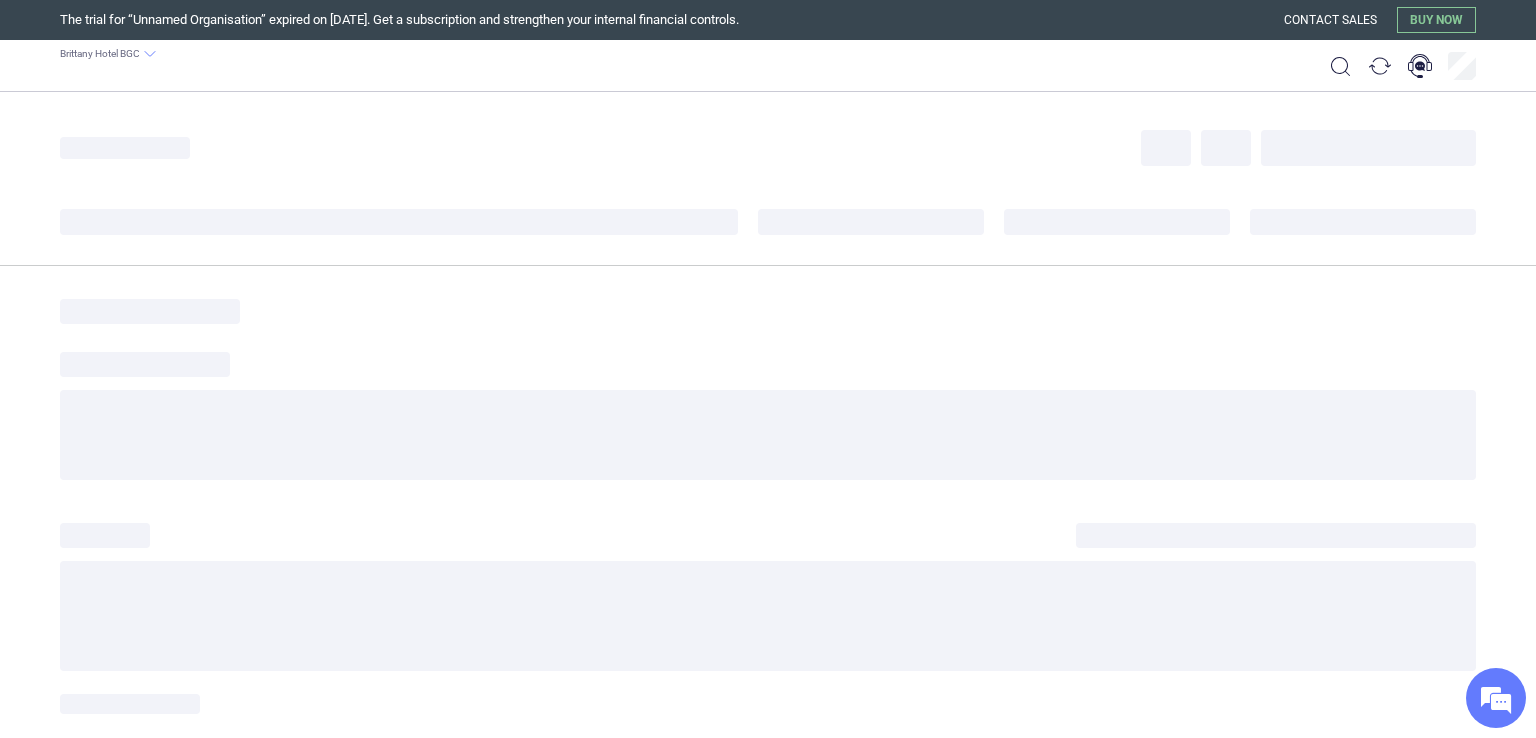 scroll, scrollTop: 0, scrollLeft: 0, axis: both 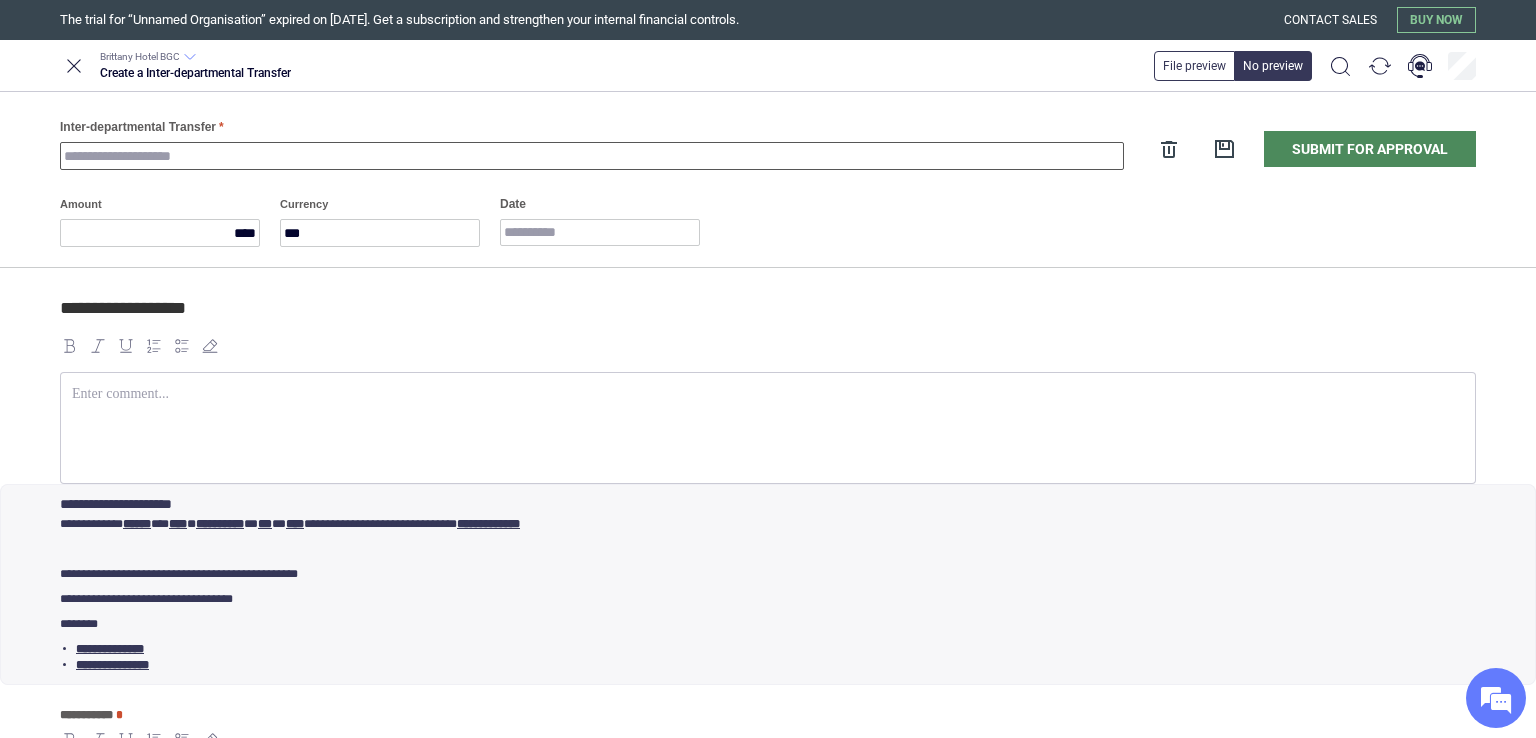 click on "Inter-departmental Transfer" at bounding box center (592, 156) 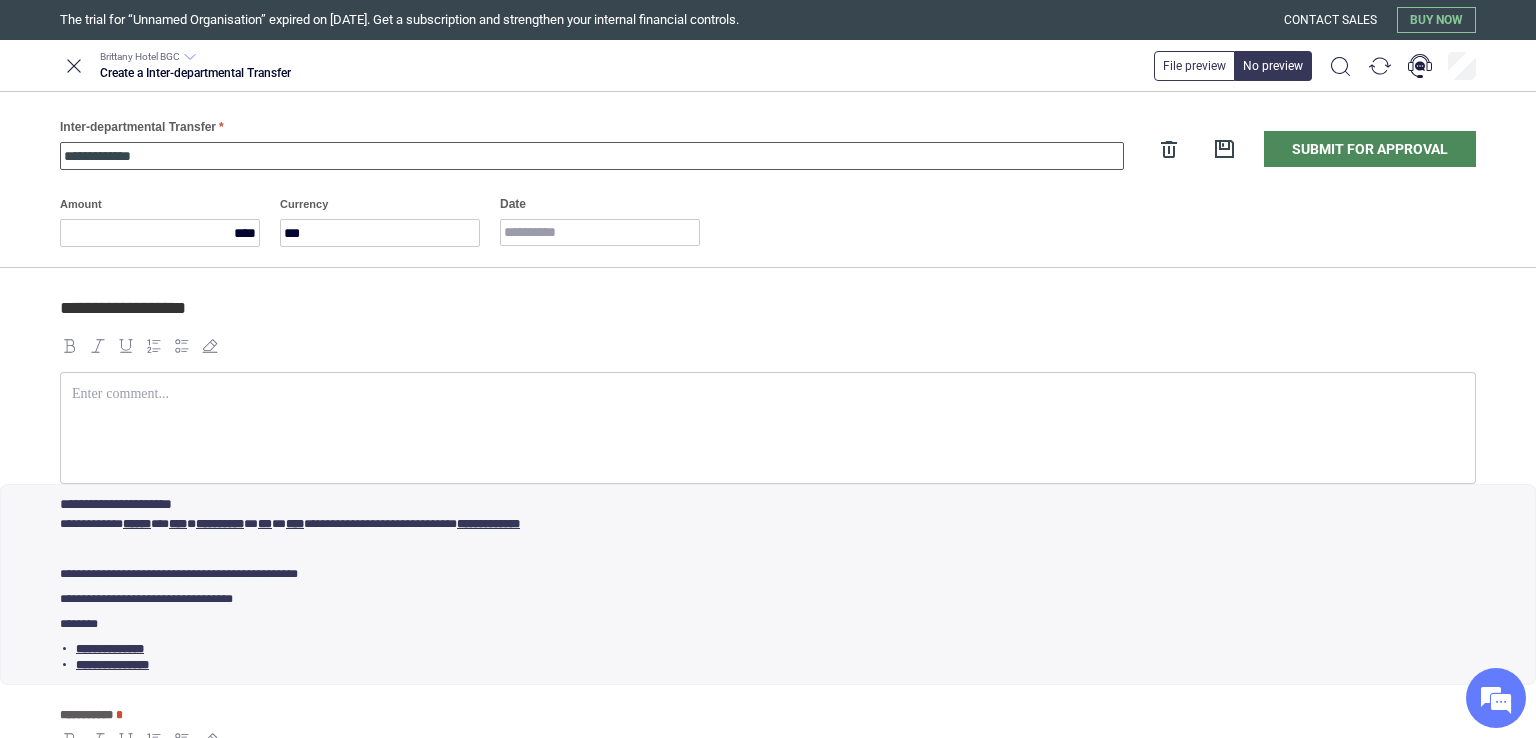 type on "**********" 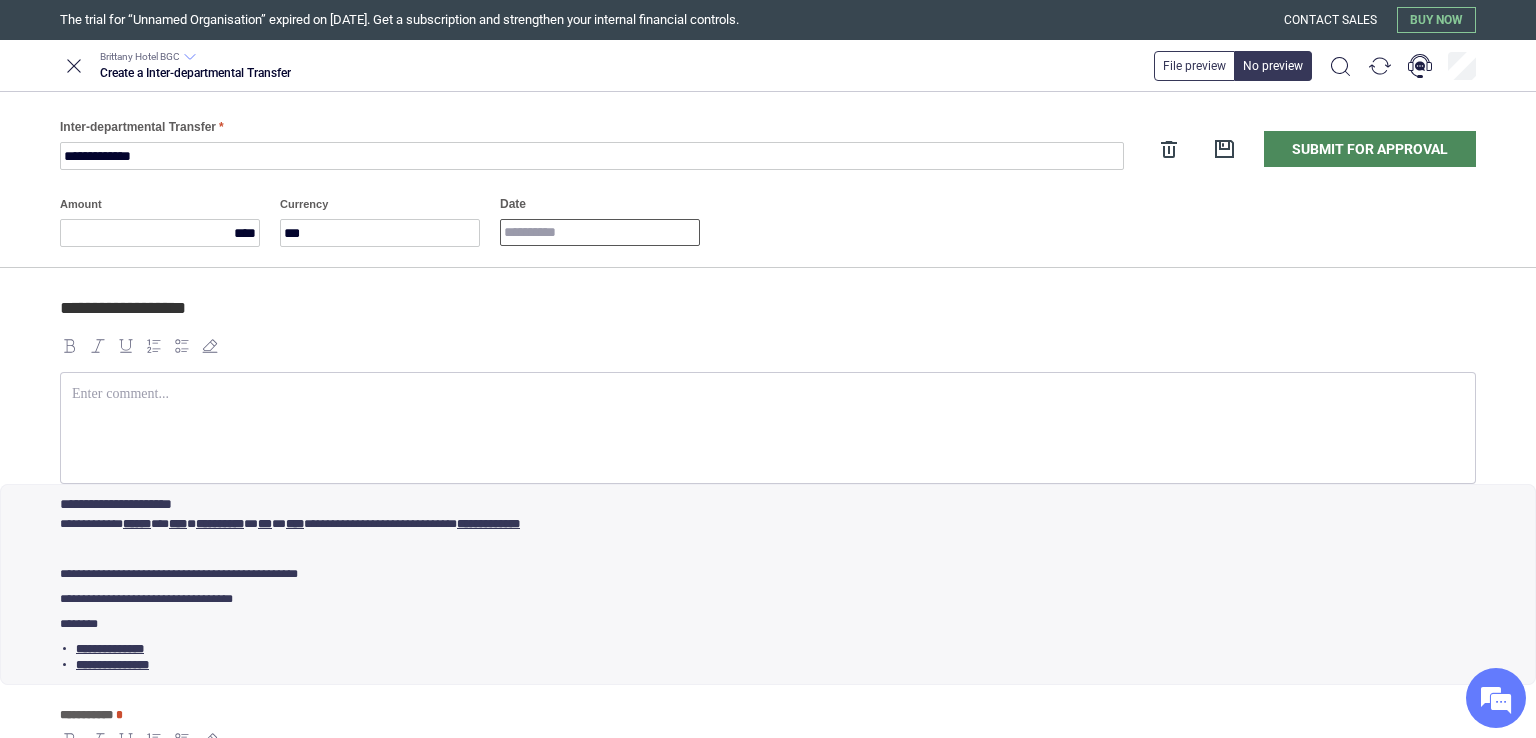 click on "Date" at bounding box center [600, 232] 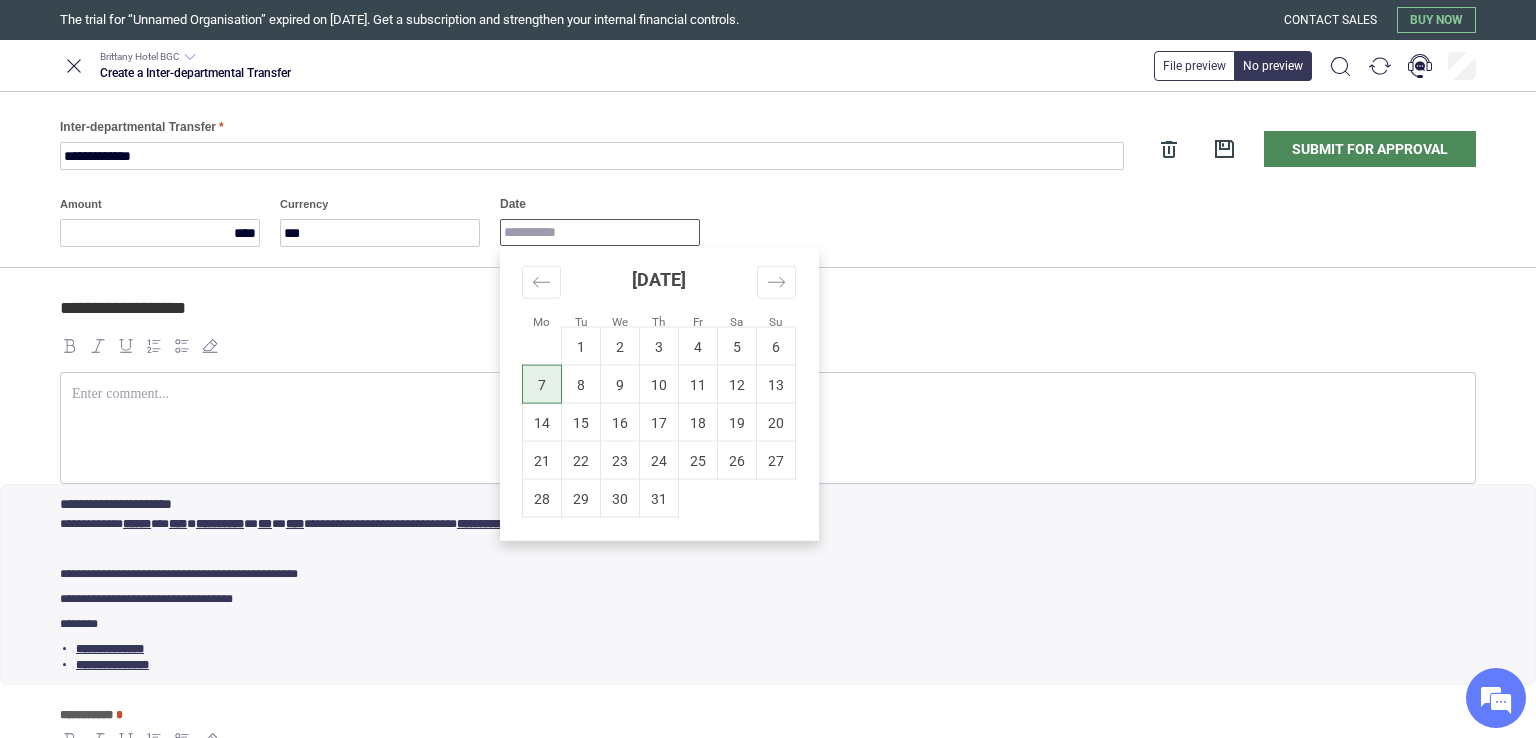 click on "7" at bounding box center [542, 384] 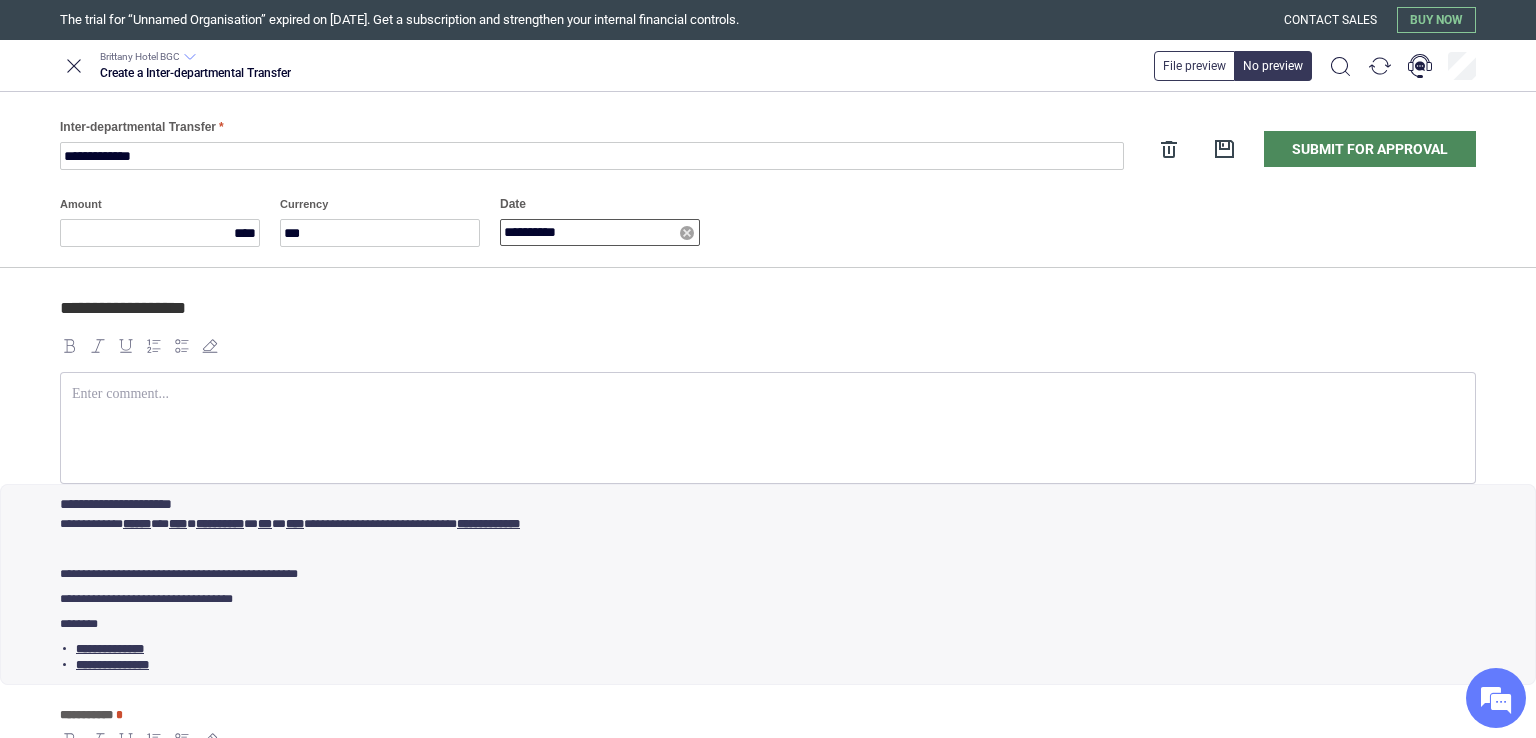 click on "**********" at bounding box center [600, 232] 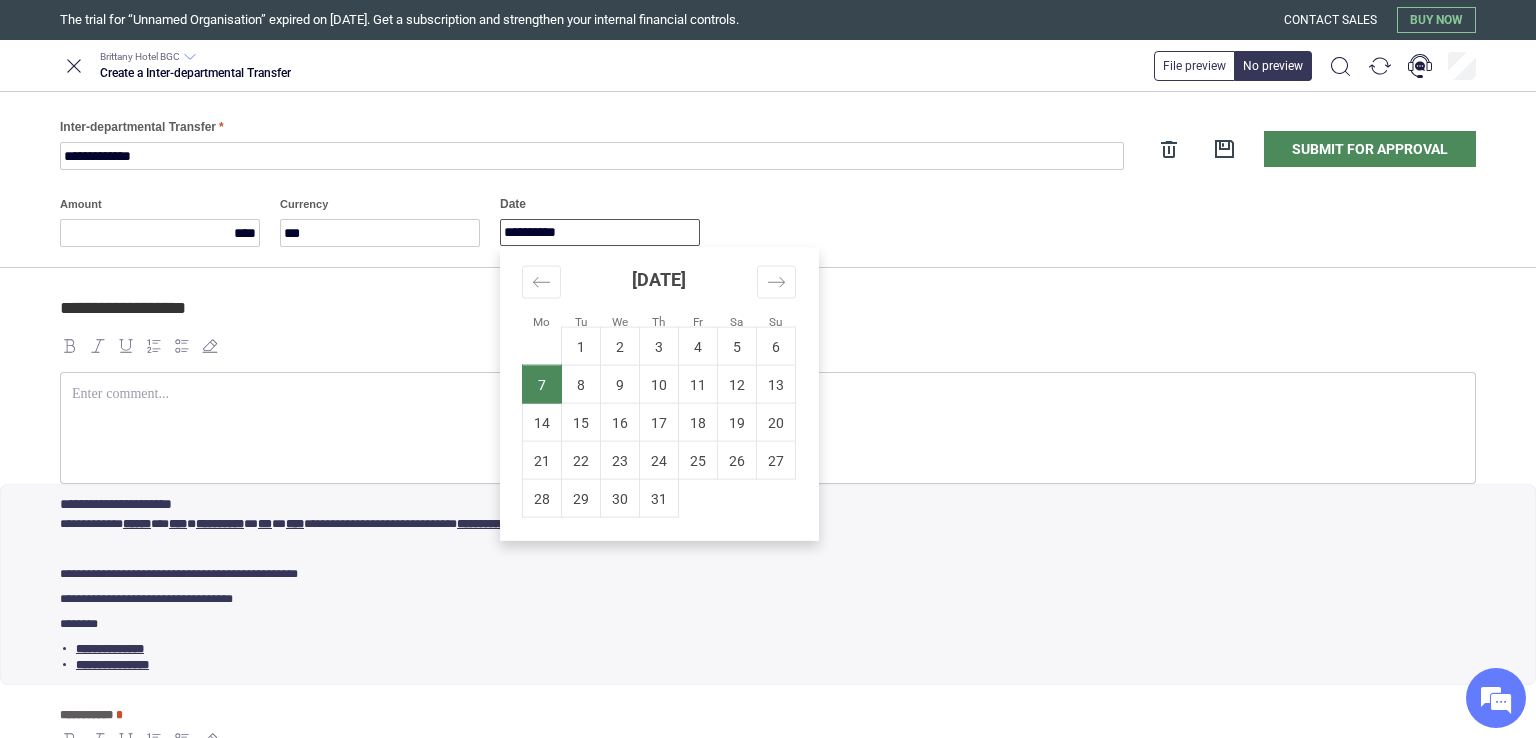 type on "**********" 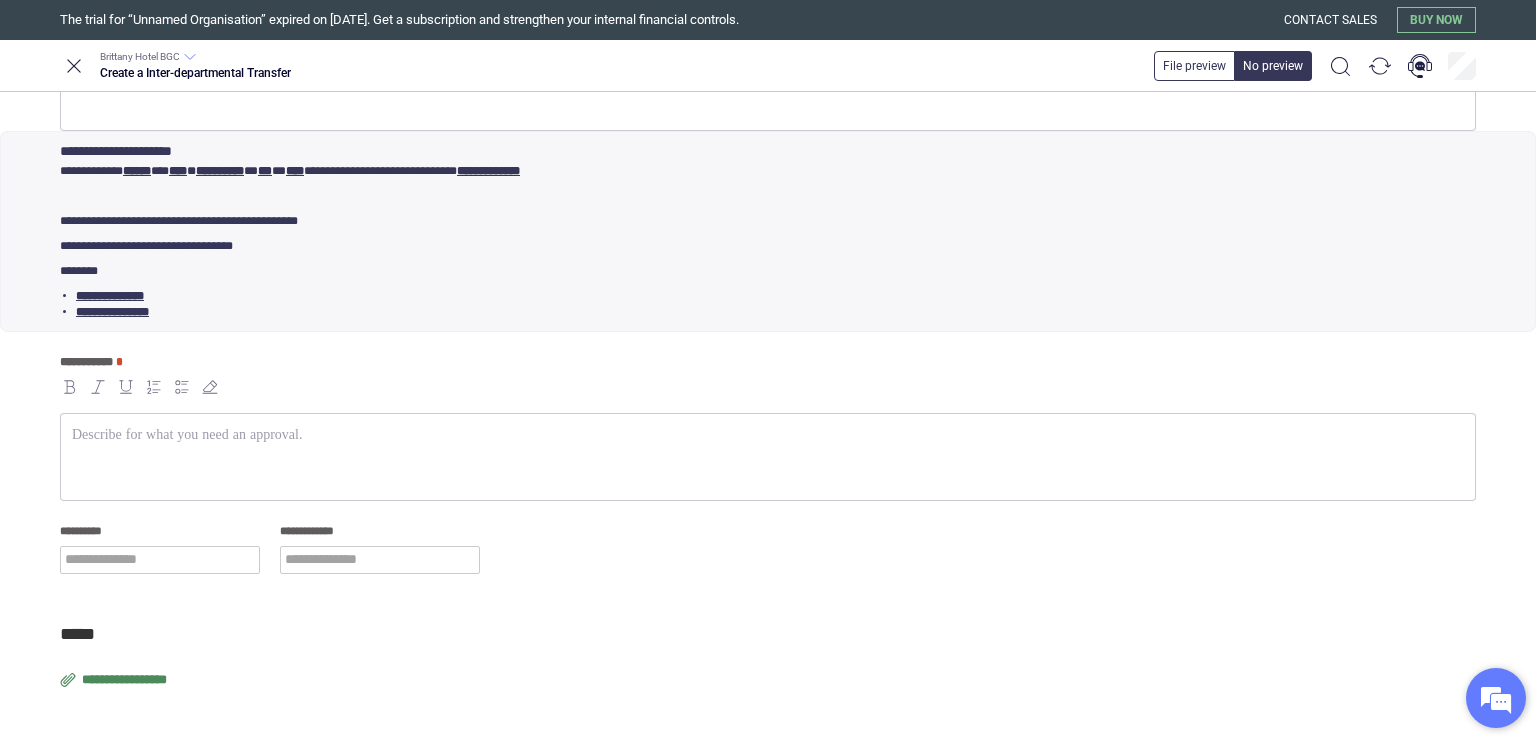 scroll, scrollTop: 351, scrollLeft: 0, axis: vertical 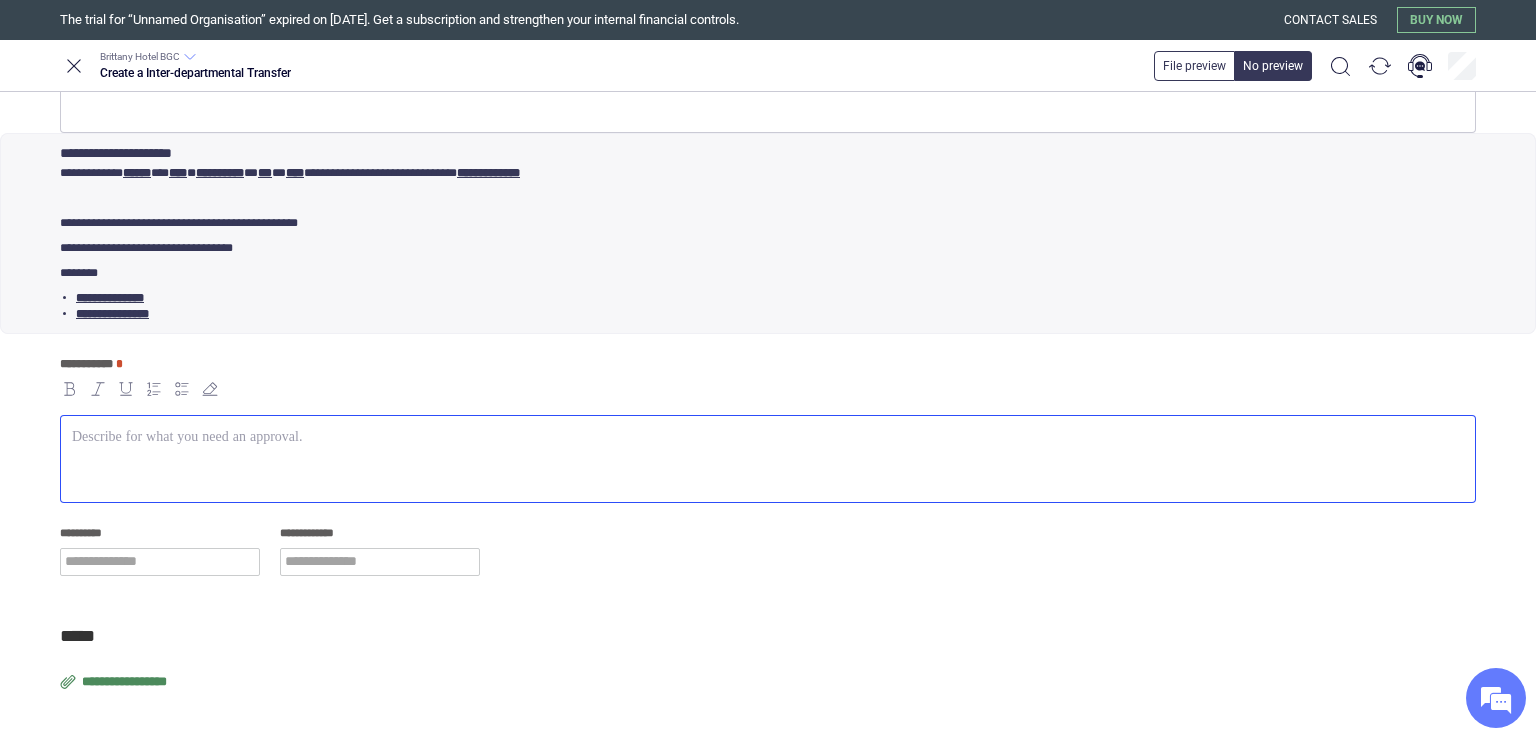 click at bounding box center (768, 459) 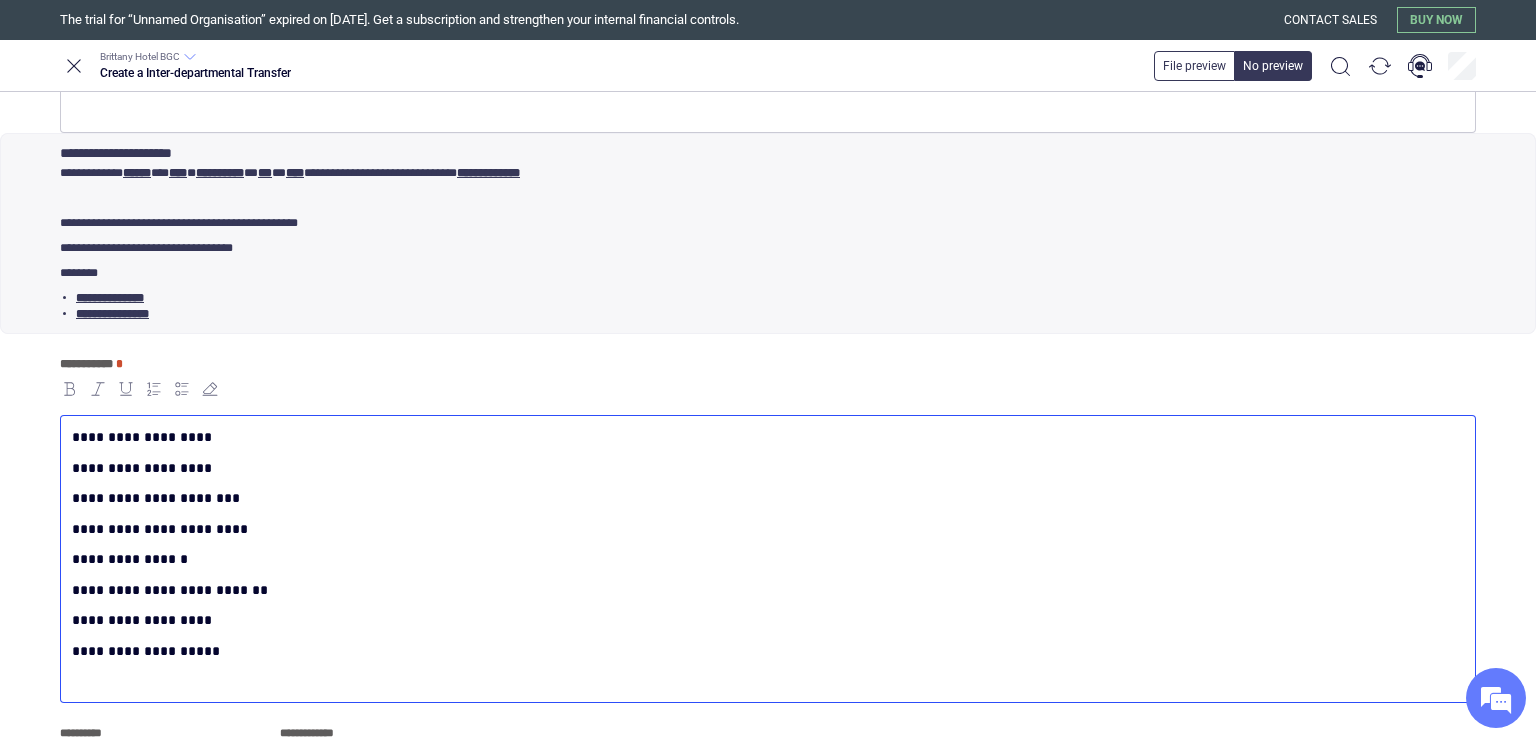 click on "**********" at bounding box center (764, 651) 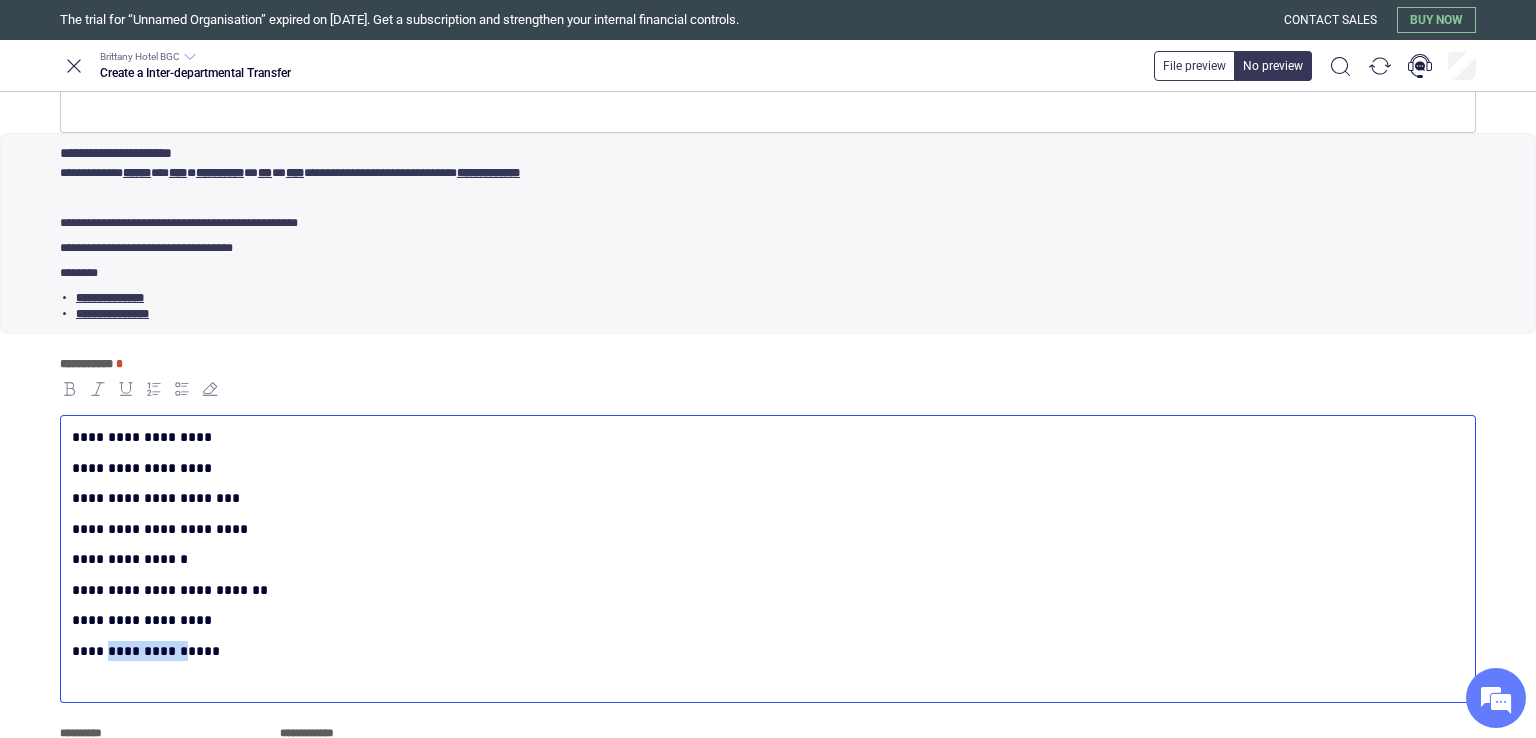 click on "**********" at bounding box center [764, 651] 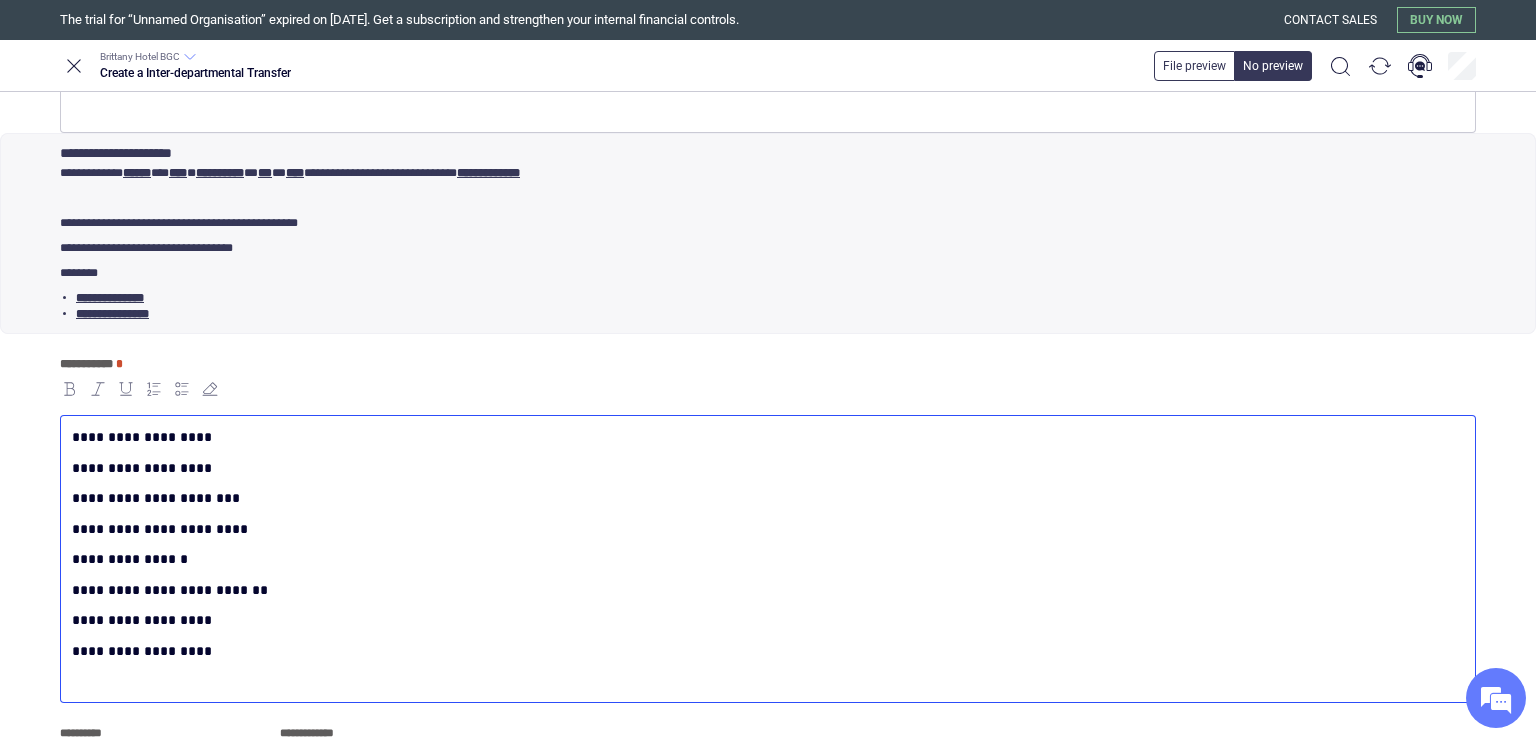 click on "**********" at bounding box center [764, 651] 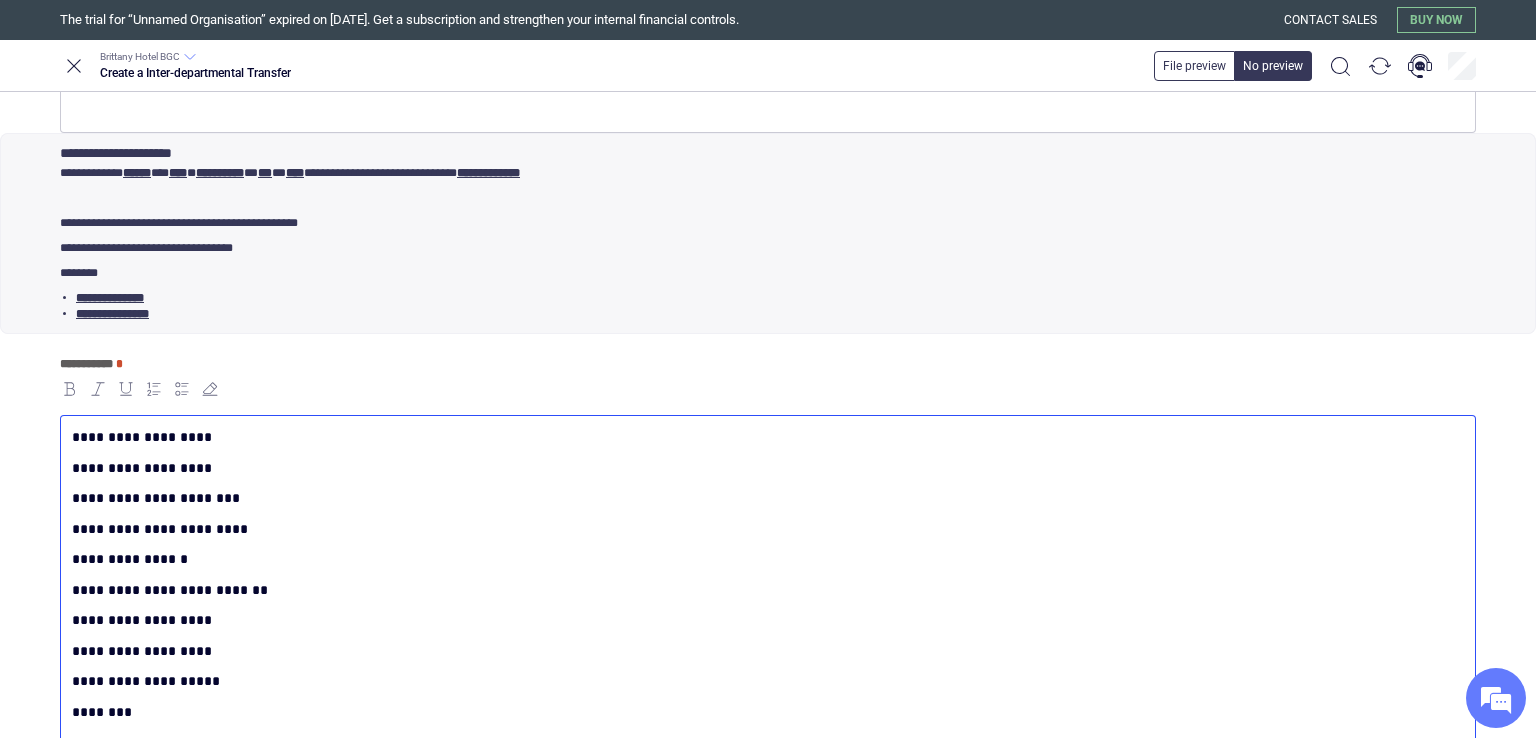 click on "**********" at bounding box center [764, 681] 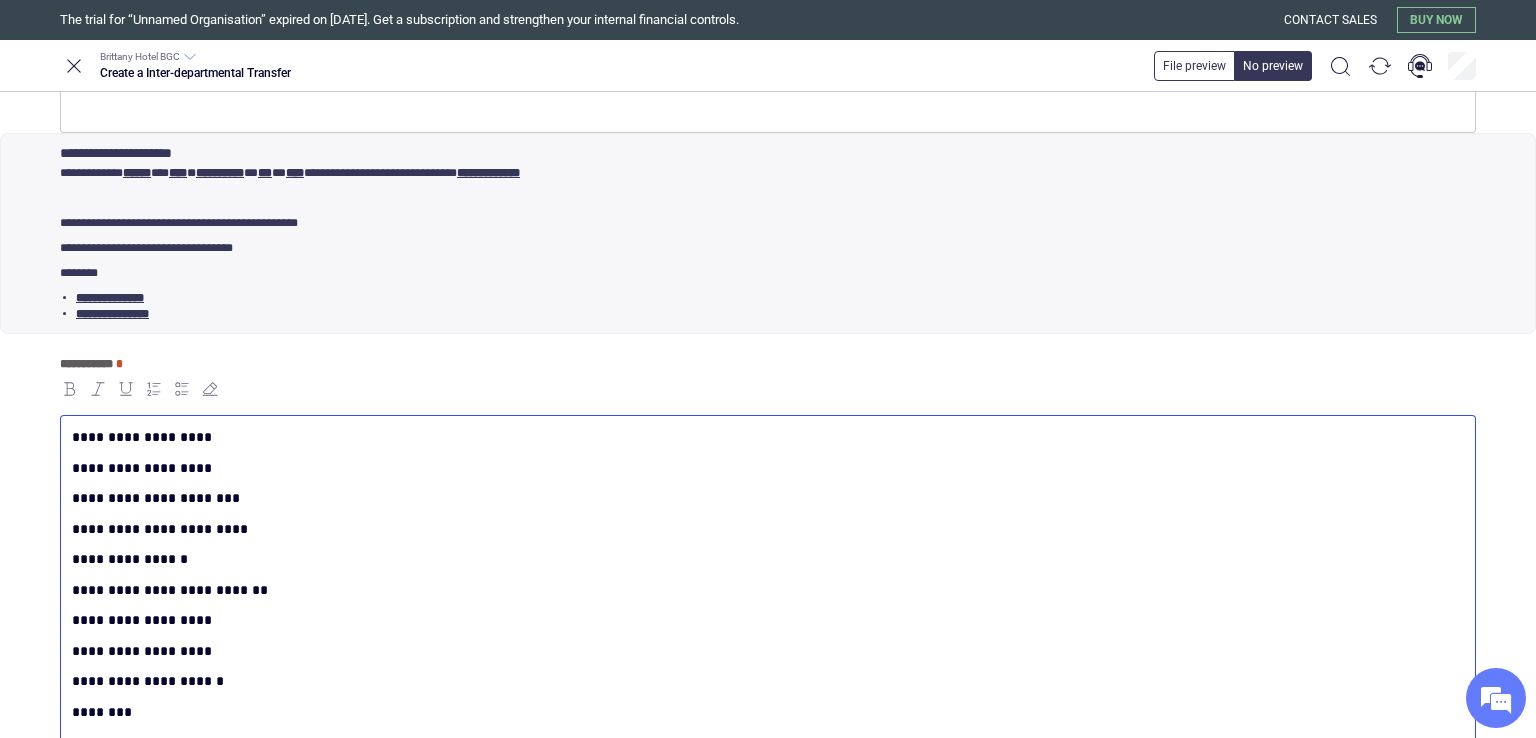 click on "**********" at bounding box center [764, 681] 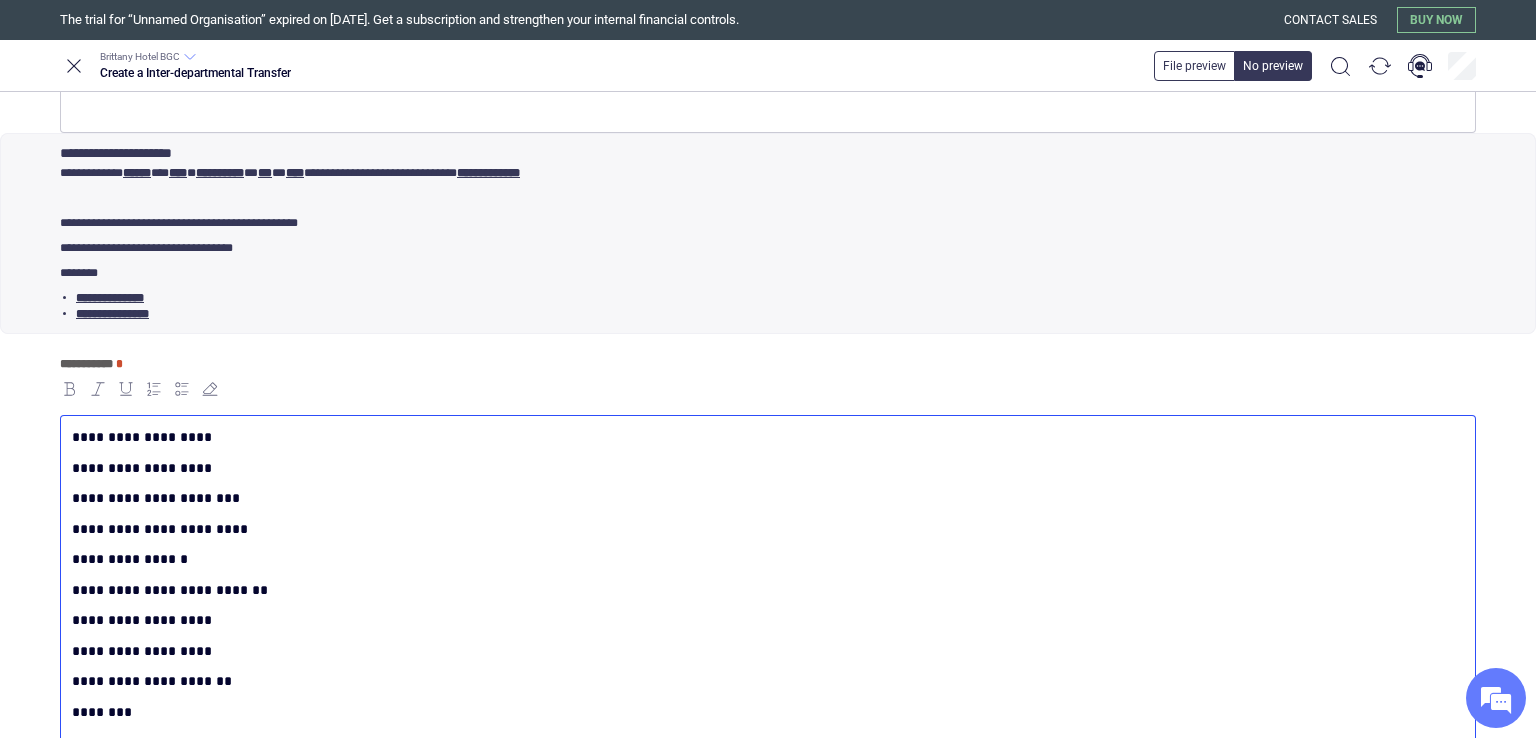 click on "********" at bounding box center (764, 712) 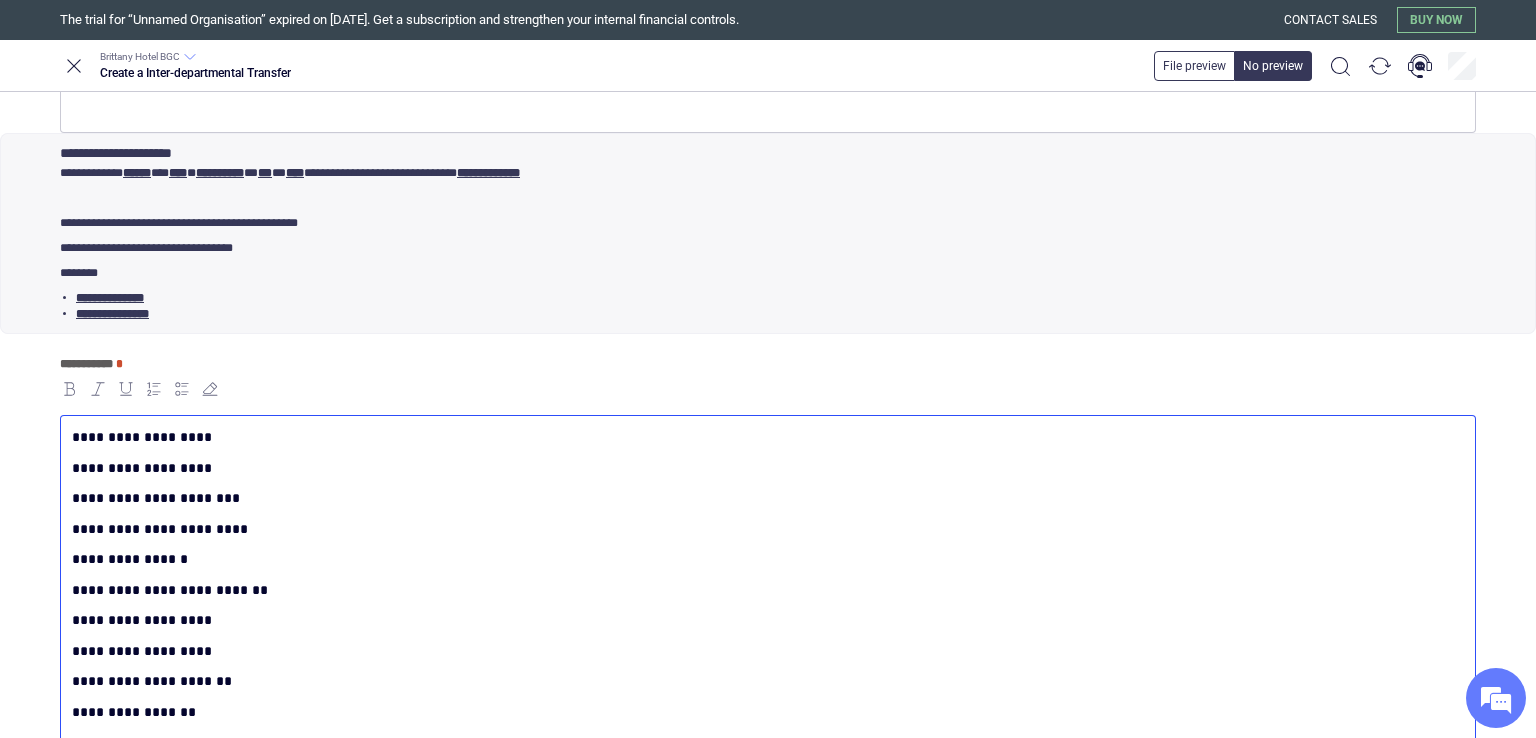 scroll, scrollTop: 368, scrollLeft: 0, axis: vertical 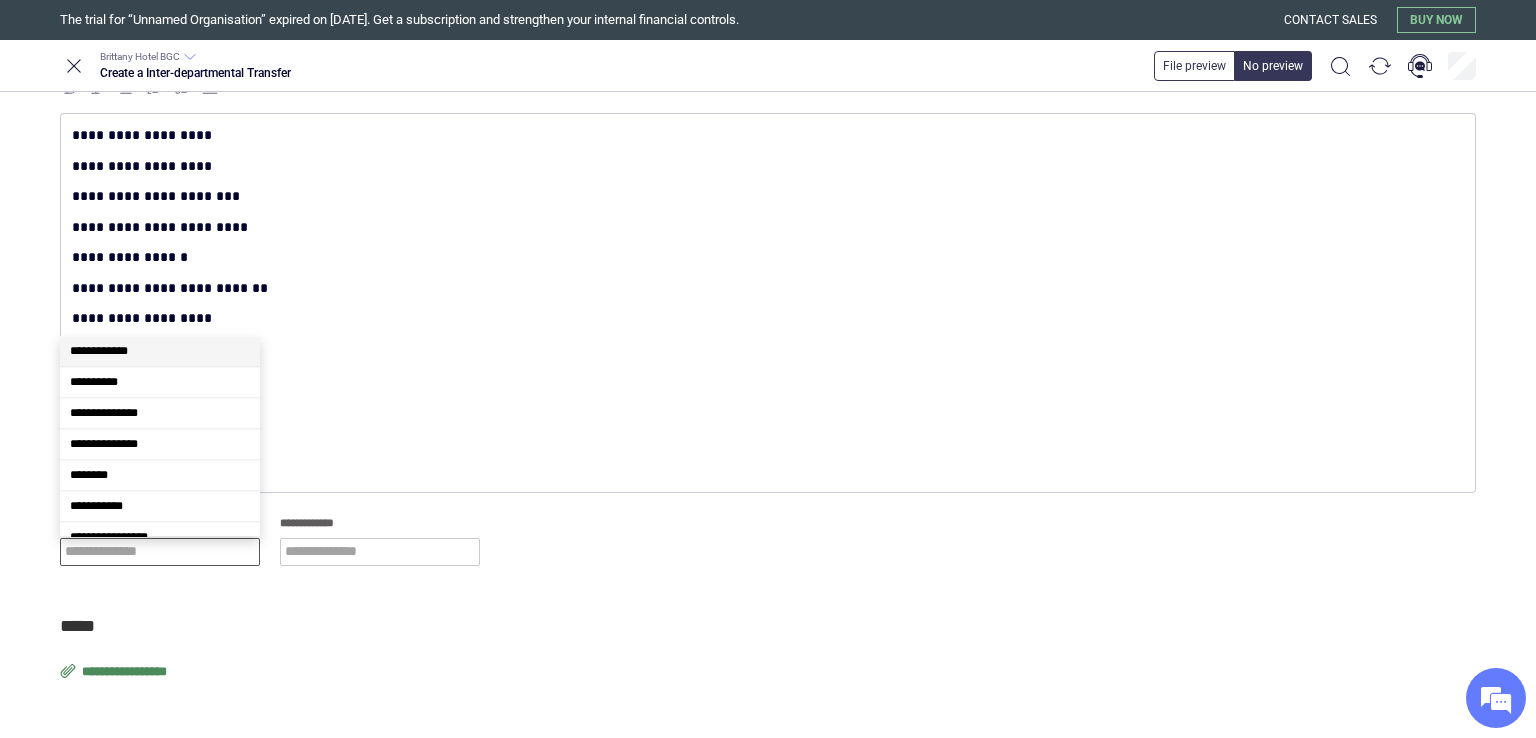 click at bounding box center (160, 552) 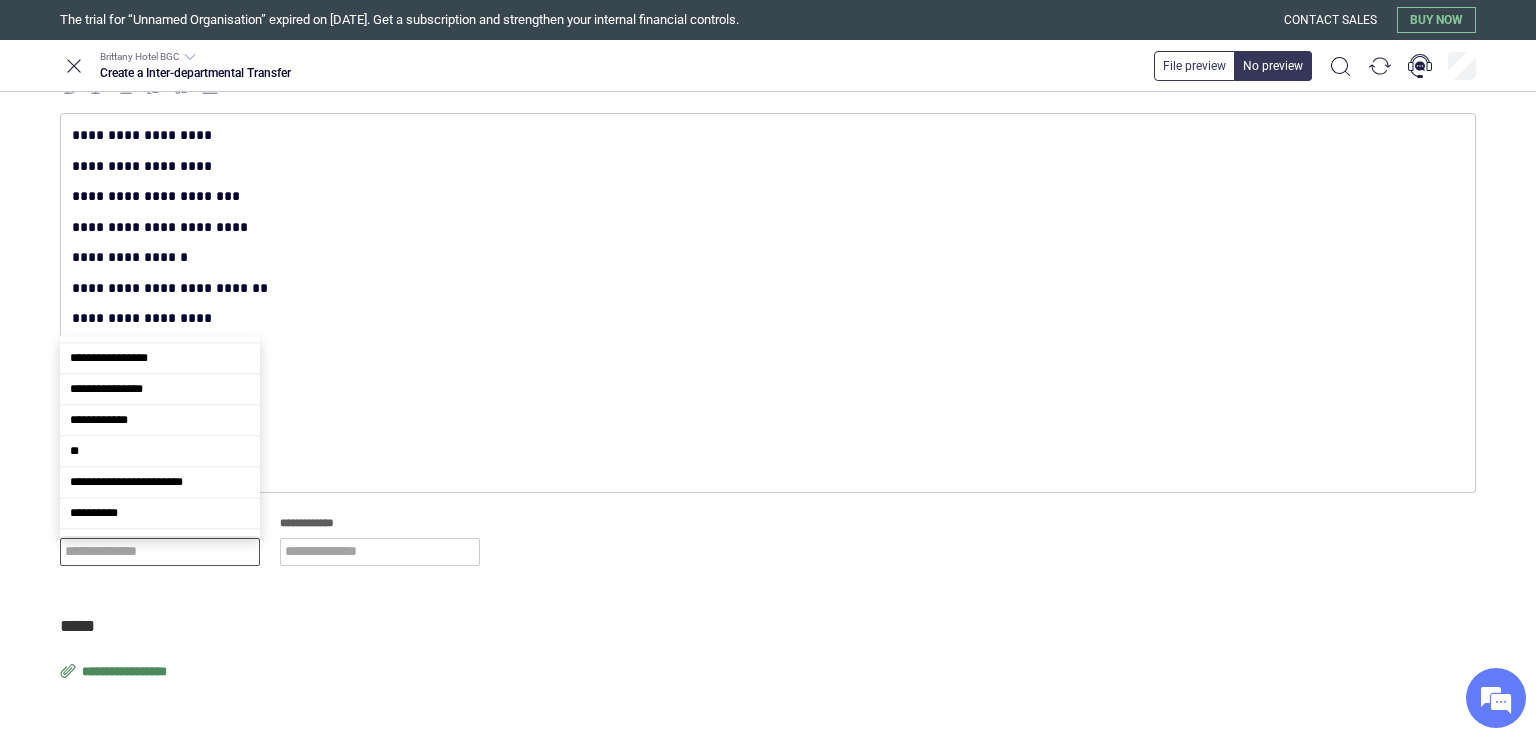 scroll, scrollTop: 214, scrollLeft: 0, axis: vertical 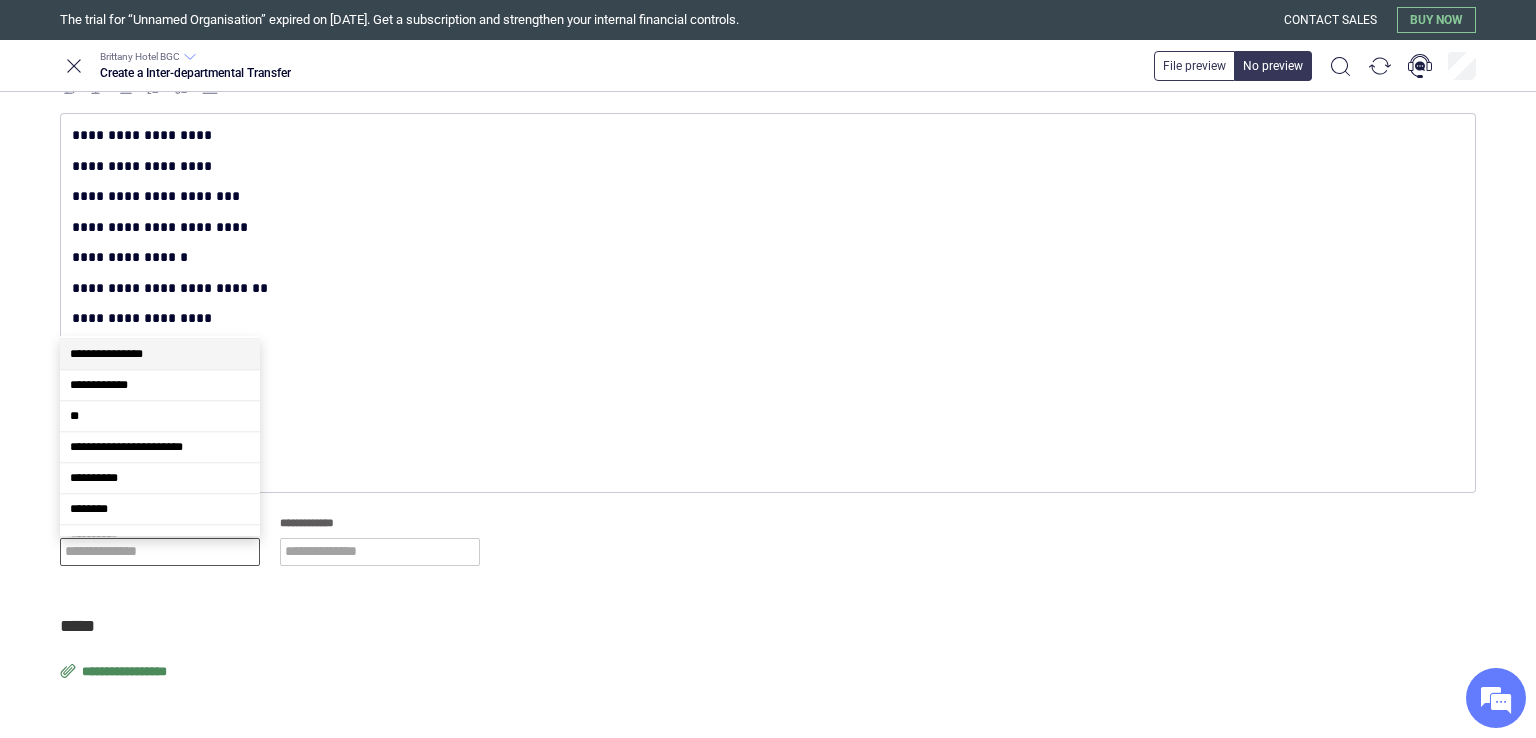click on "**********" at bounding box center (160, 354) 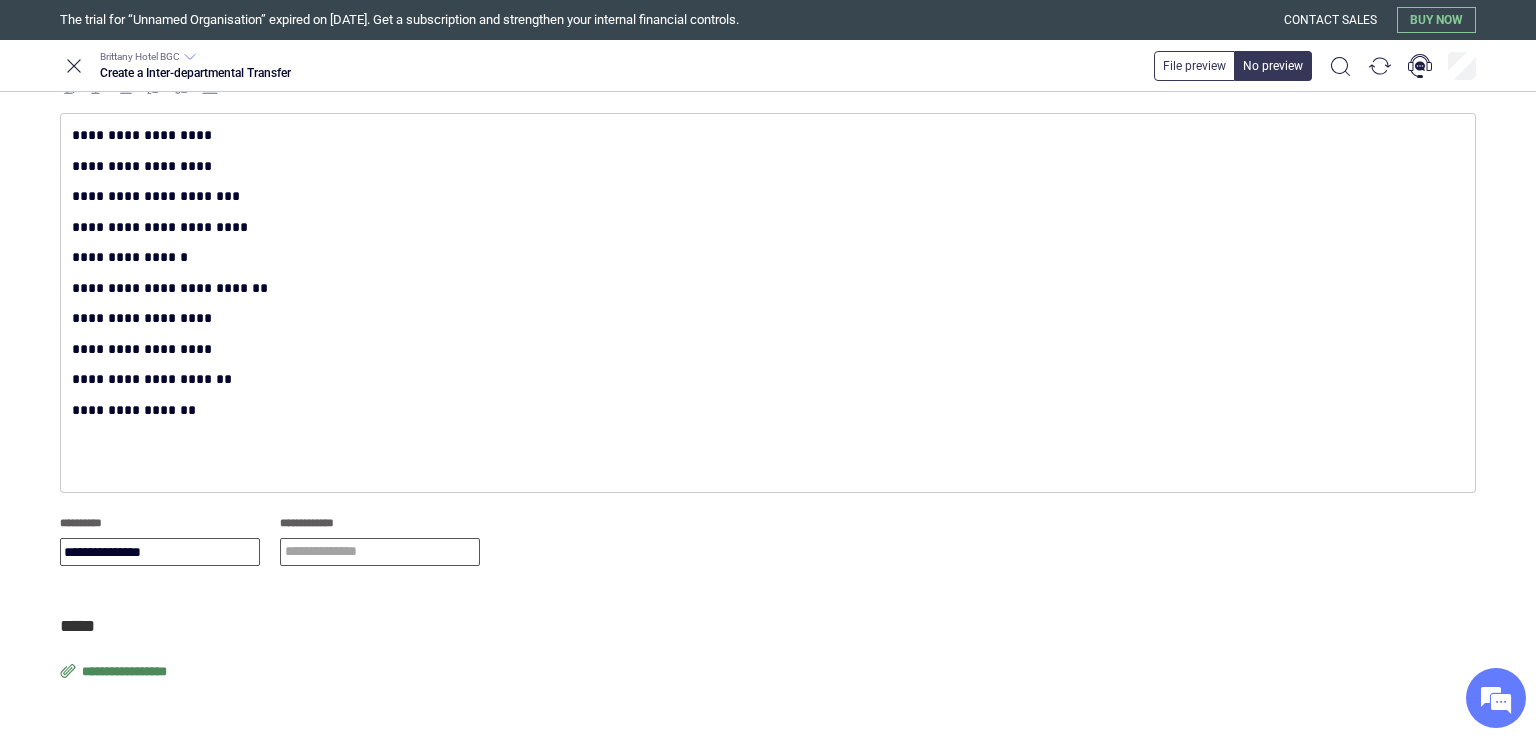 type on "**********" 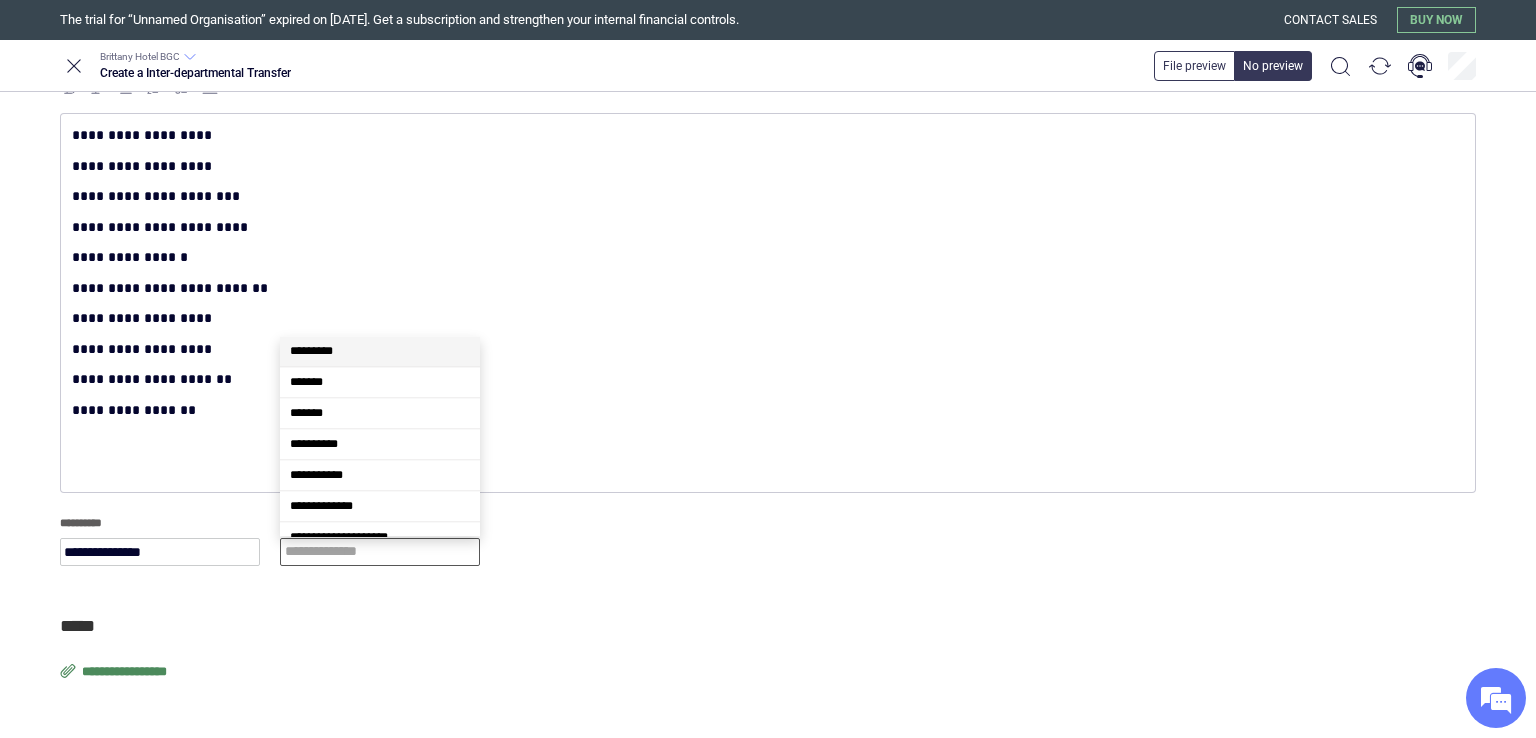 click at bounding box center (380, 552) 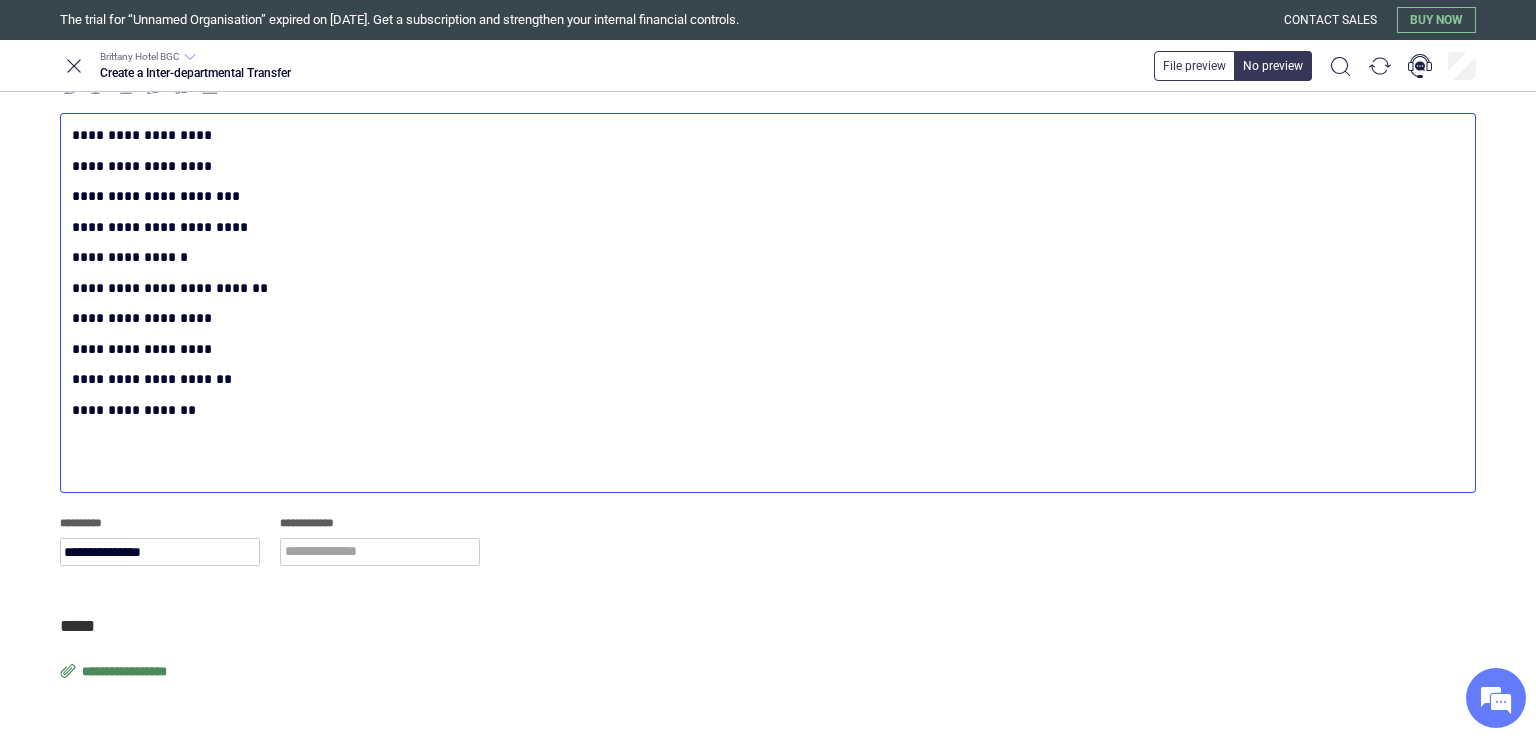 click on "**********" at bounding box center (764, 257) 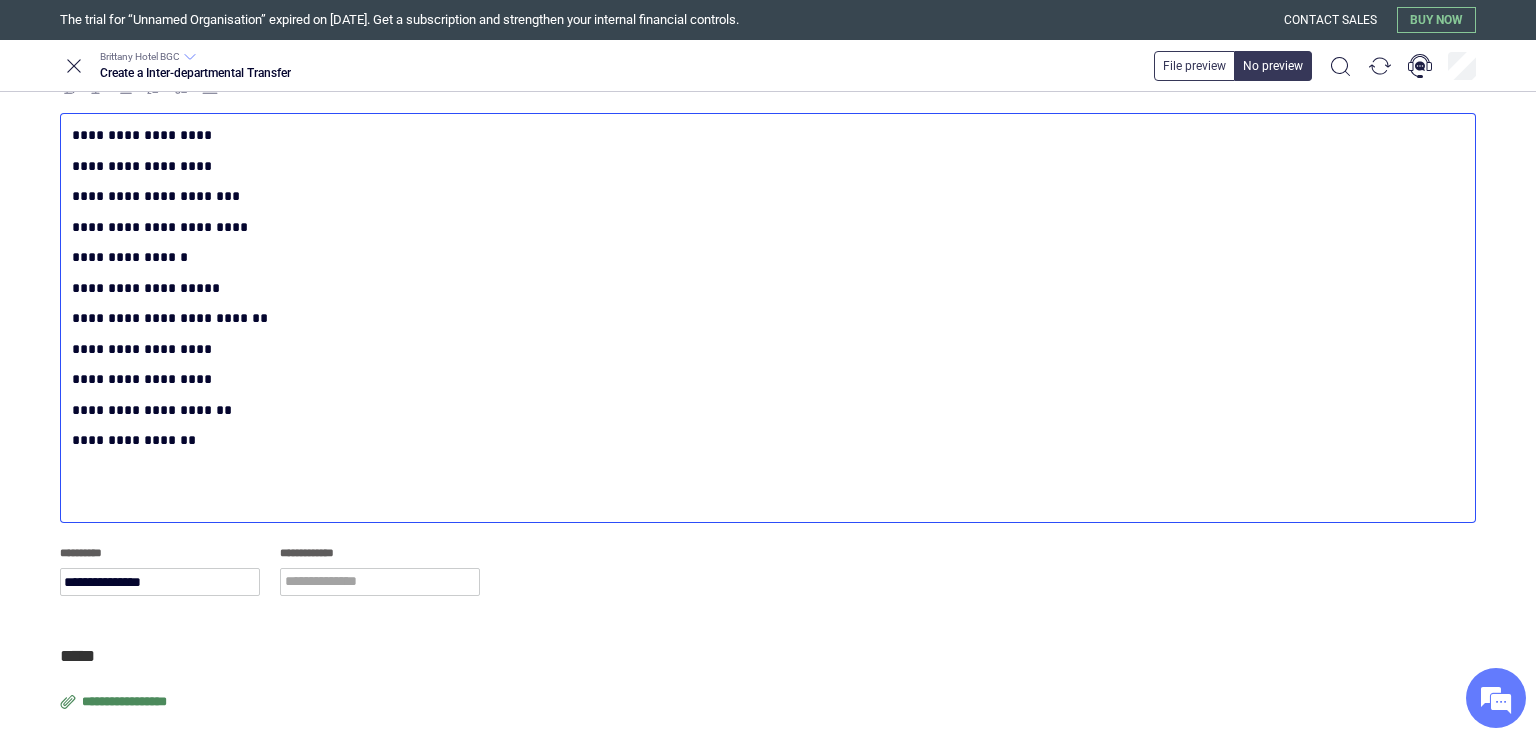 scroll, scrollTop: 684, scrollLeft: 0, axis: vertical 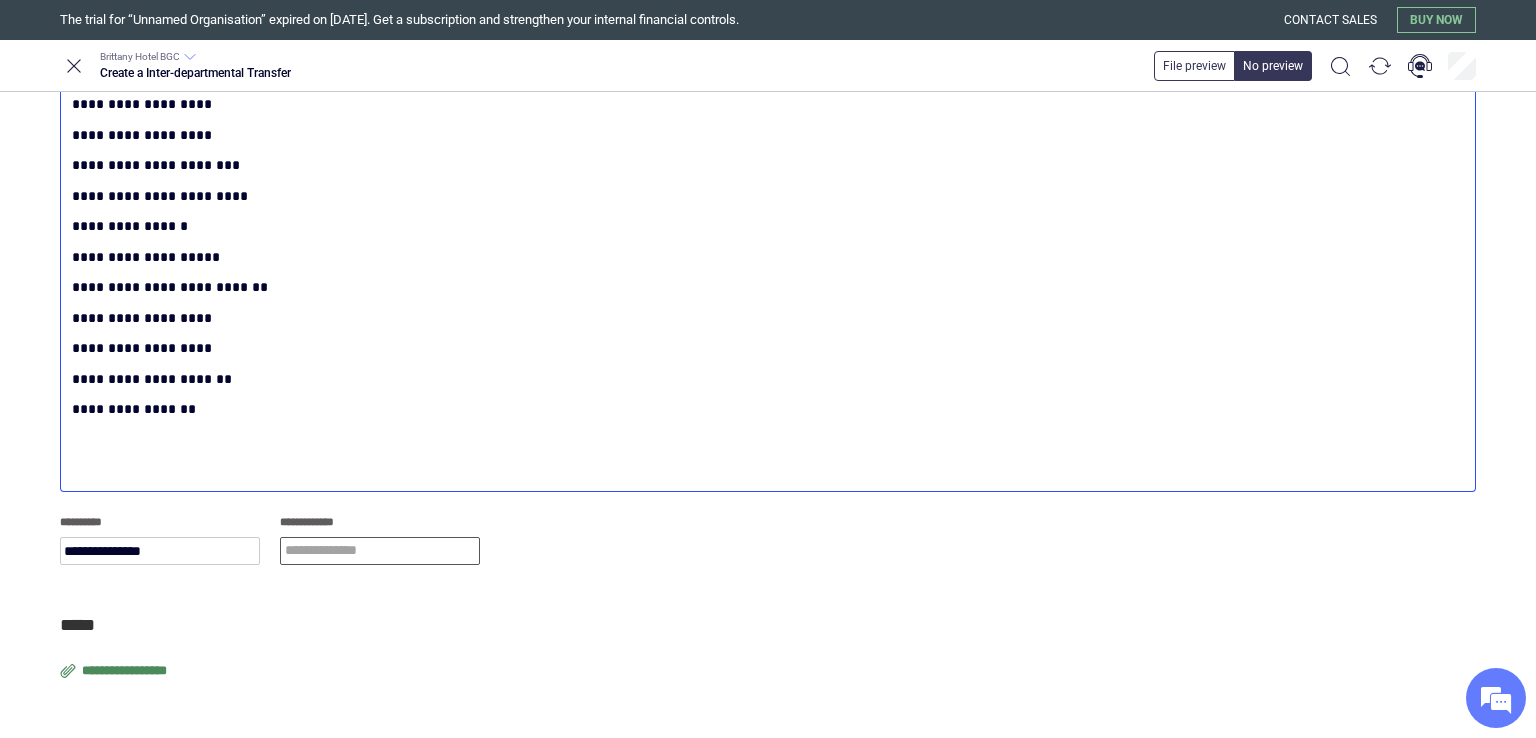click at bounding box center (380, 551) 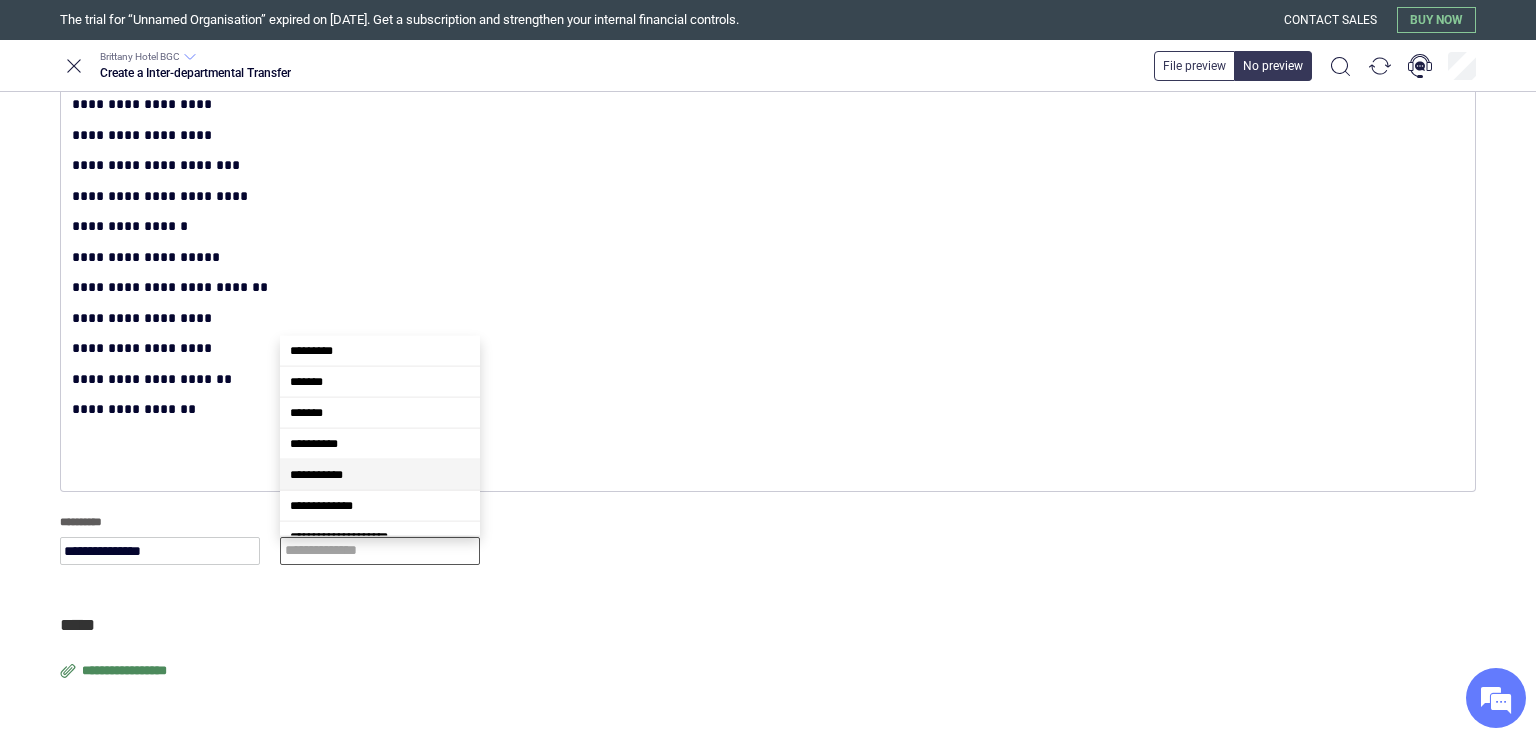 click on "**********" at bounding box center (380, 475) 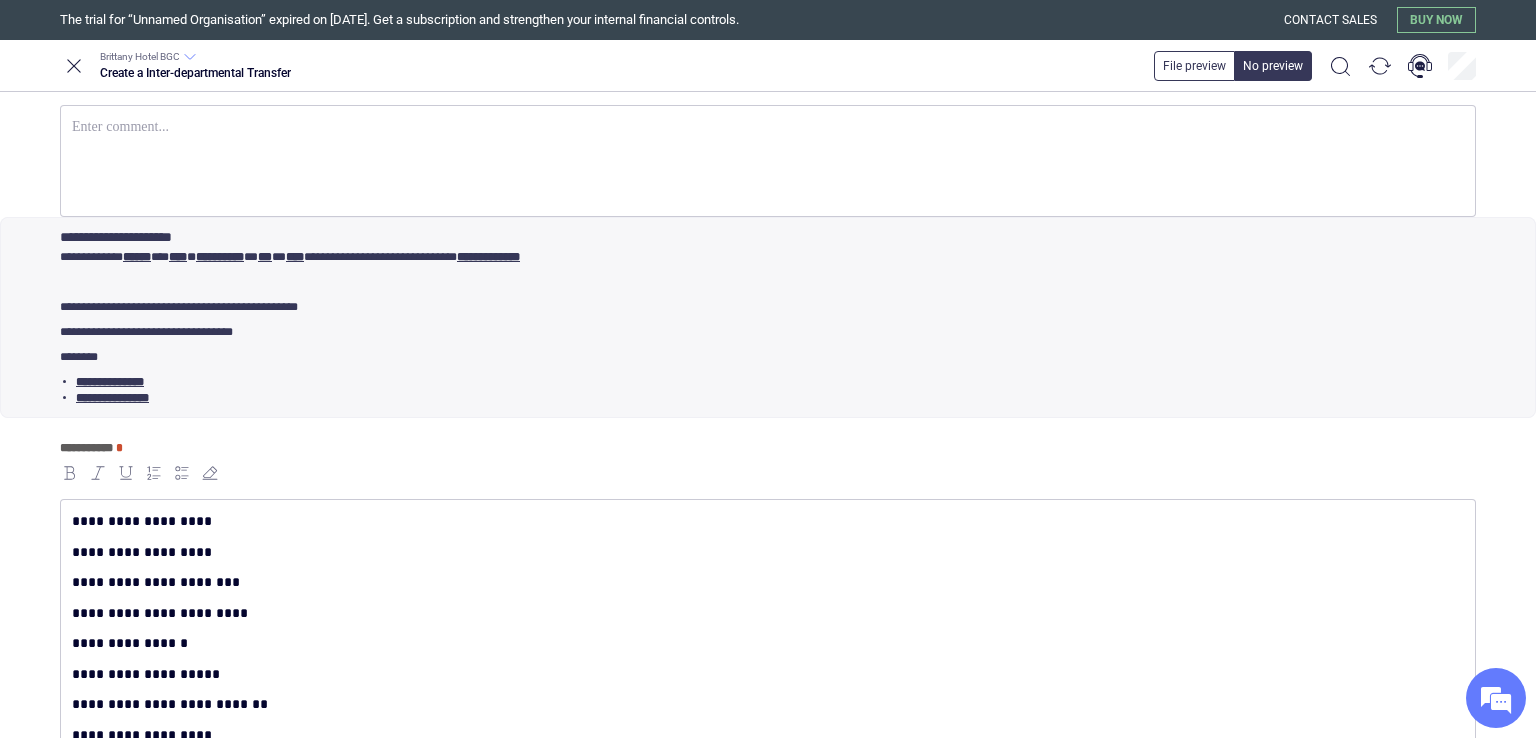 scroll, scrollTop: 91, scrollLeft: 0, axis: vertical 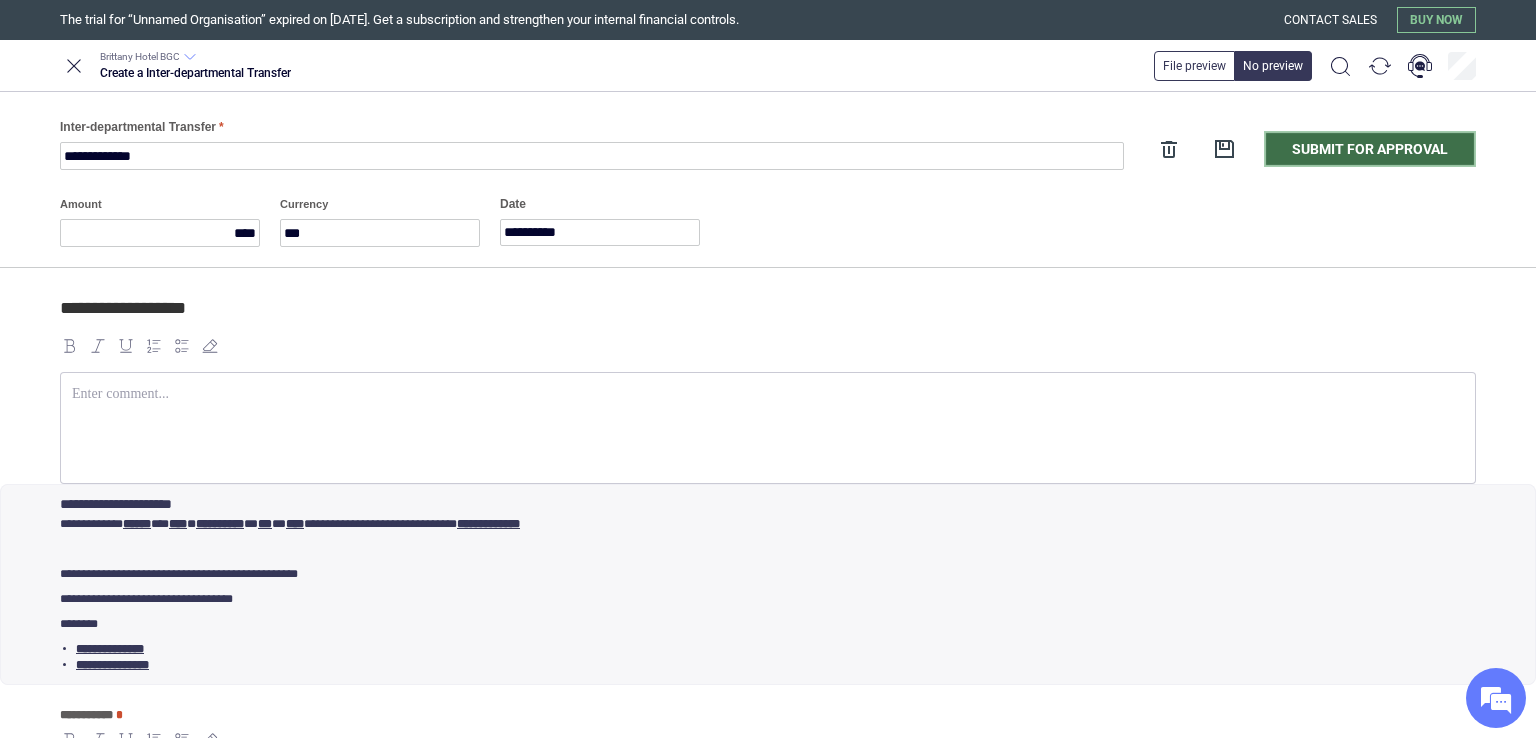type on "**********" 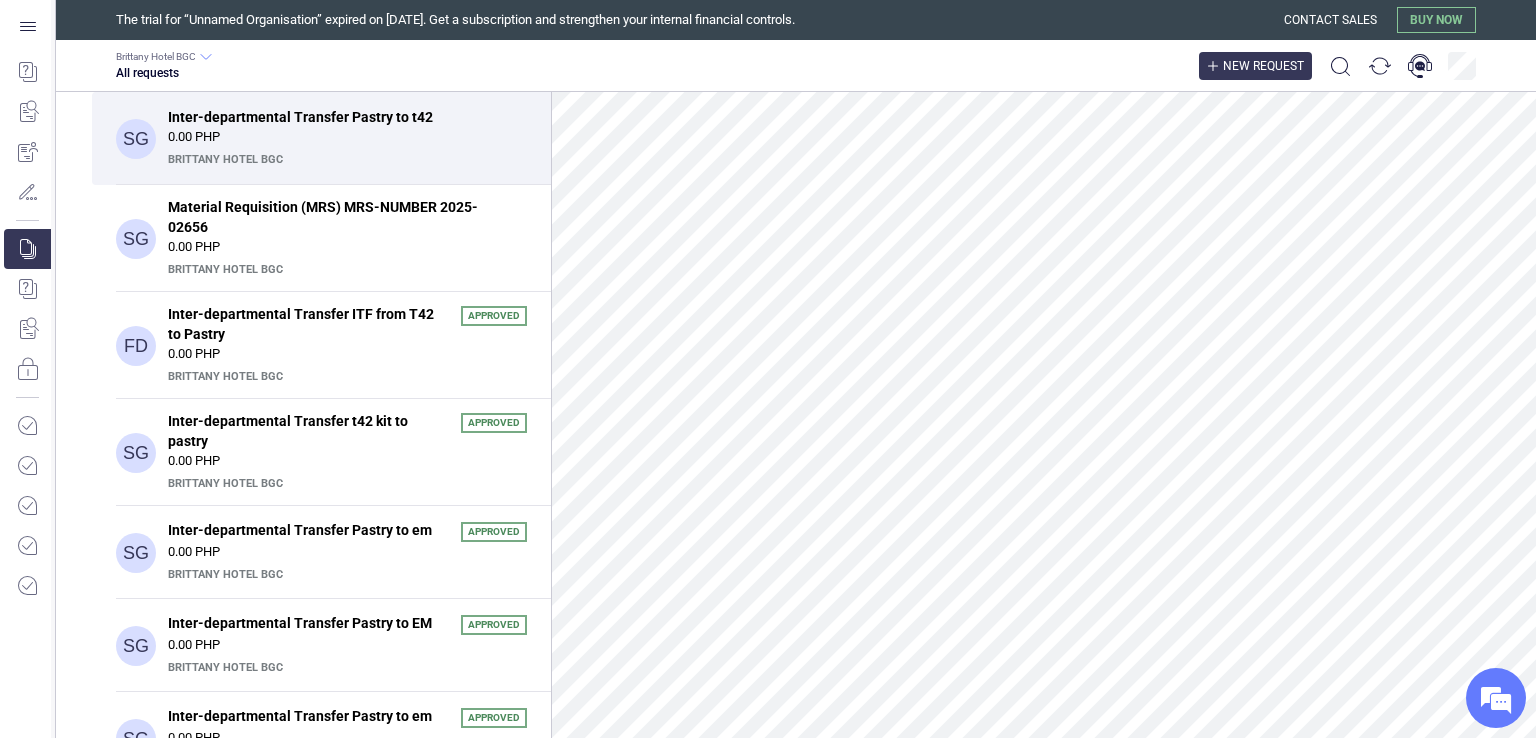 click on "New request" at bounding box center [1263, 66] 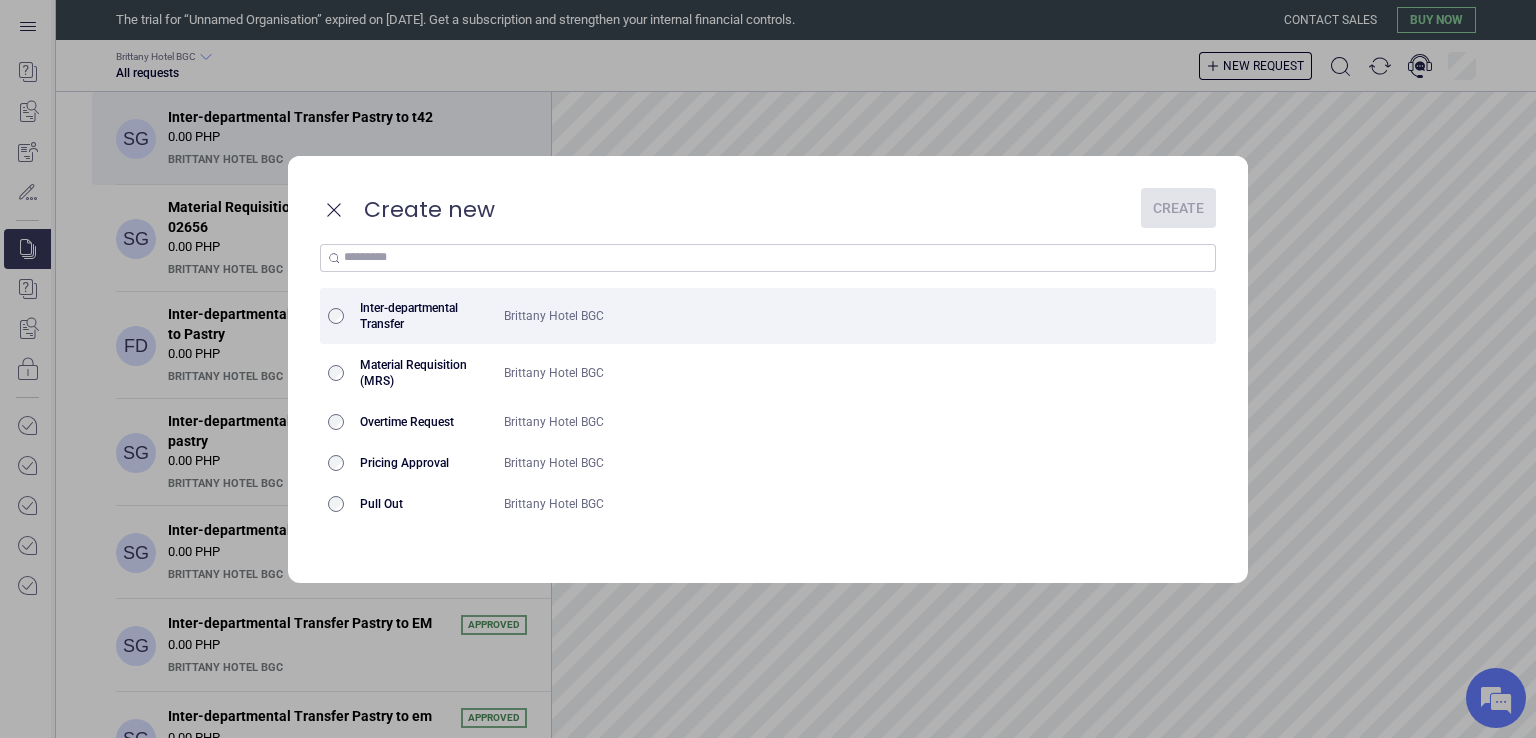 click on "Brittany Hotel BGC" at bounding box center [812, 316] 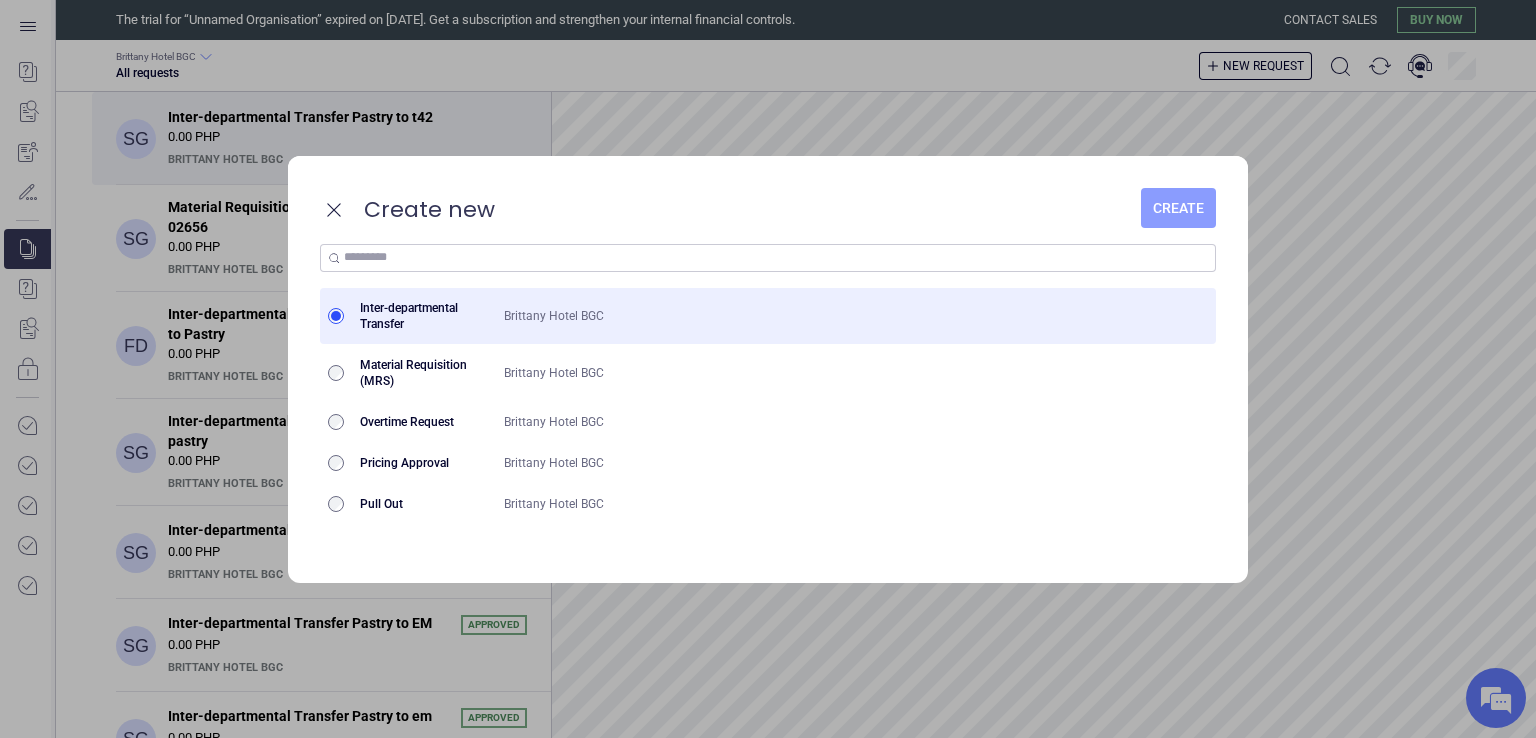 click on "Create" at bounding box center [1178, 208] 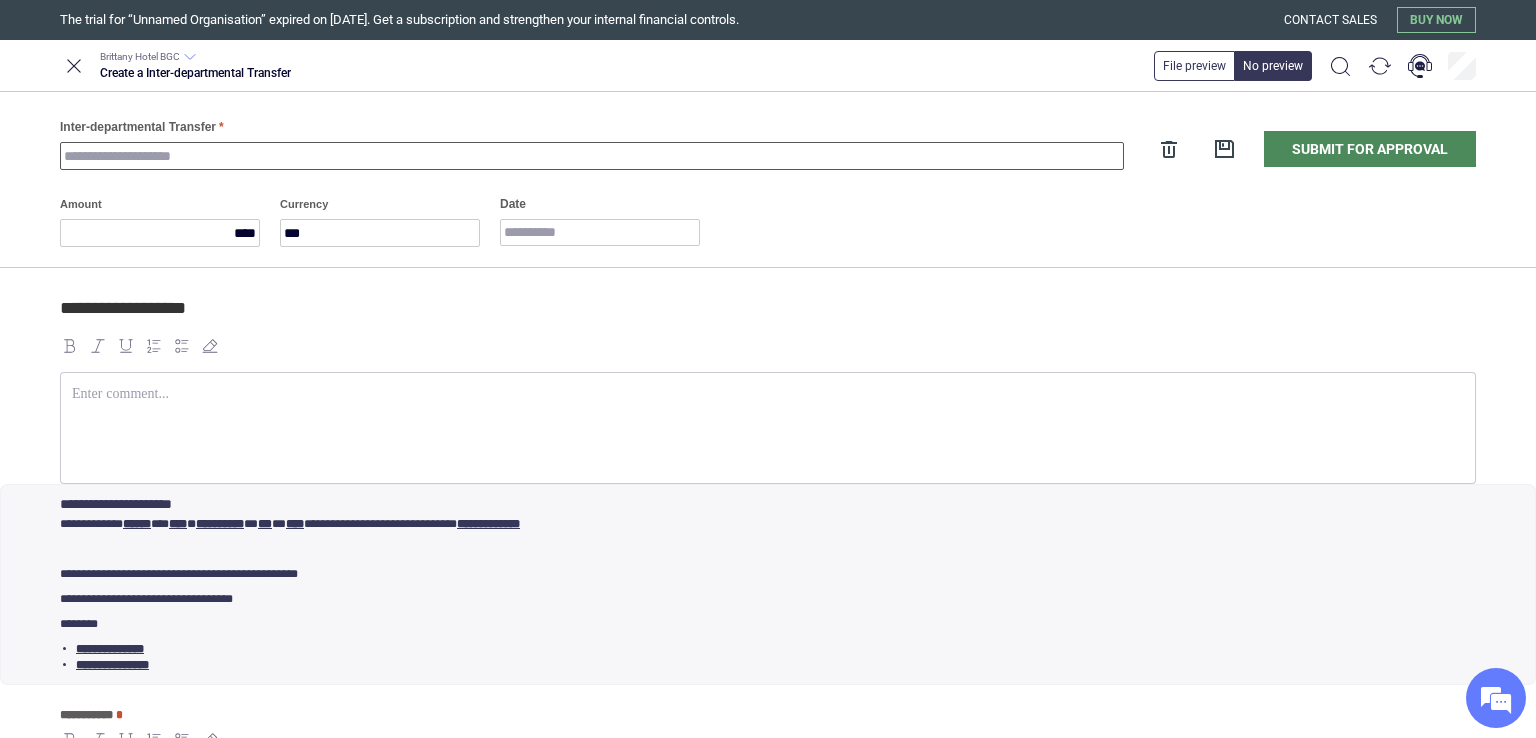 click on "Inter-departmental Transfer" at bounding box center [592, 156] 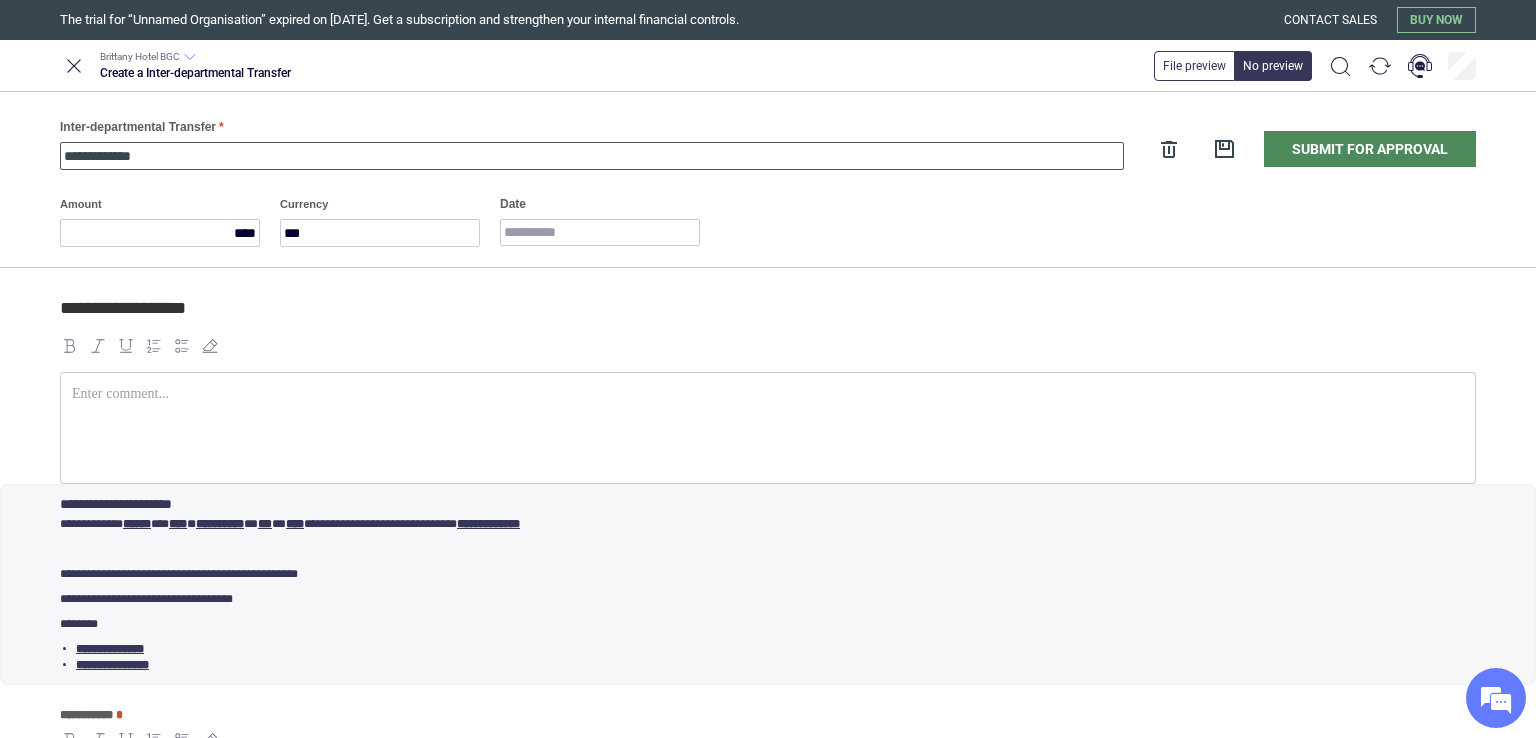type on "**********" 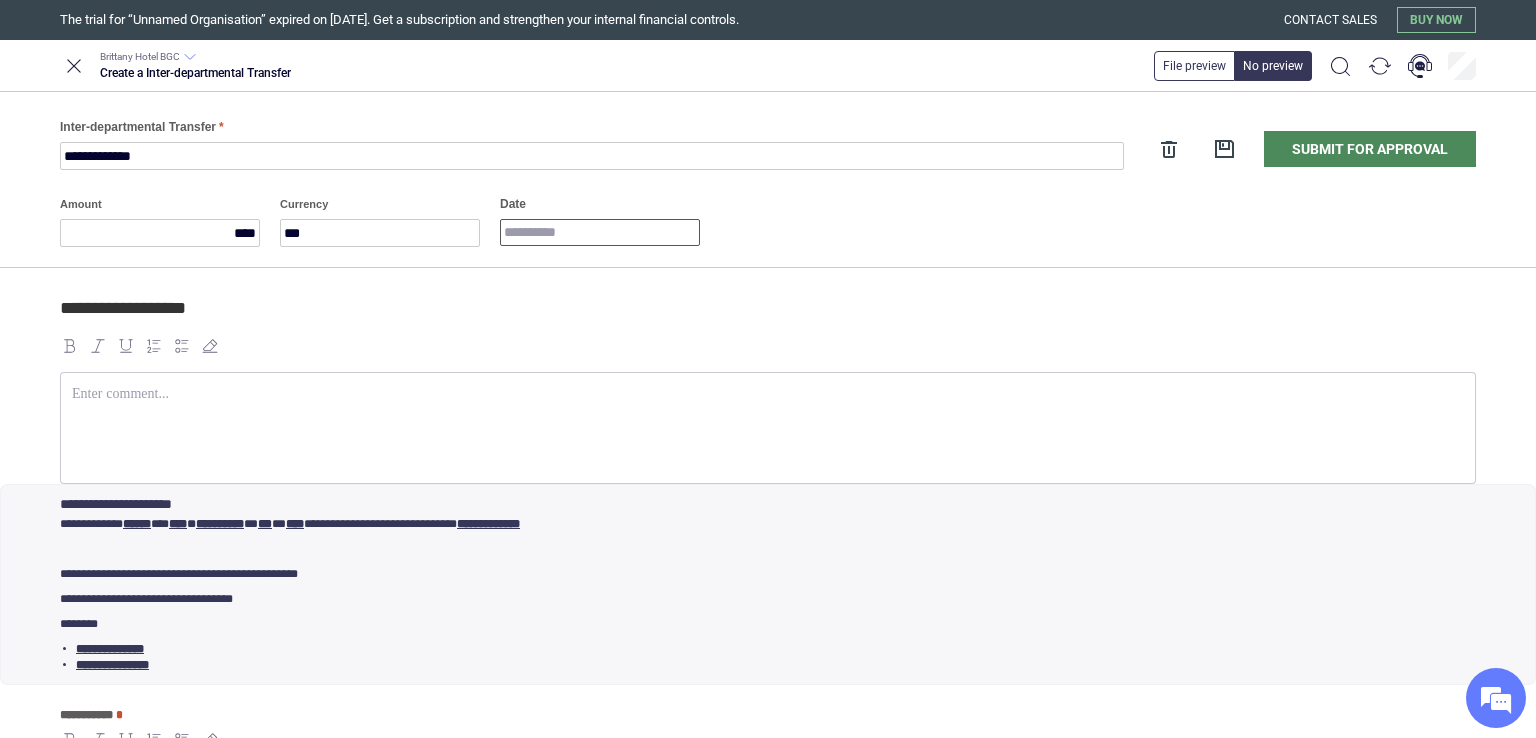 click on "Date" at bounding box center (600, 232) 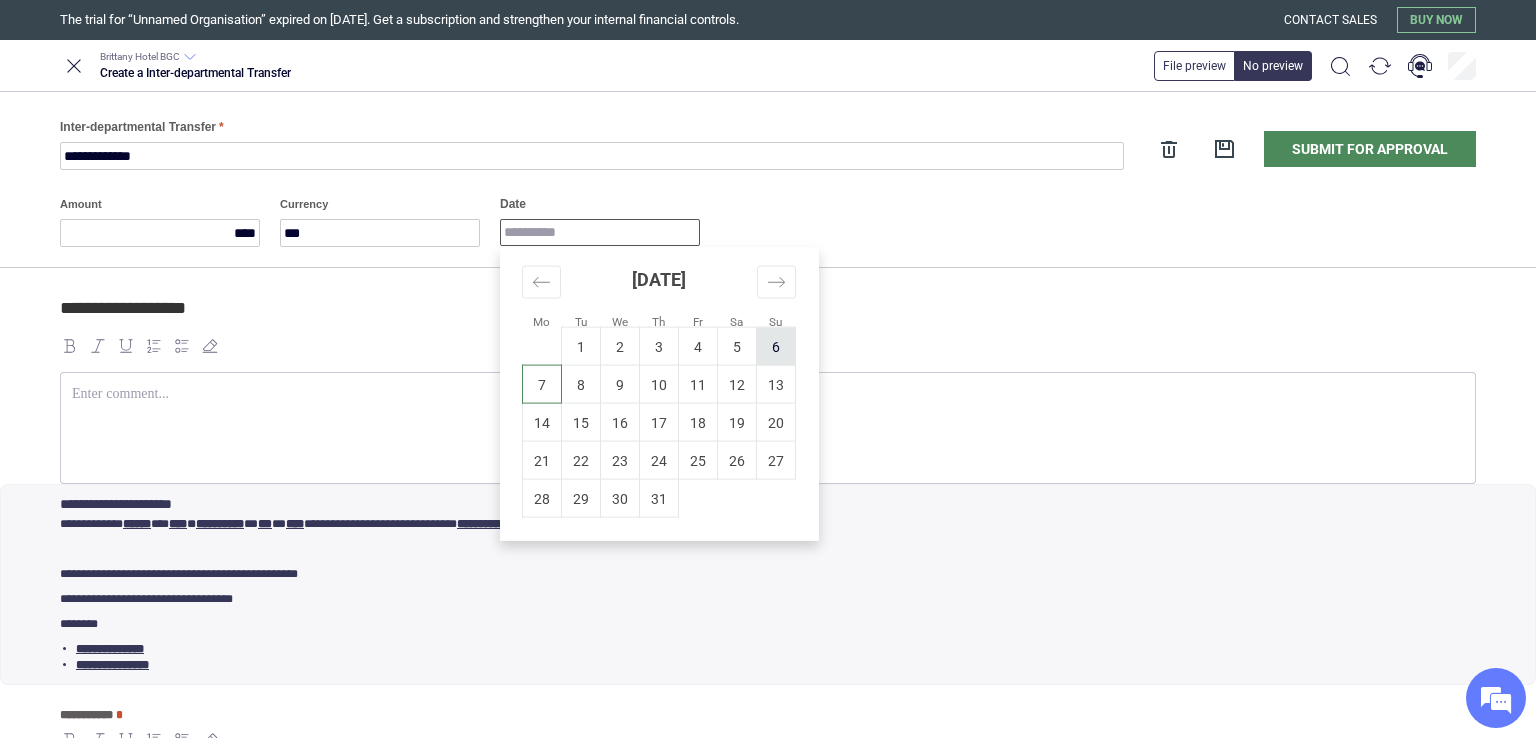 click on "6" at bounding box center [776, 346] 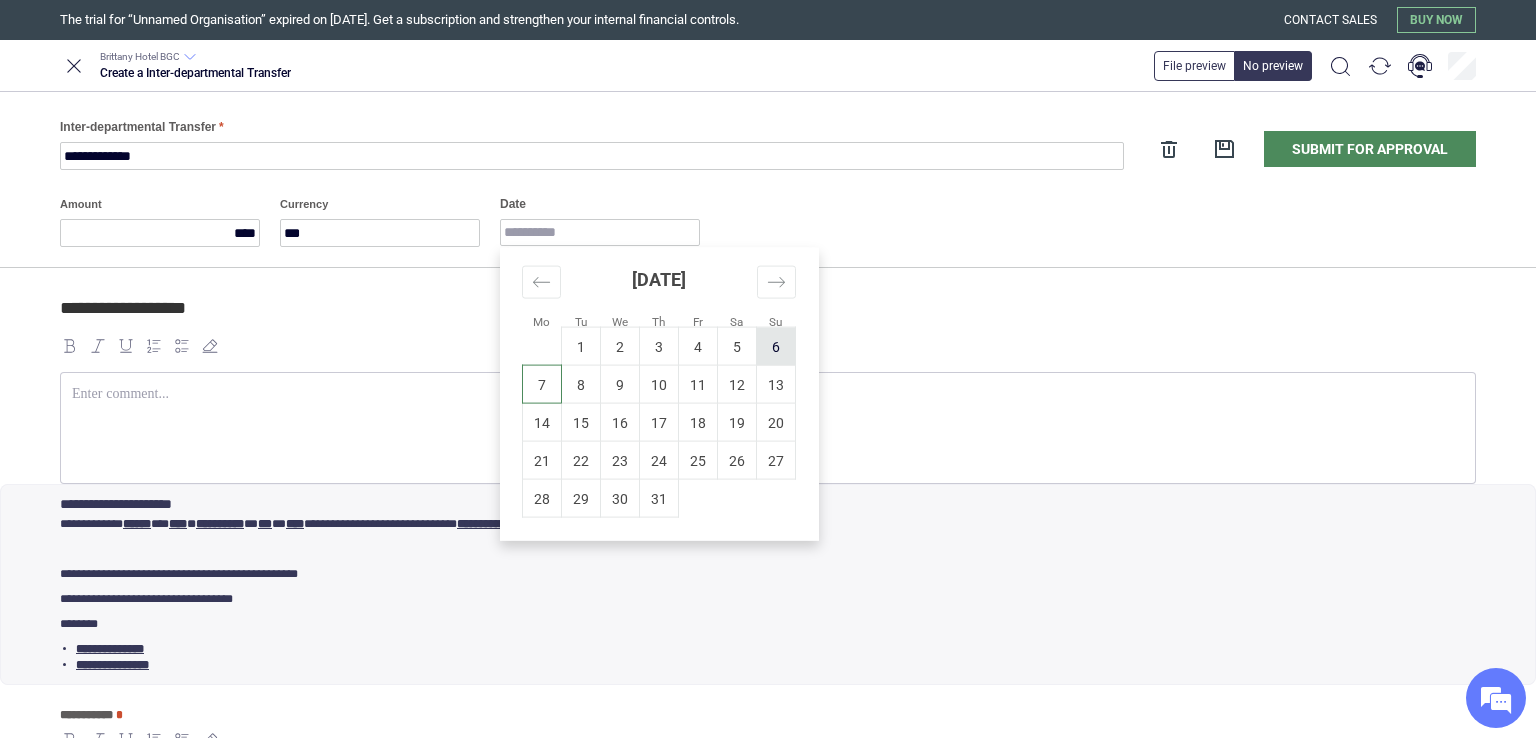type on "**********" 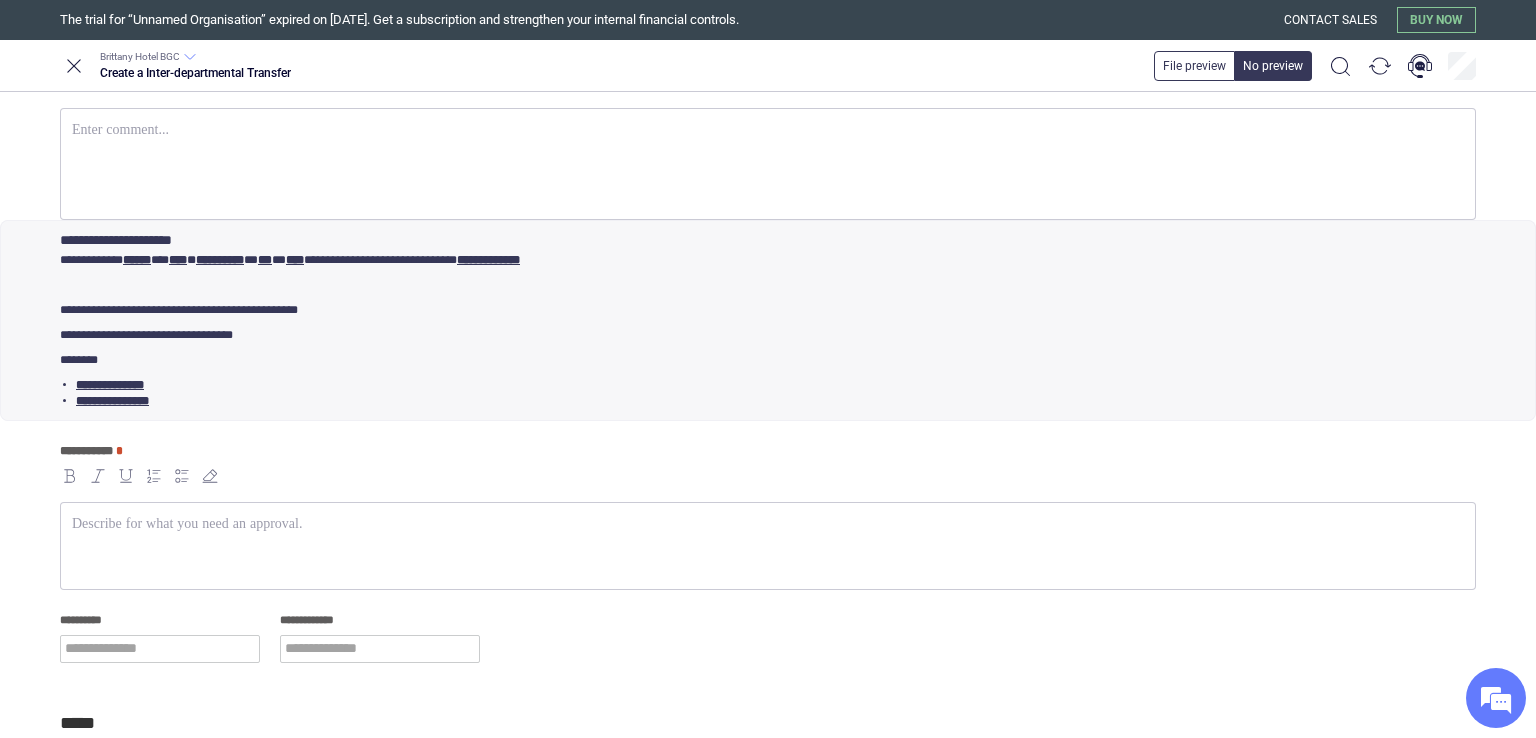 scroll, scrollTop: 271, scrollLeft: 0, axis: vertical 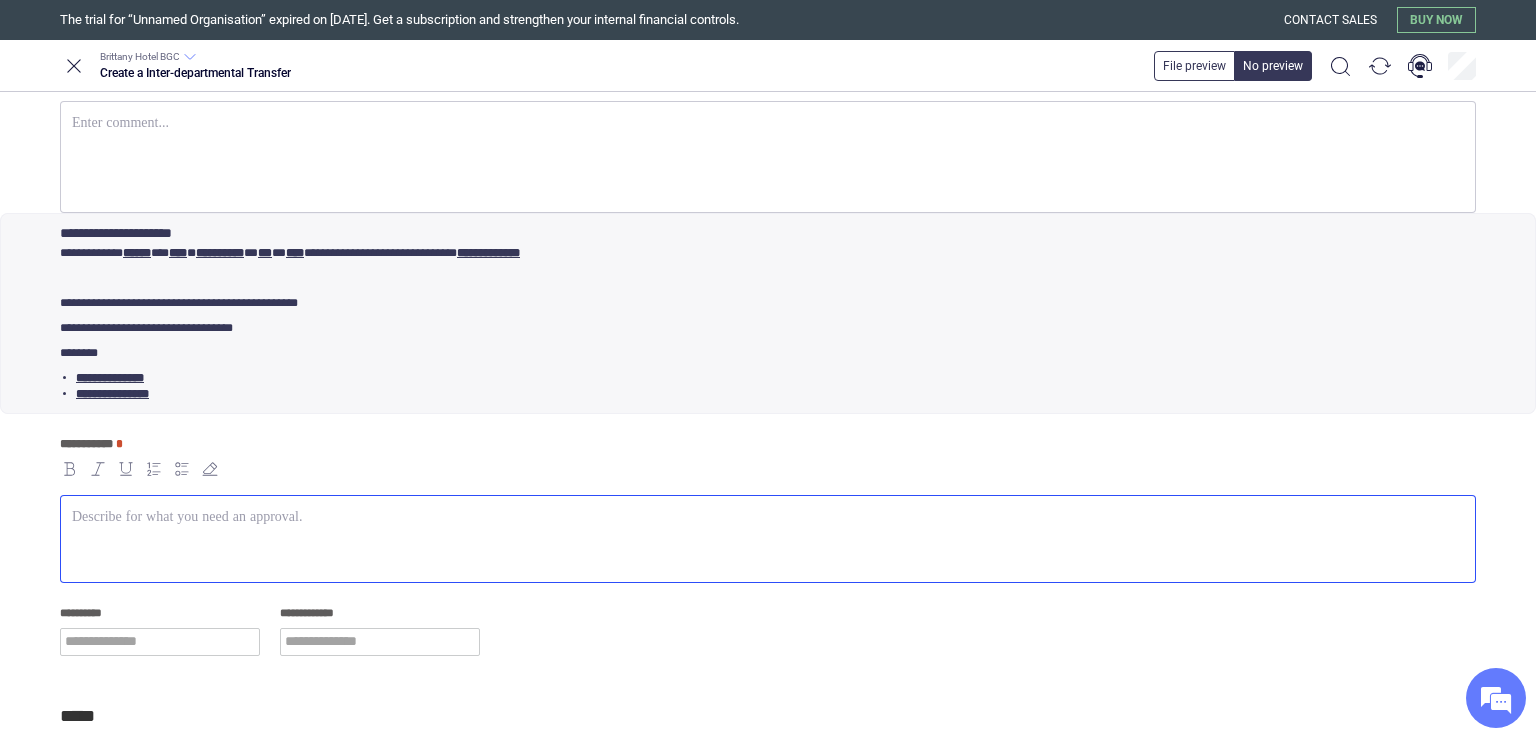 click at bounding box center (768, 539) 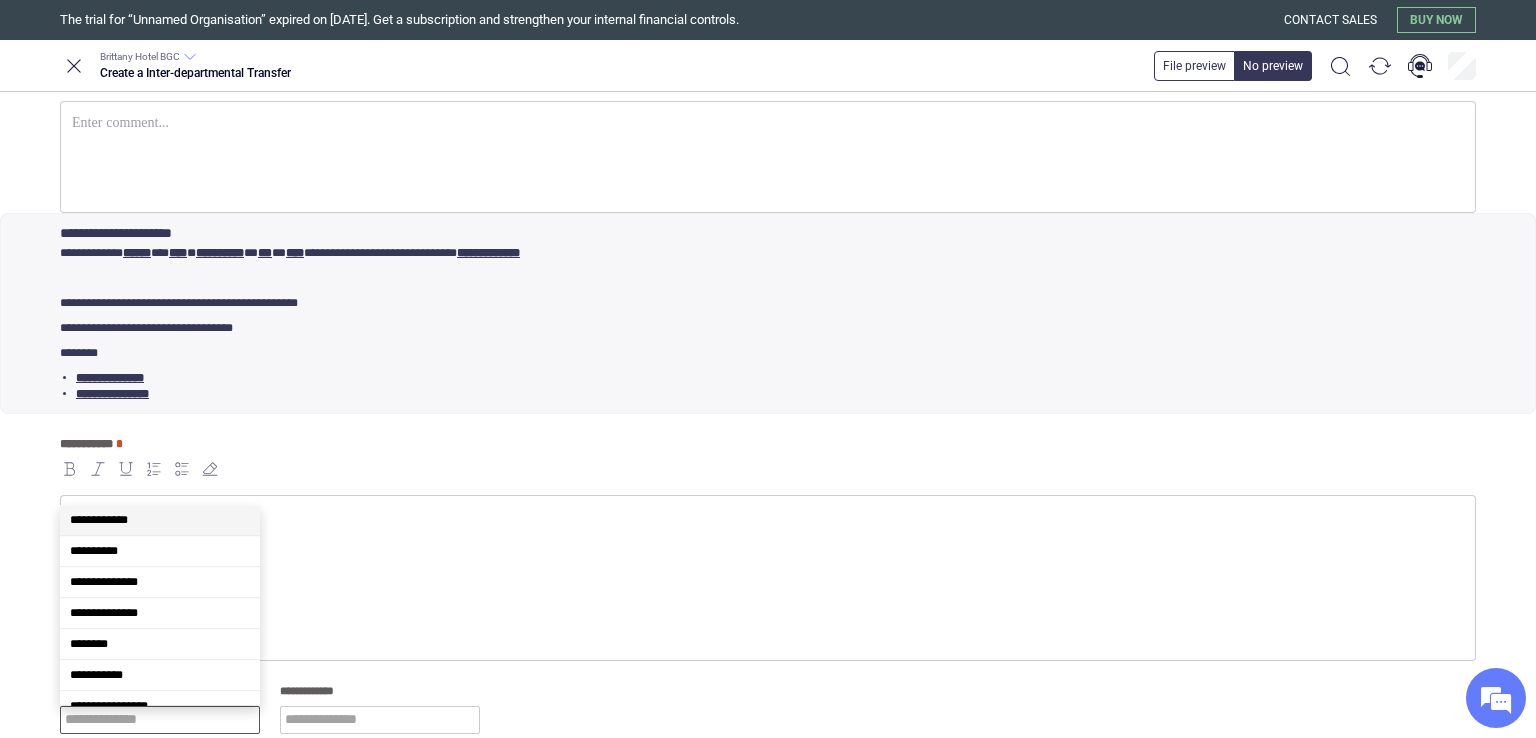 click at bounding box center (160, 720) 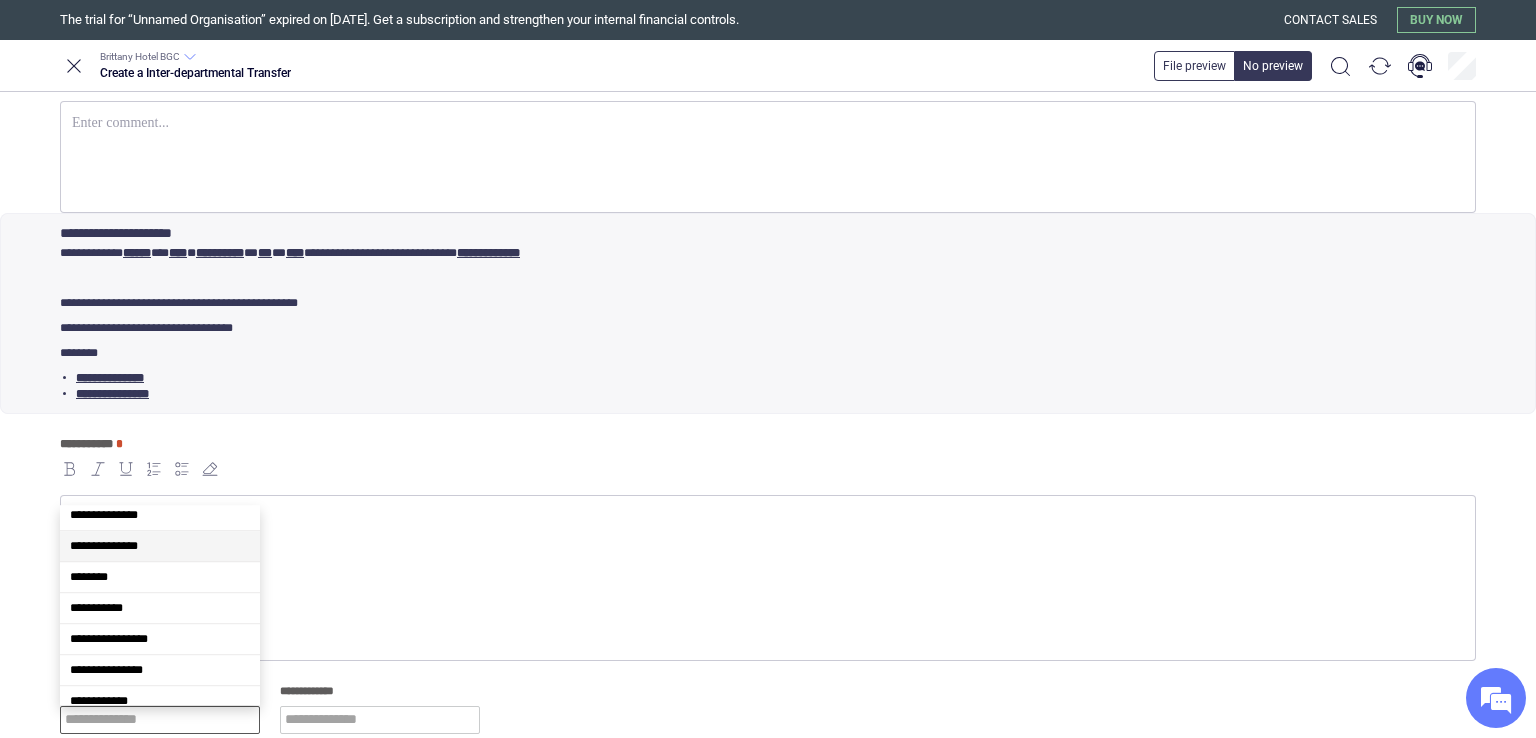 scroll, scrollTop: 86, scrollLeft: 0, axis: vertical 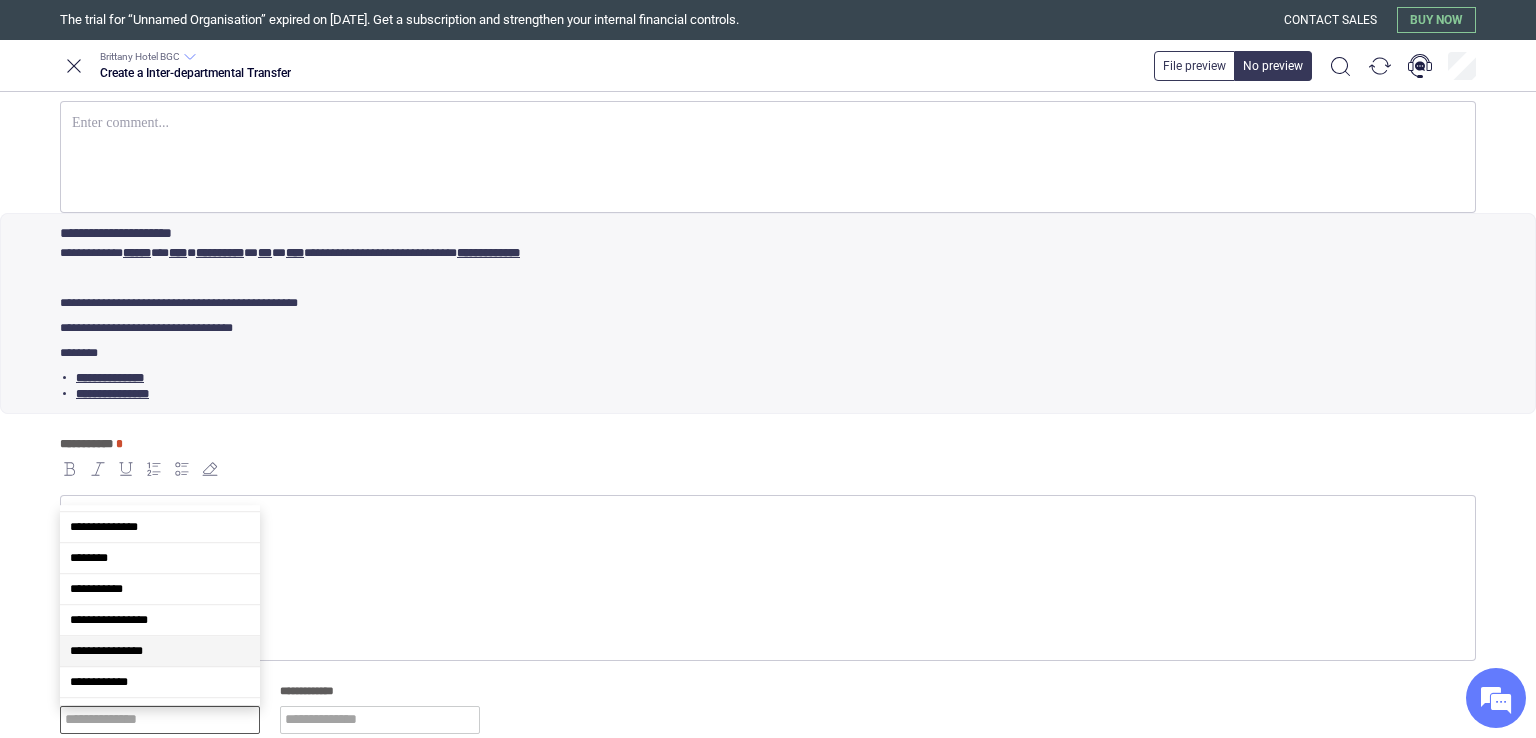 click on "**********" at bounding box center (160, 651) 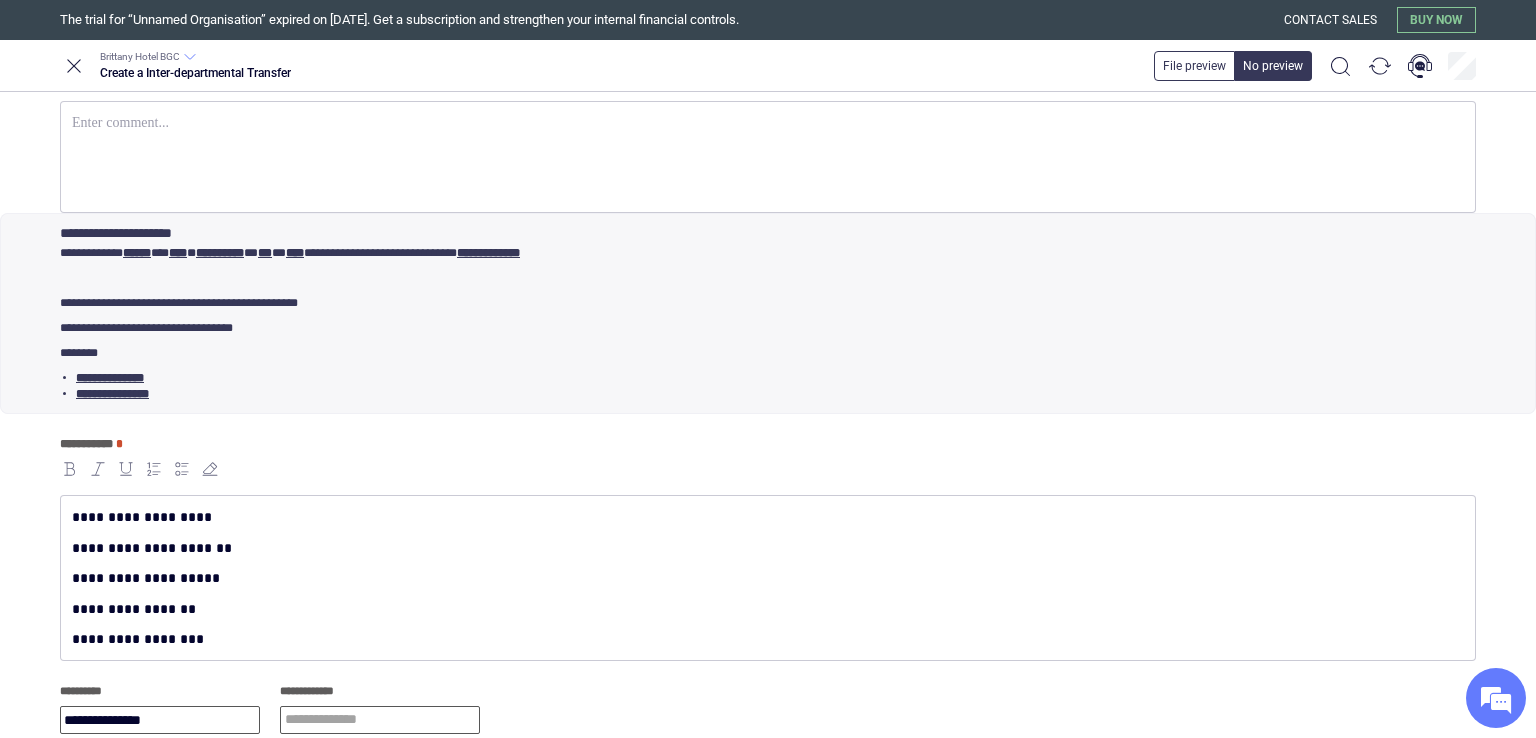 type on "**********" 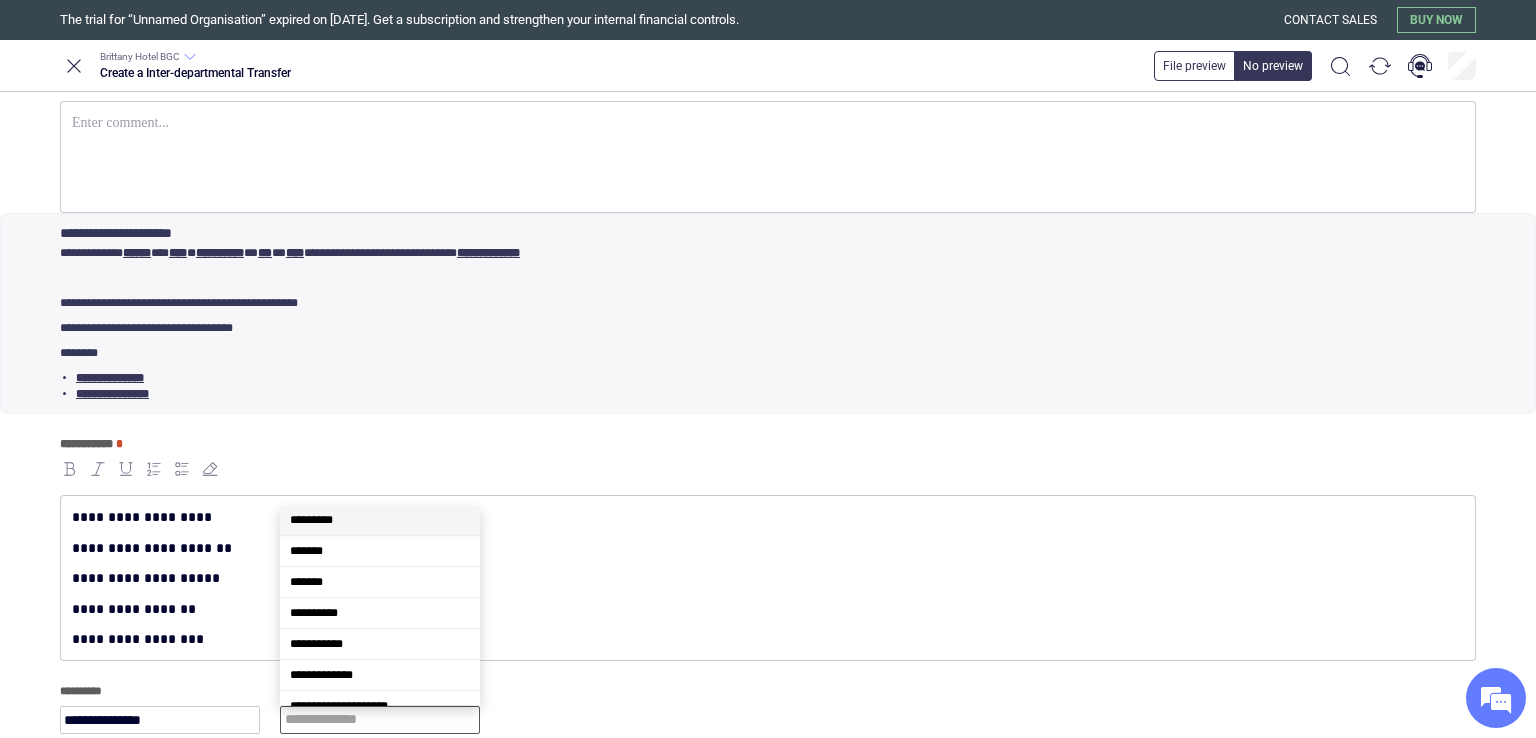click at bounding box center [380, 720] 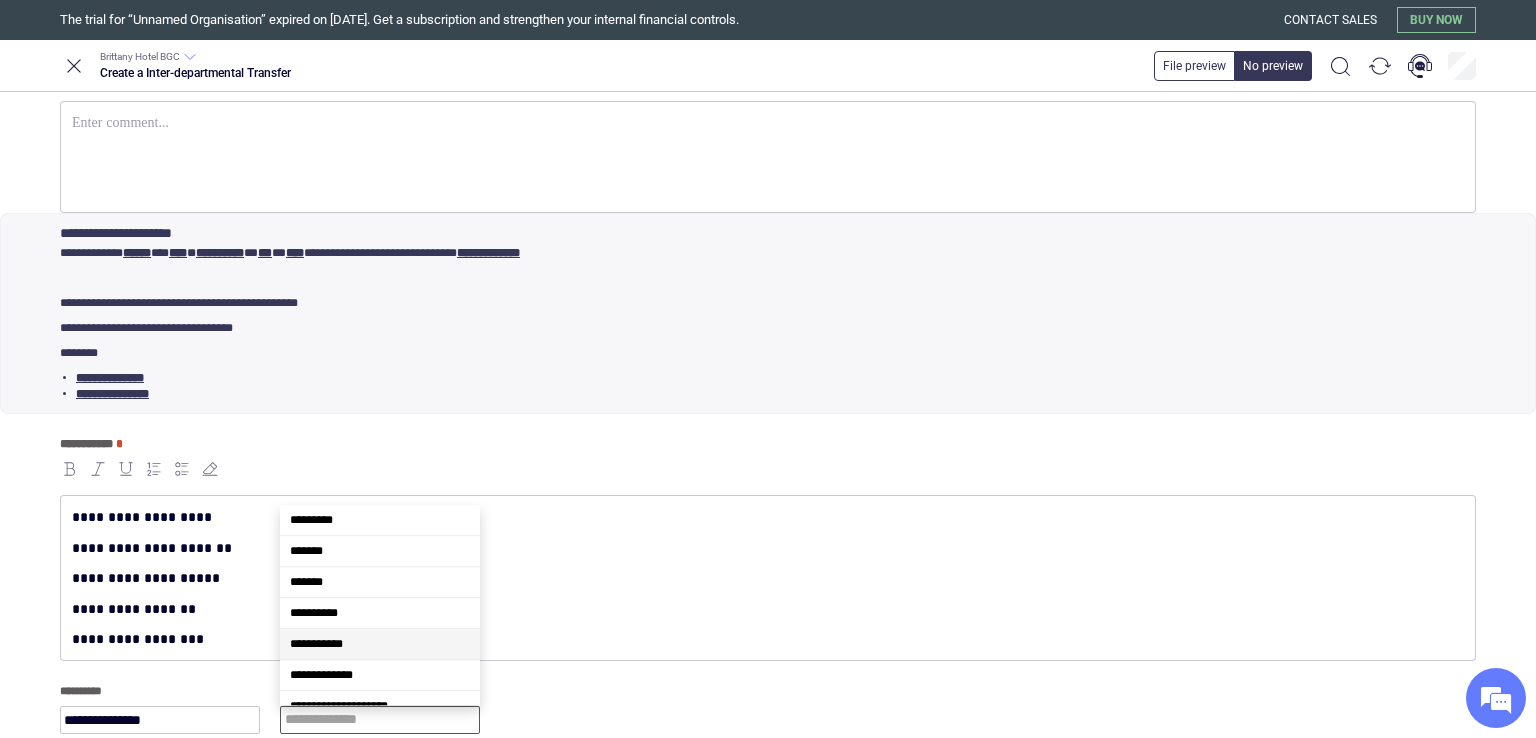 click on "**********" at bounding box center (380, 644) 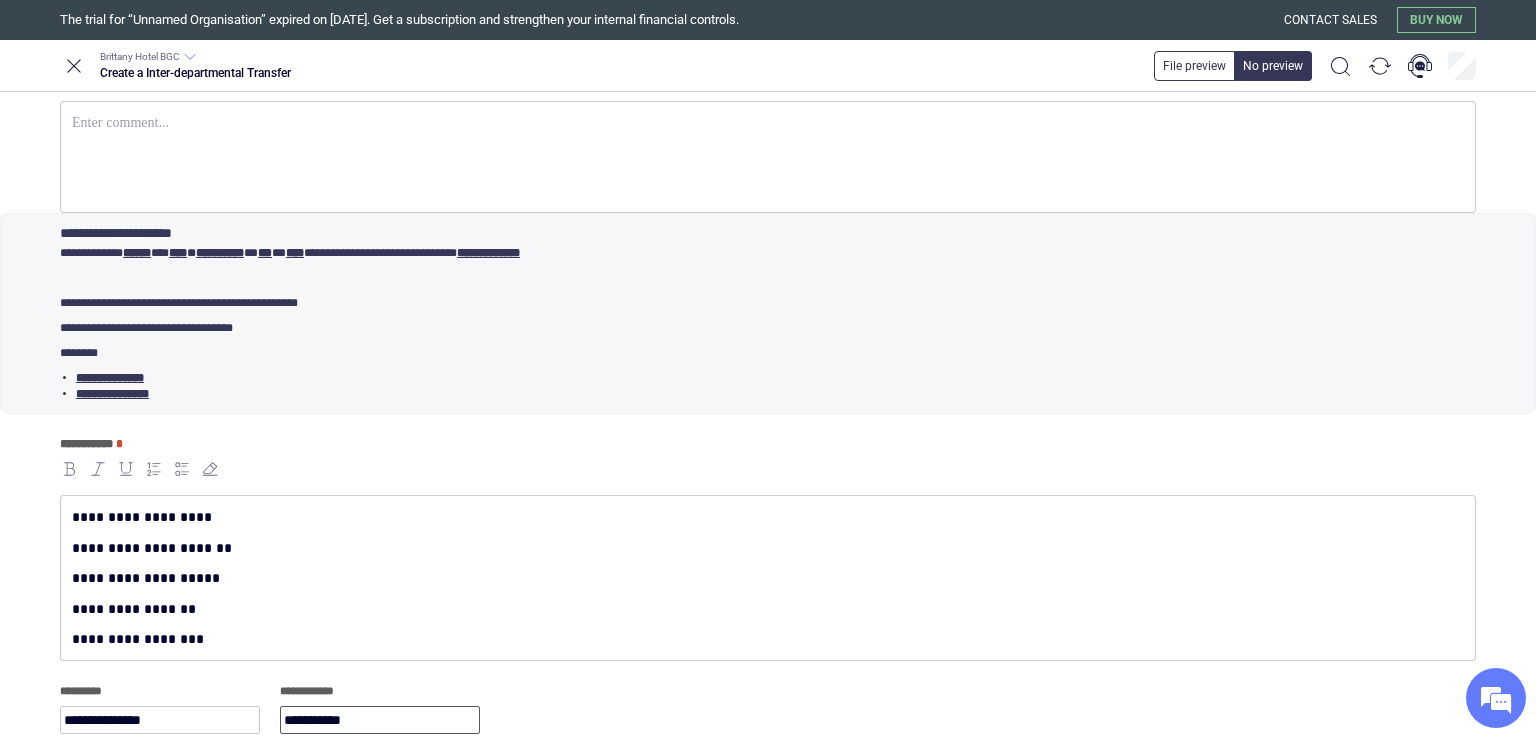 scroll, scrollTop: 0, scrollLeft: 0, axis: both 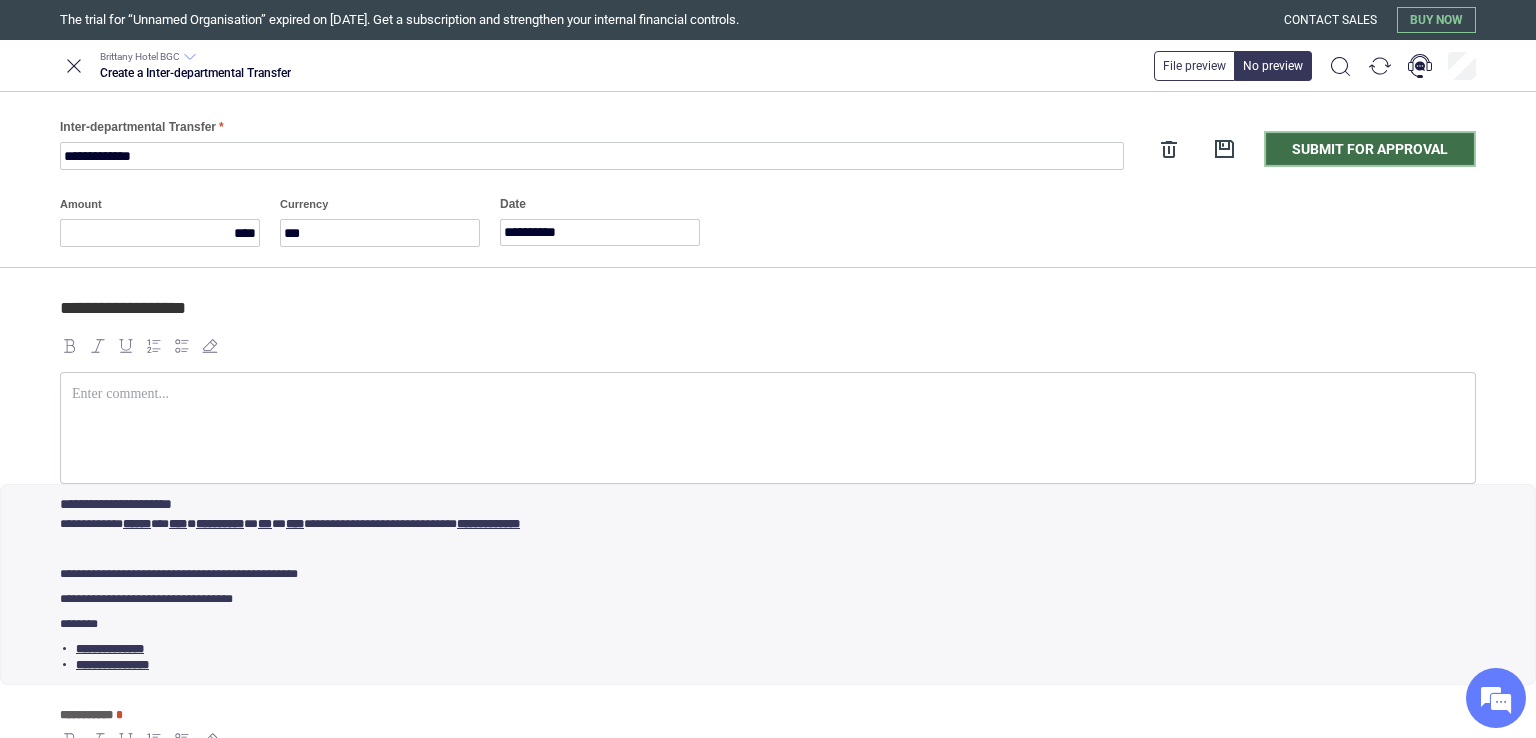 type on "**********" 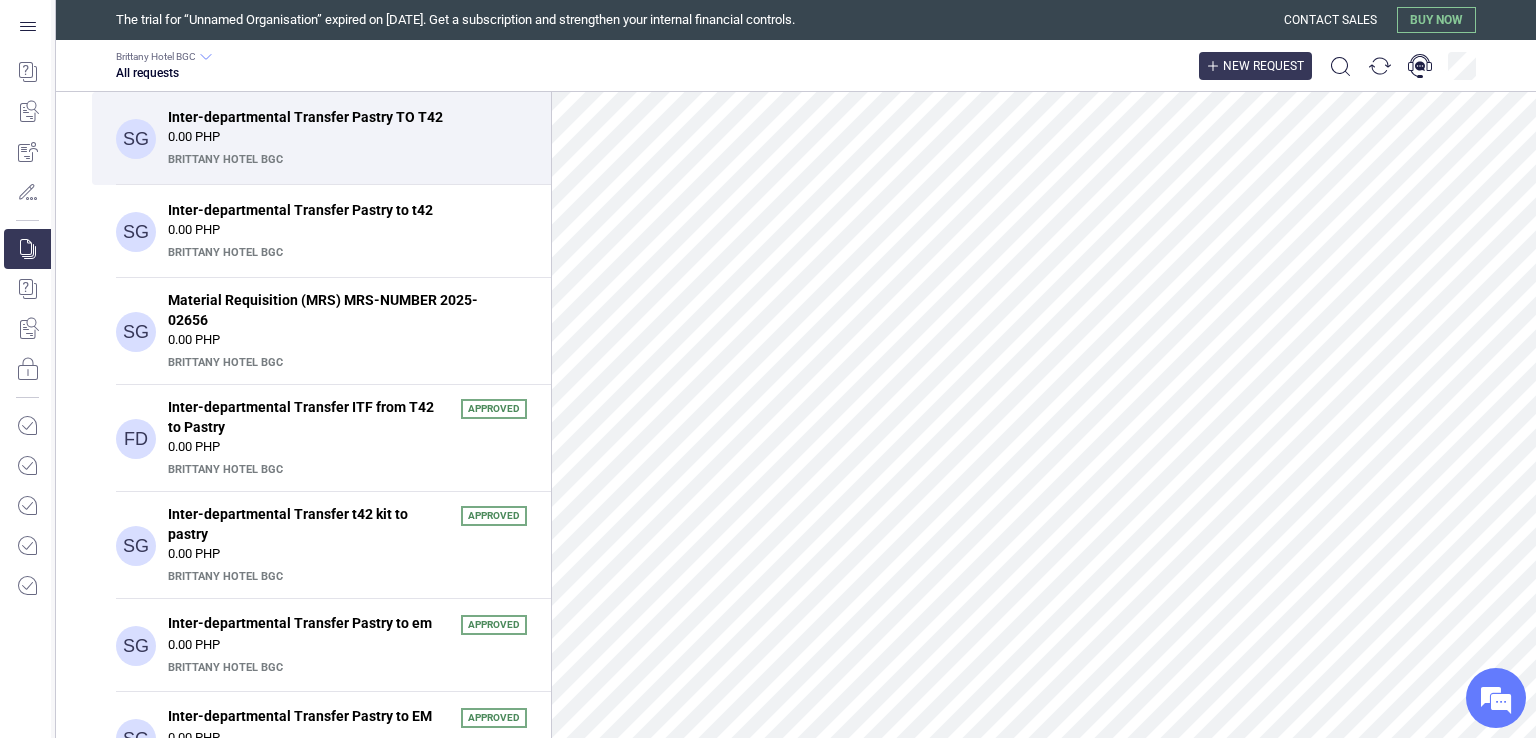 click on "New request" at bounding box center [1263, 66] 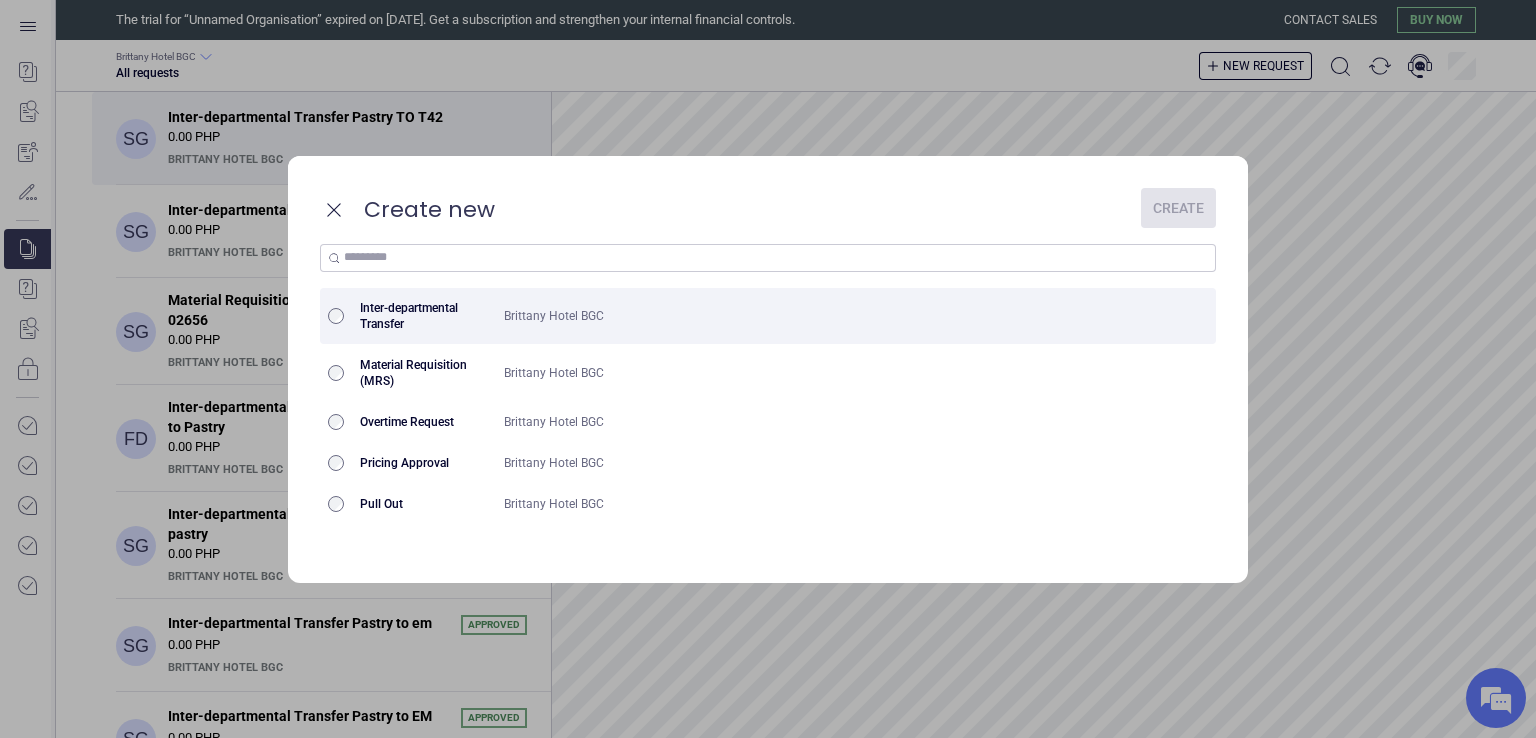 click on "Brittany Hotel BGC" at bounding box center (812, 316) 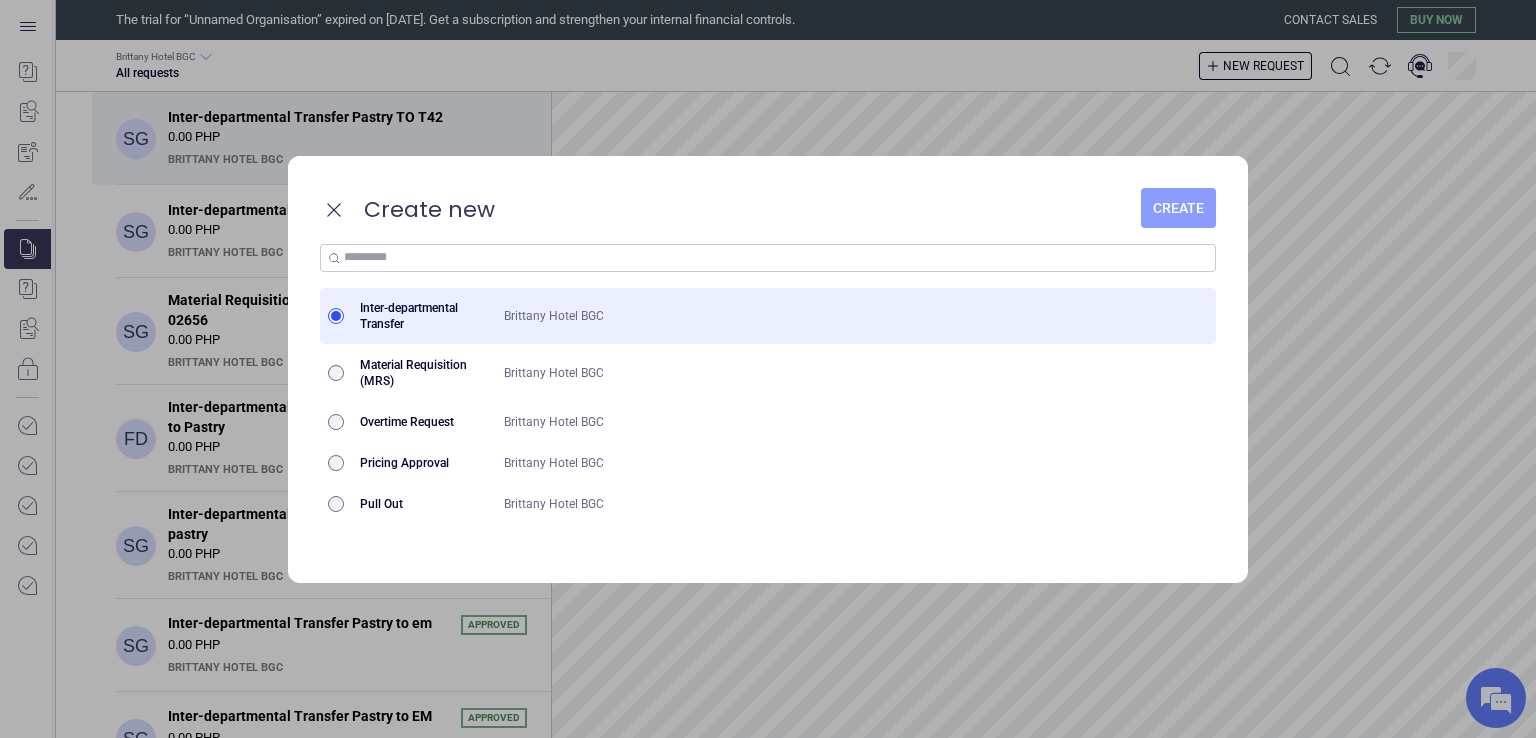 click on "Create" at bounding box center [1178, 208] 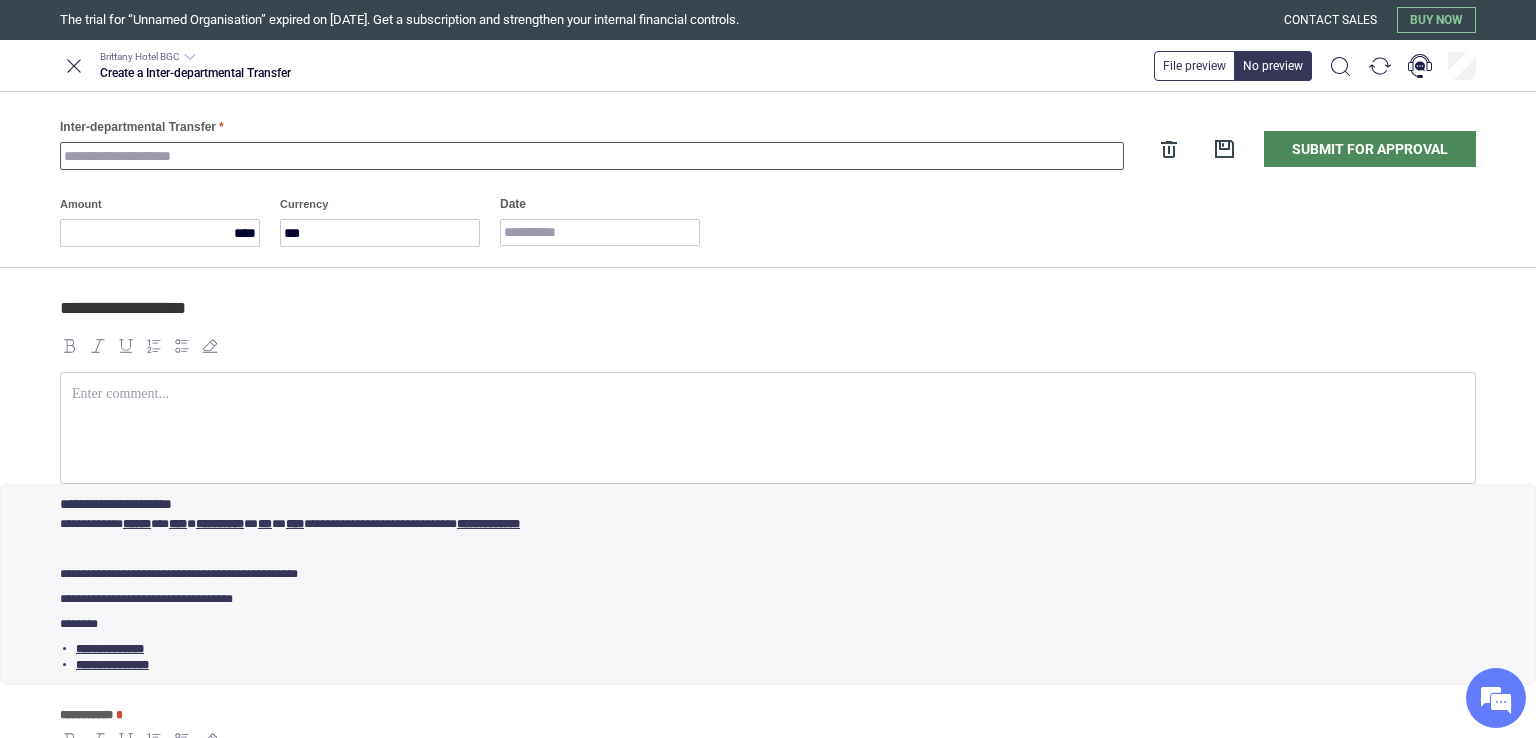 click on "Inter-departmental Transfer" at bounding box center [592, 156] 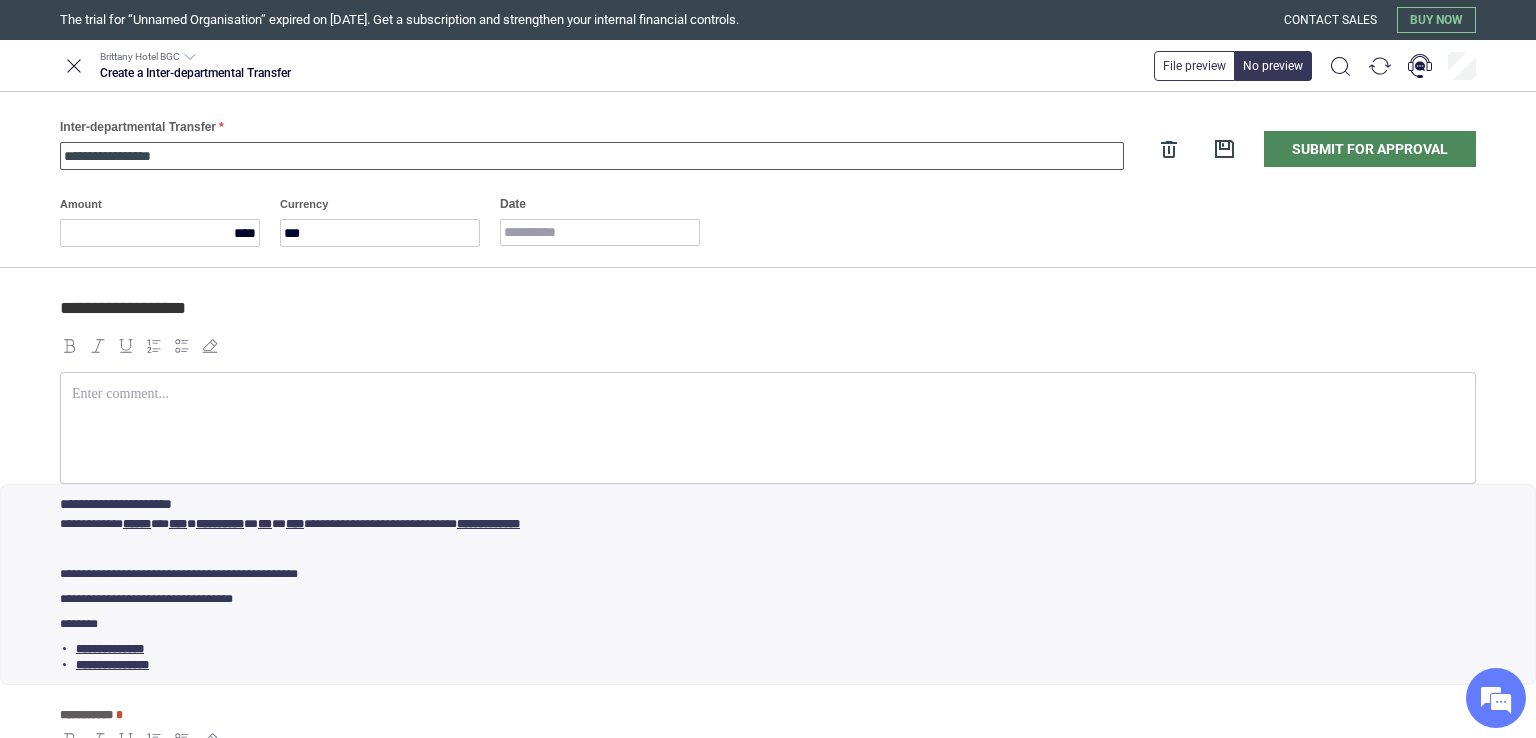 type on "**********" 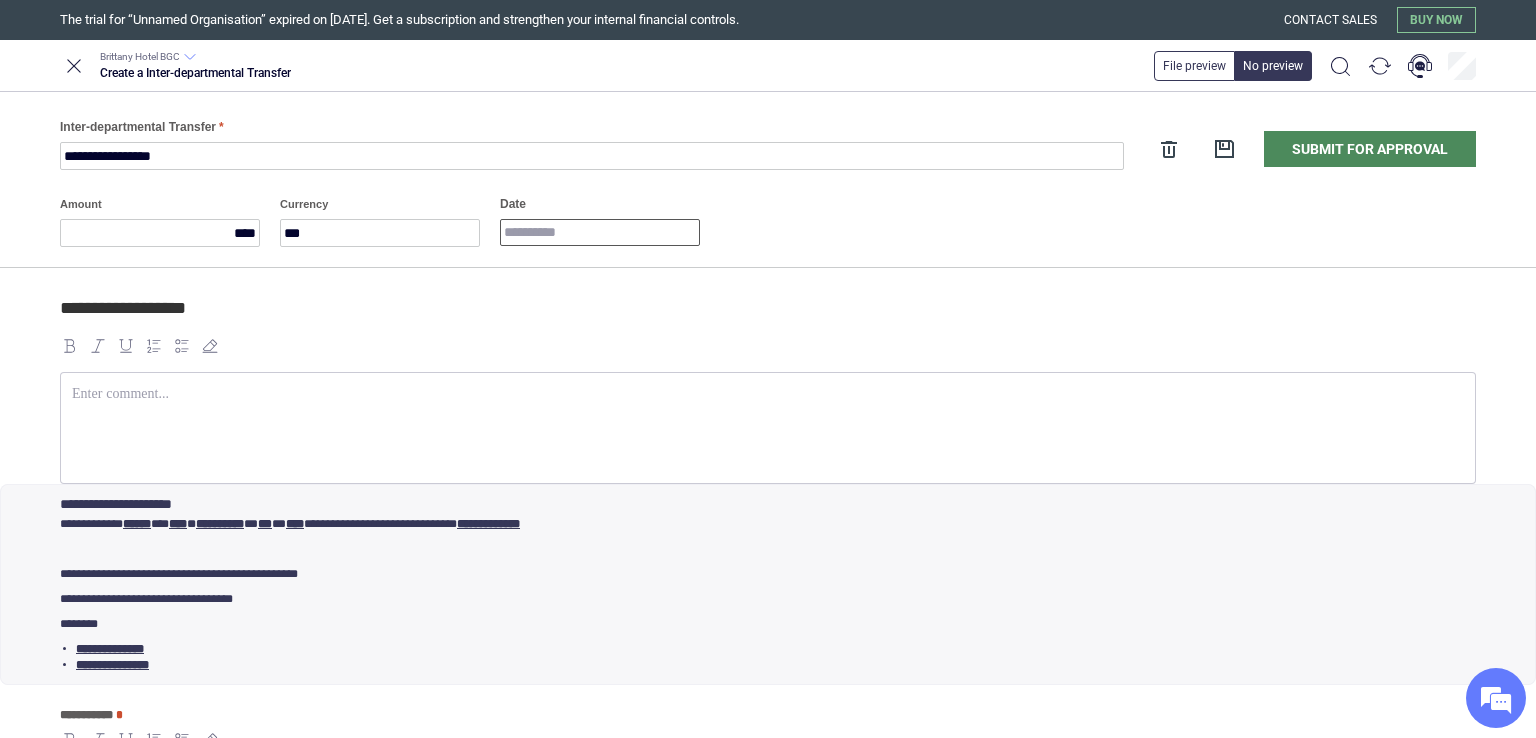 click on "Date" at bounding box center (600, 232) 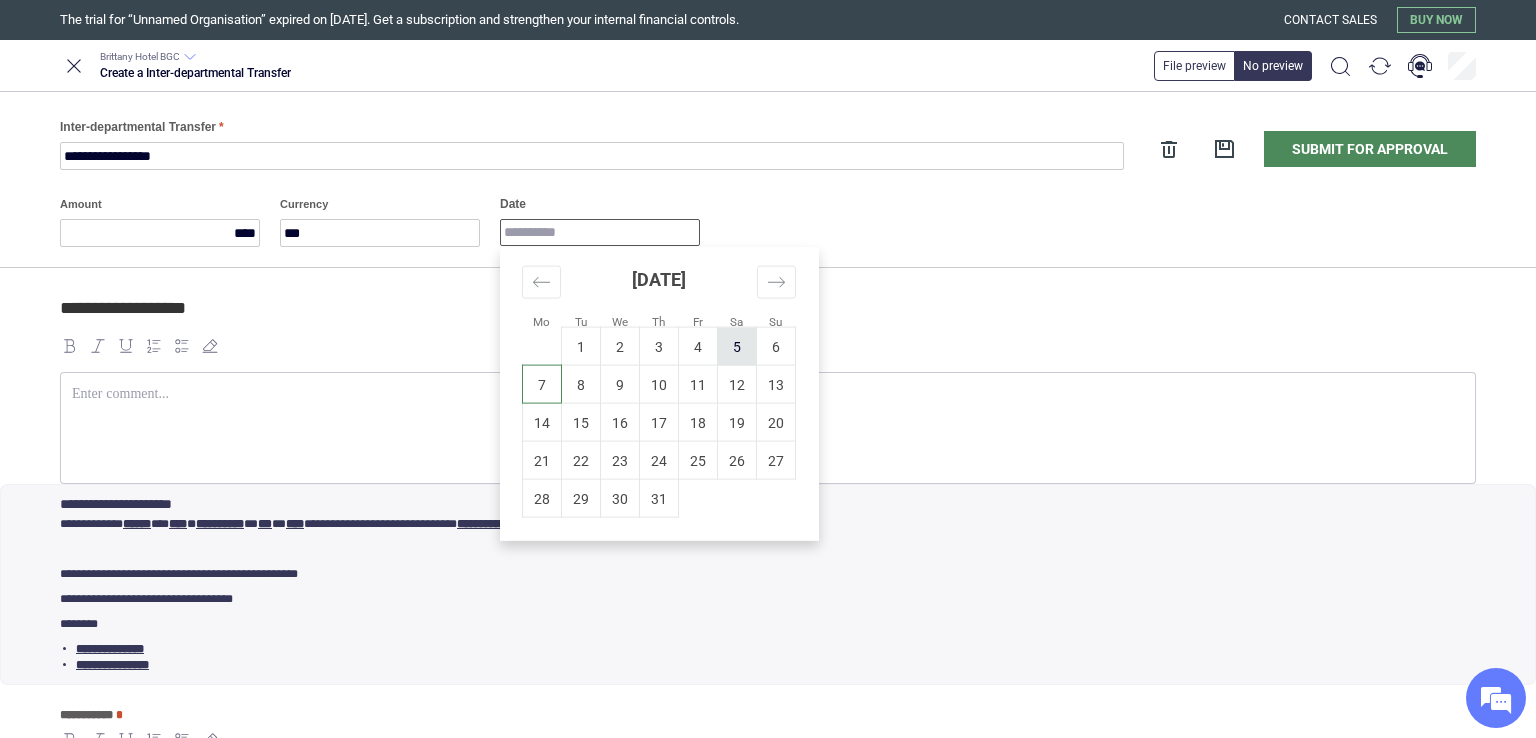 click on "5" at bounding box center (737, 346) 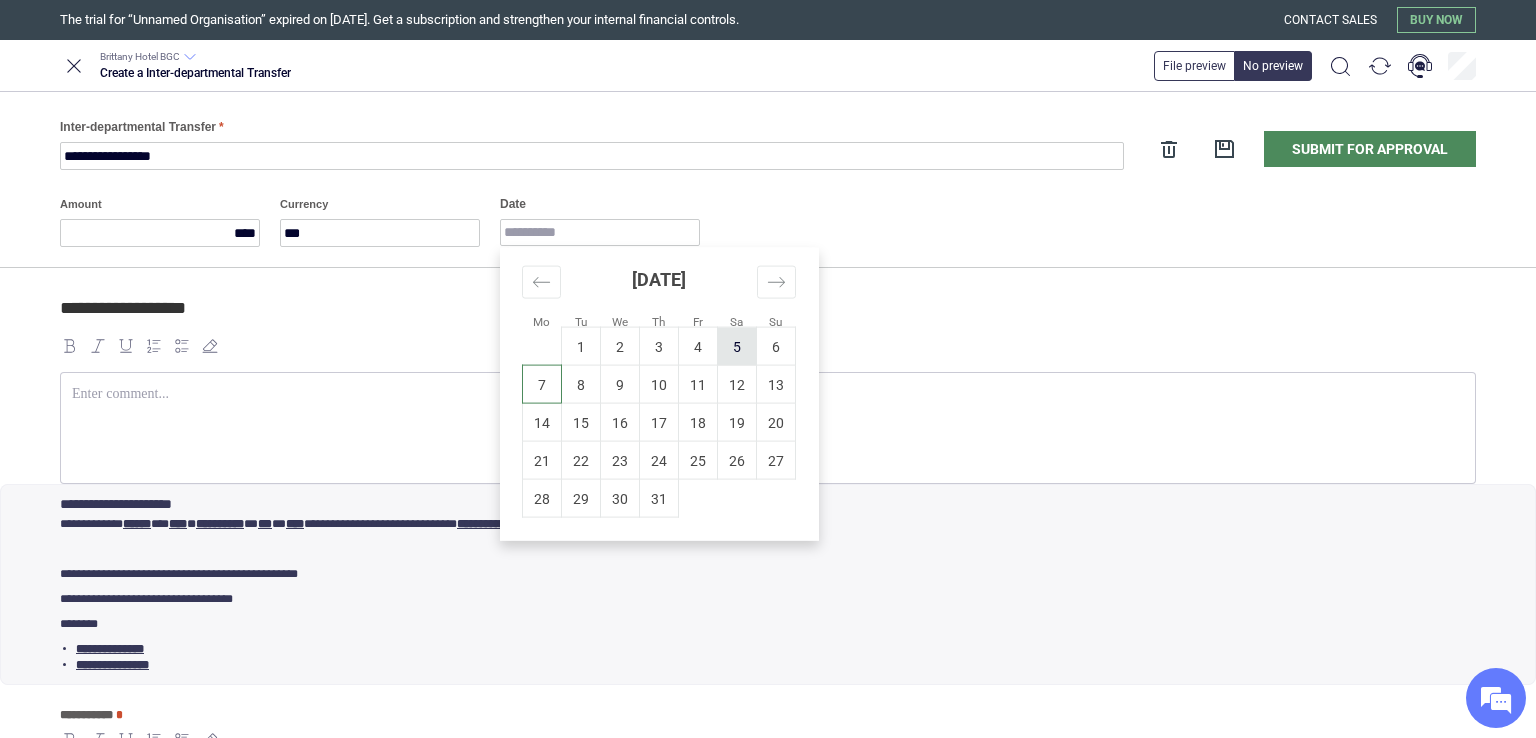 type on "**********" 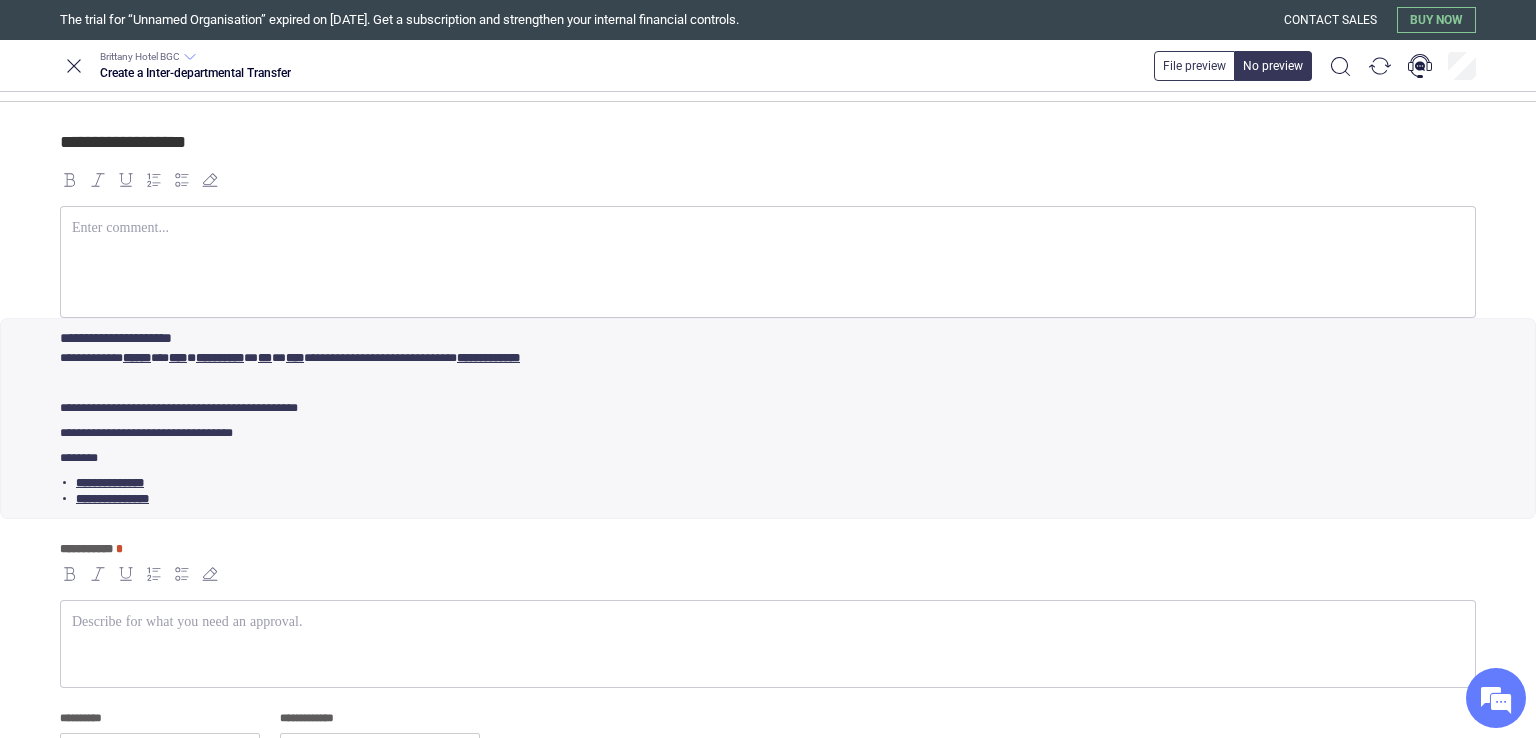 scroll, scrollTop: 191, scrollLeft: 0, axis: vertical 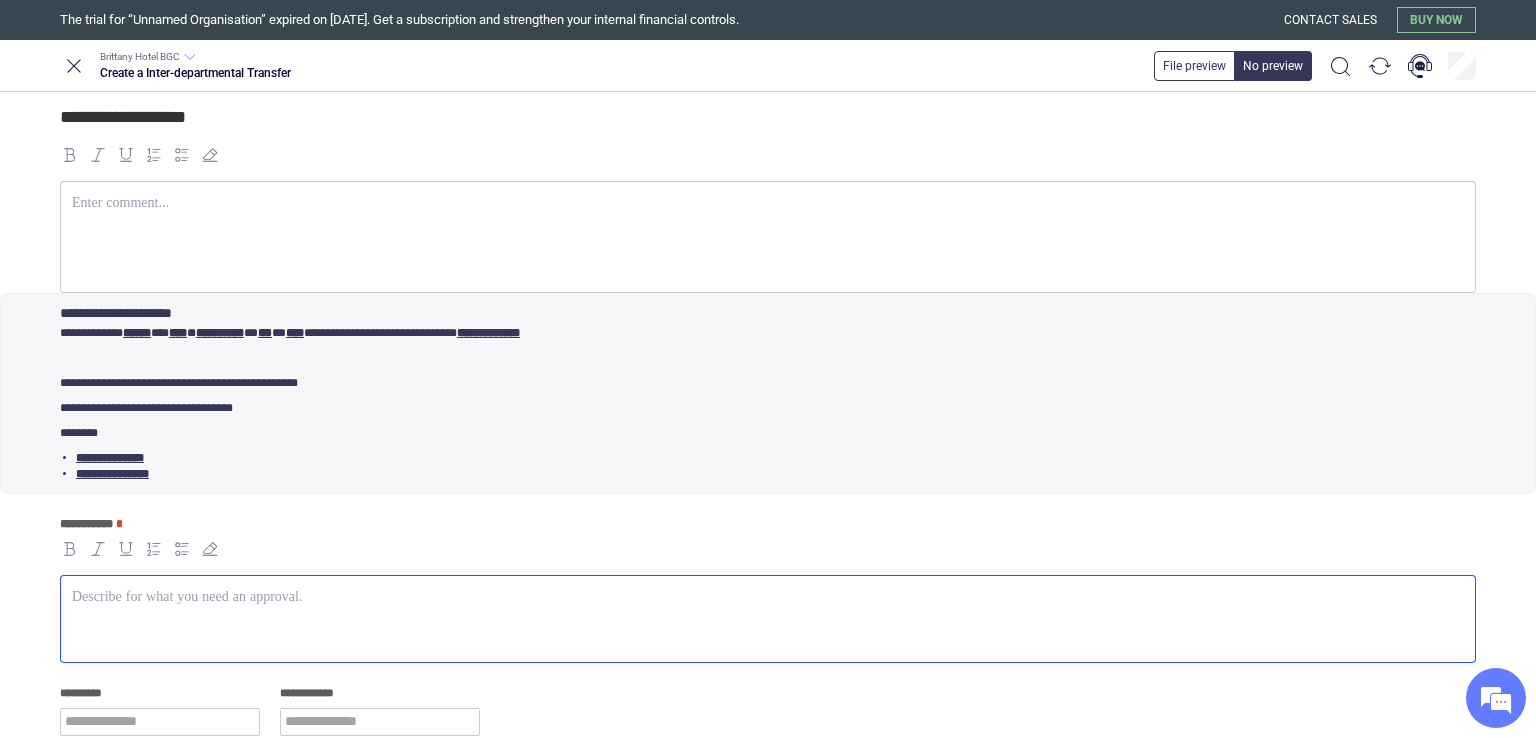 click at bounding box center [768, 619] 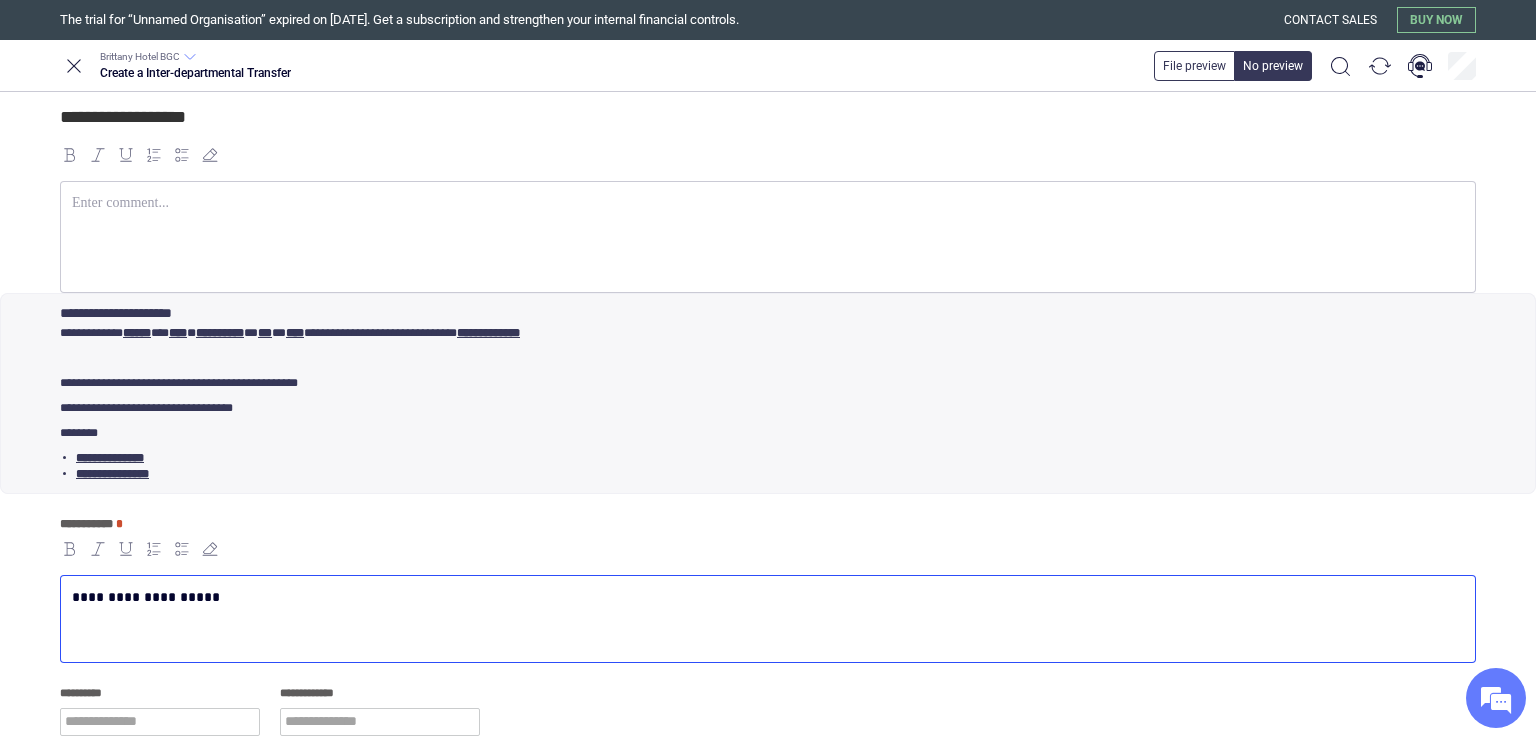 click on "**********" at bounding box center (764, 597) 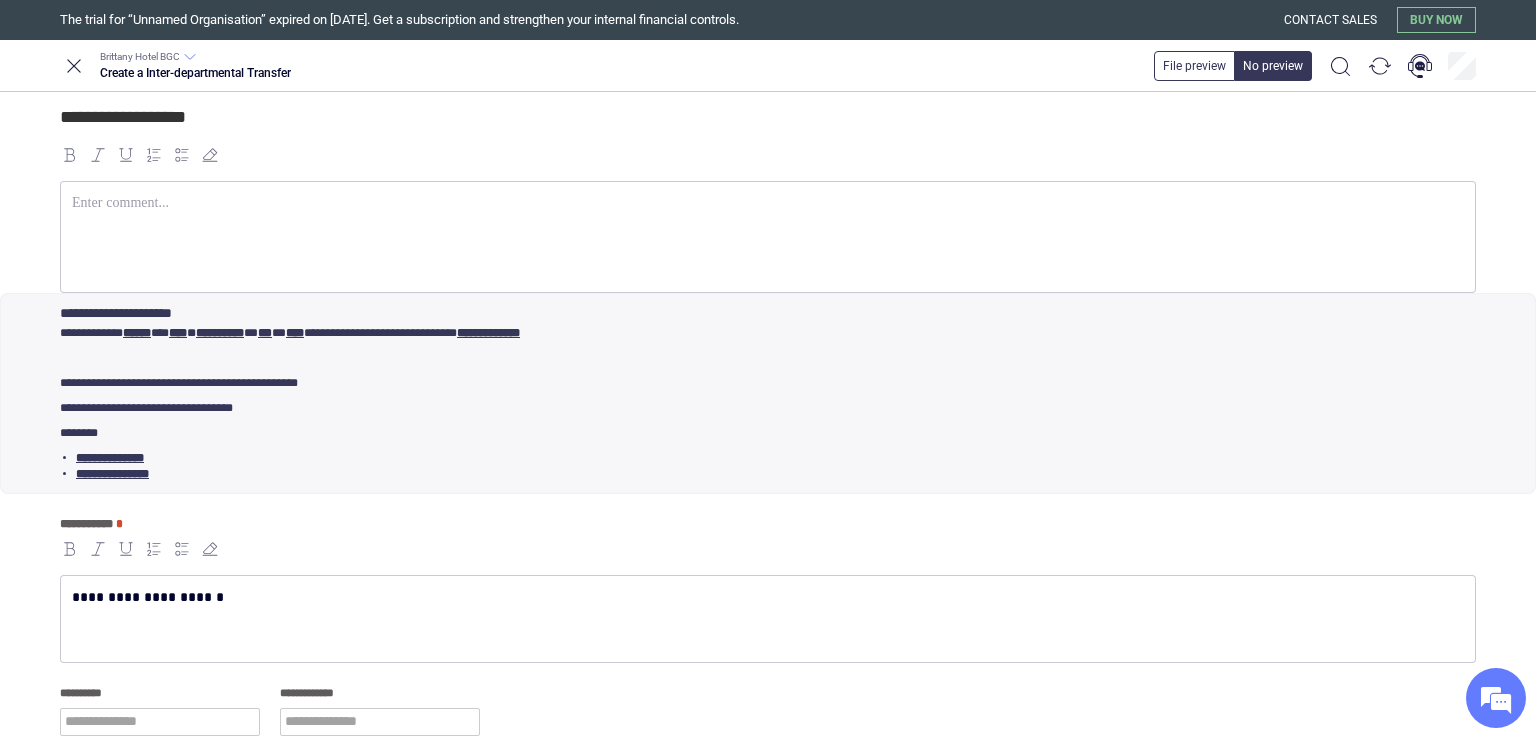 click on "**********" at bounding box center [160, 709] 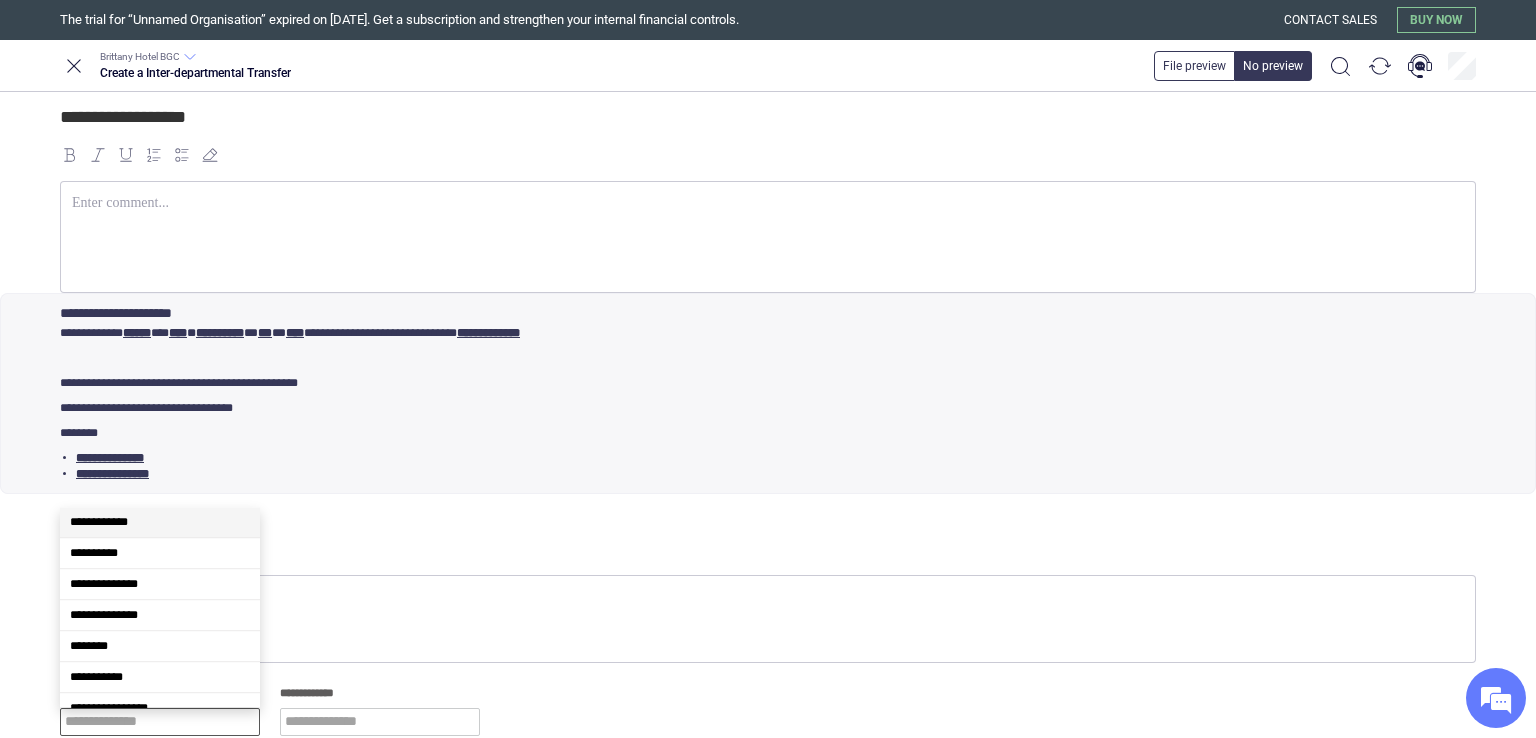 click at bounding box center (160, 722) 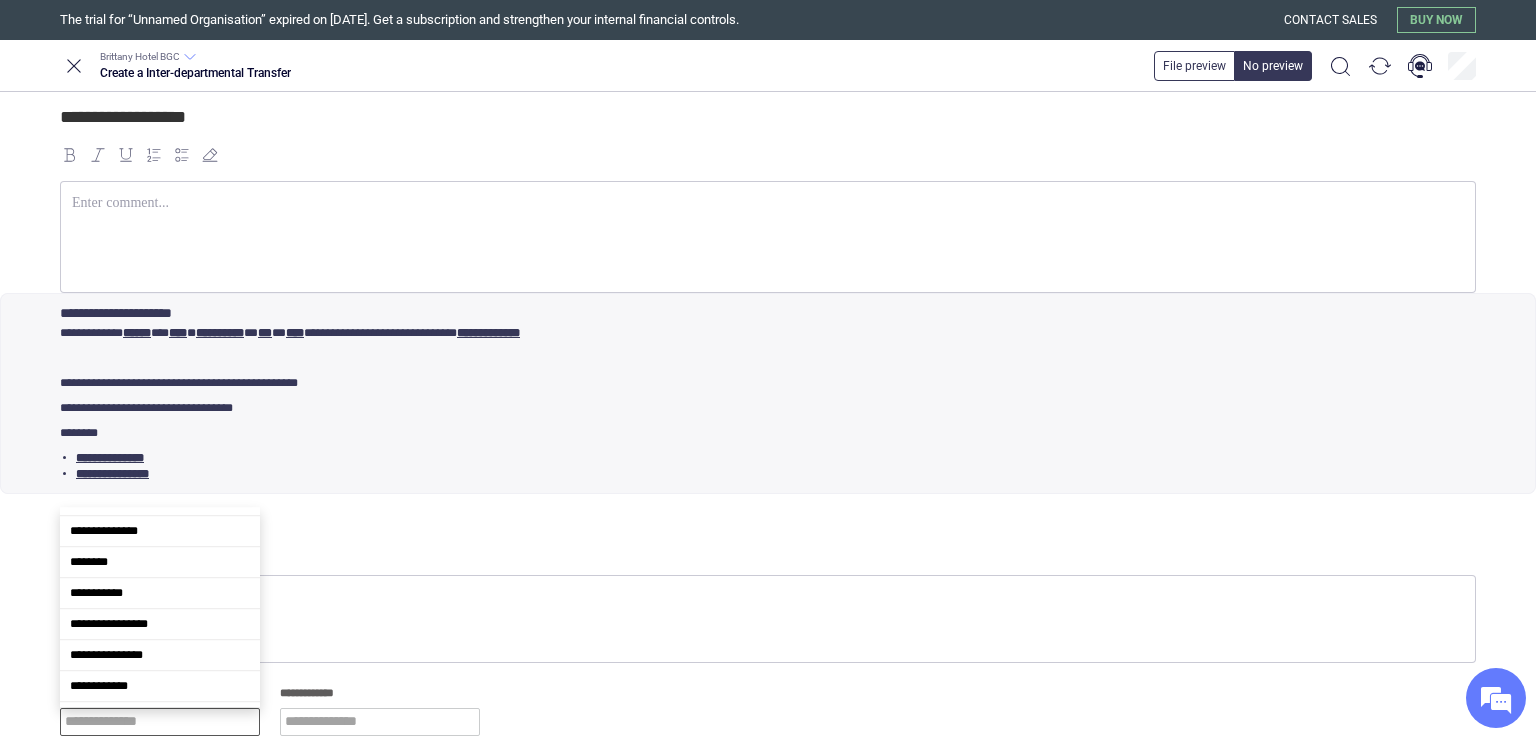 scroll, scrollTop: 110, scrollLeft: 0, axis: vertical 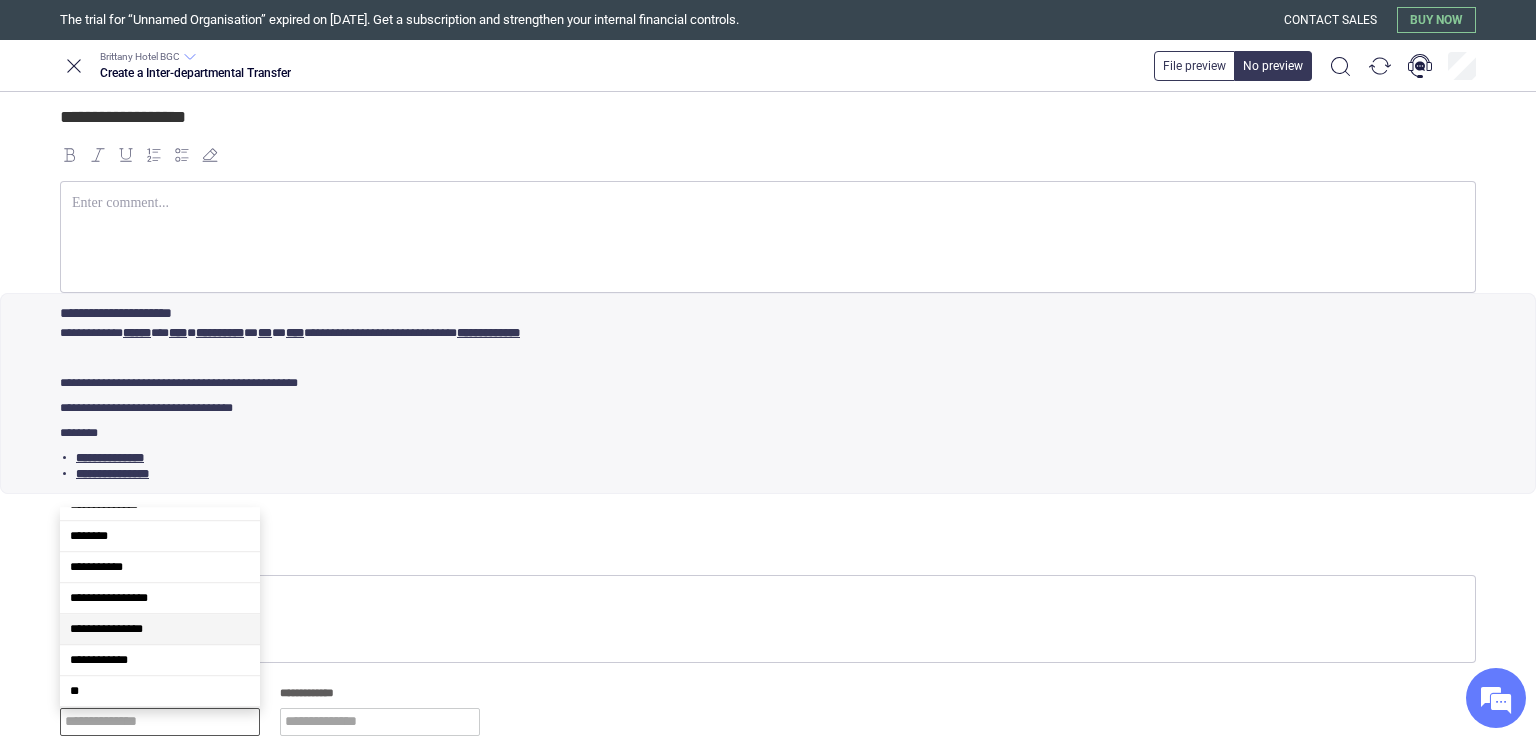 click on "**********" at bounding box center [160, 629] 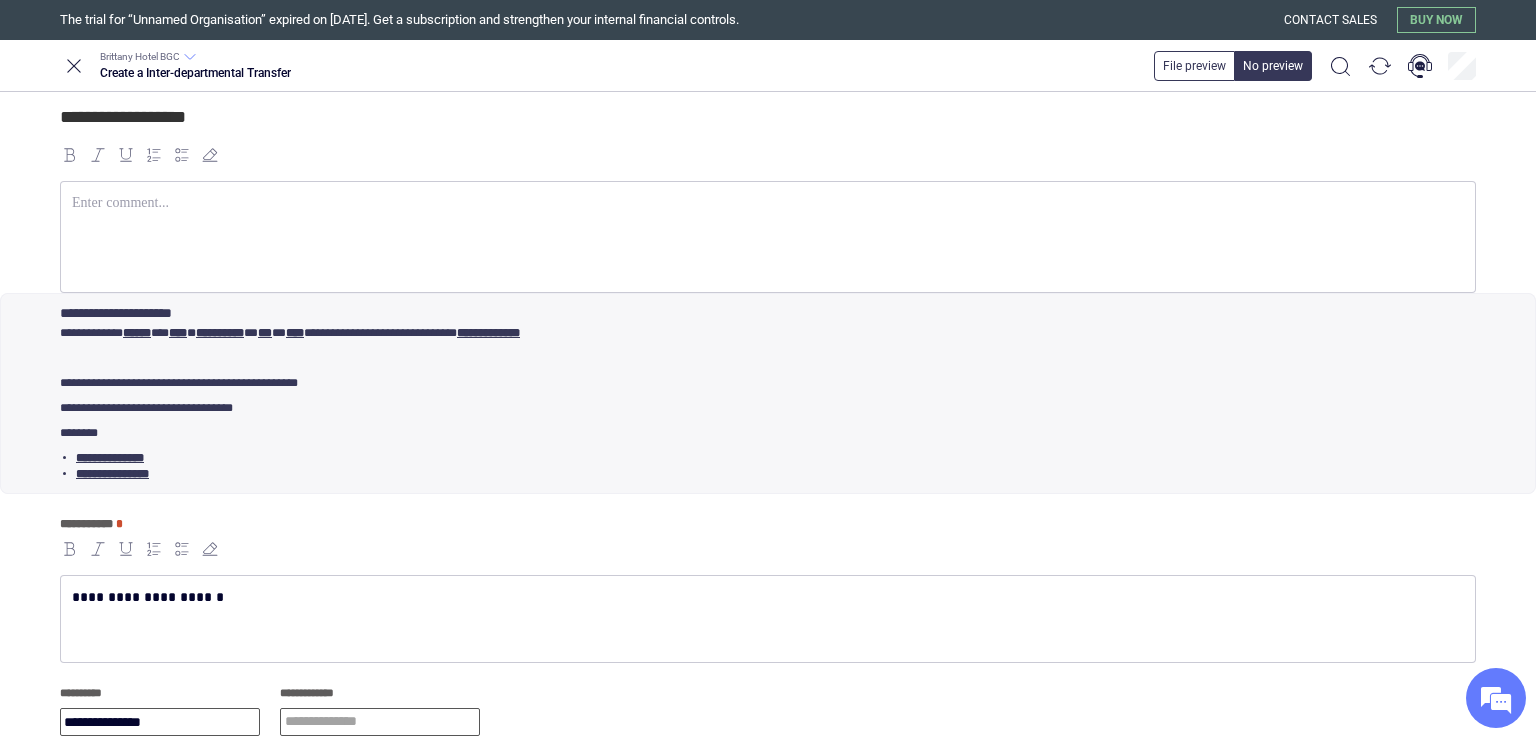 type on "**********" 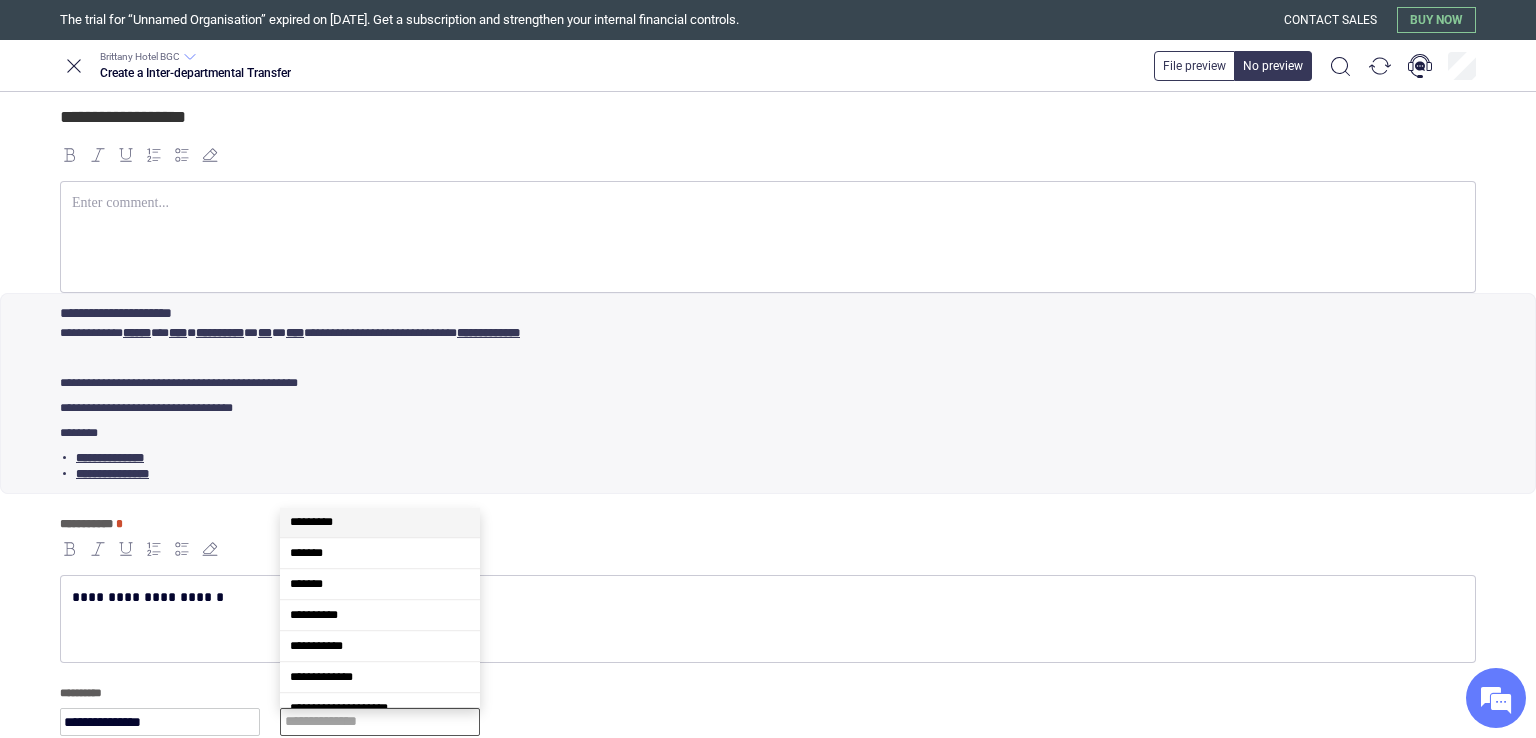 click at bounding box center [380, 722] 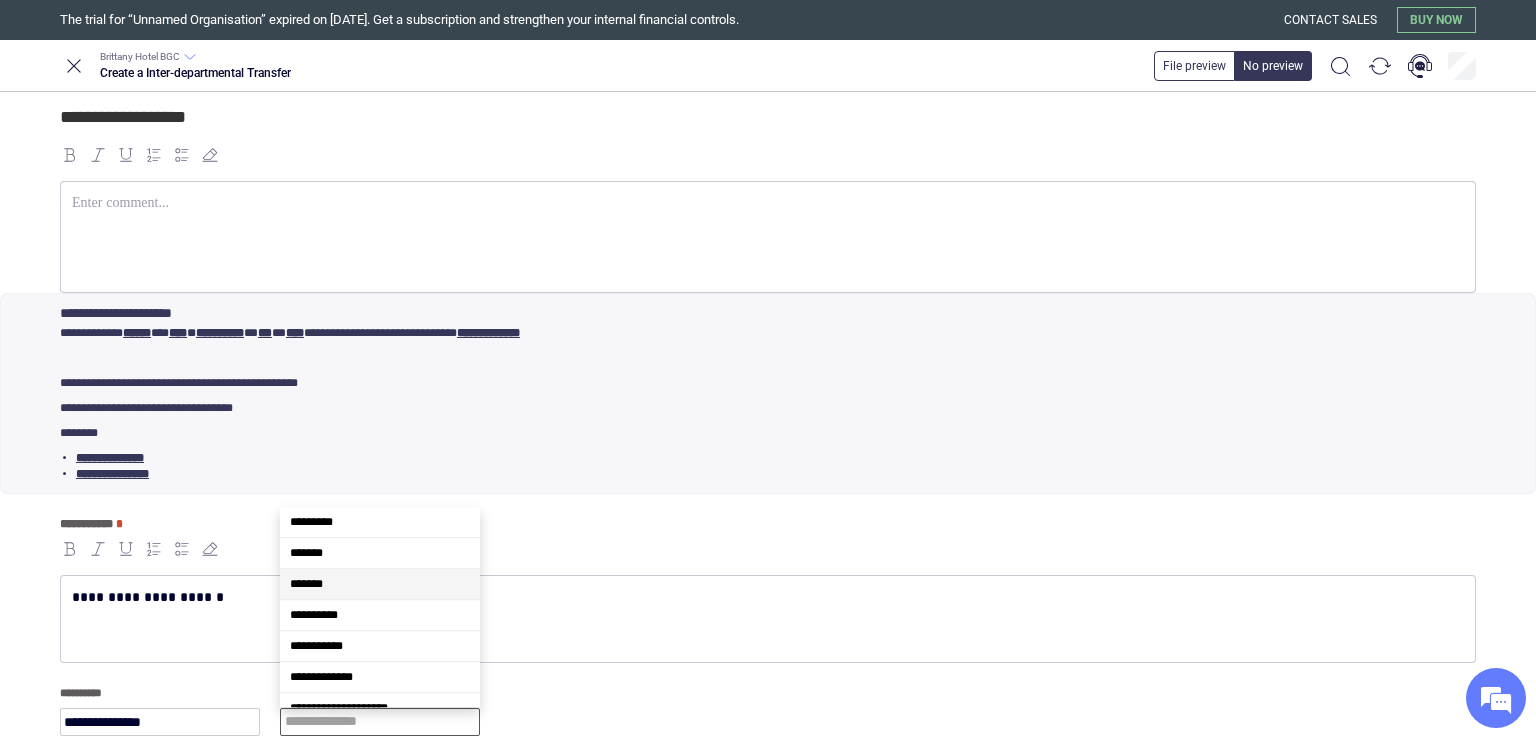 click on "*******" at bounding box center [380, 584] 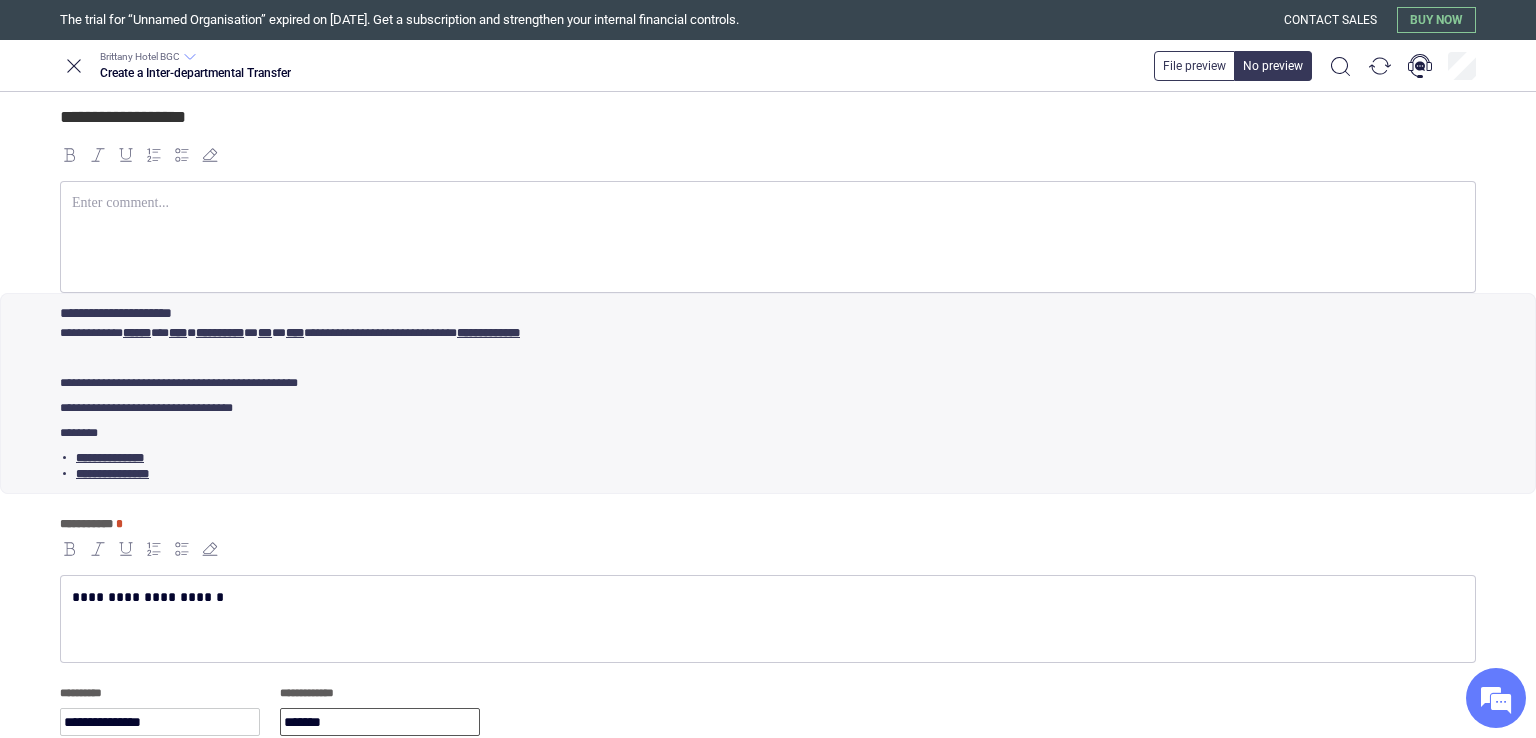 scroll, scrollTop: 0, scrollLeft: 0, axis: both 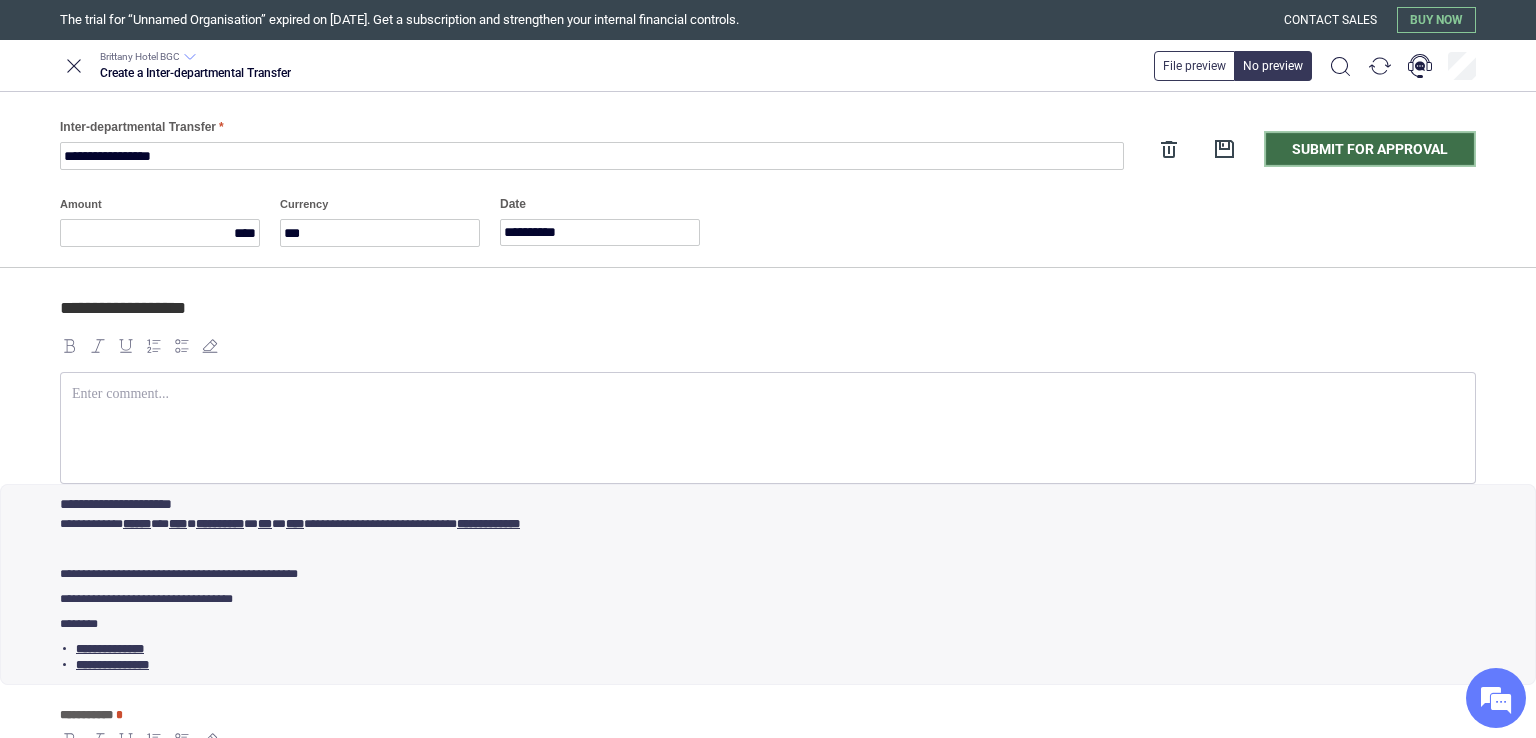 type on "*******" 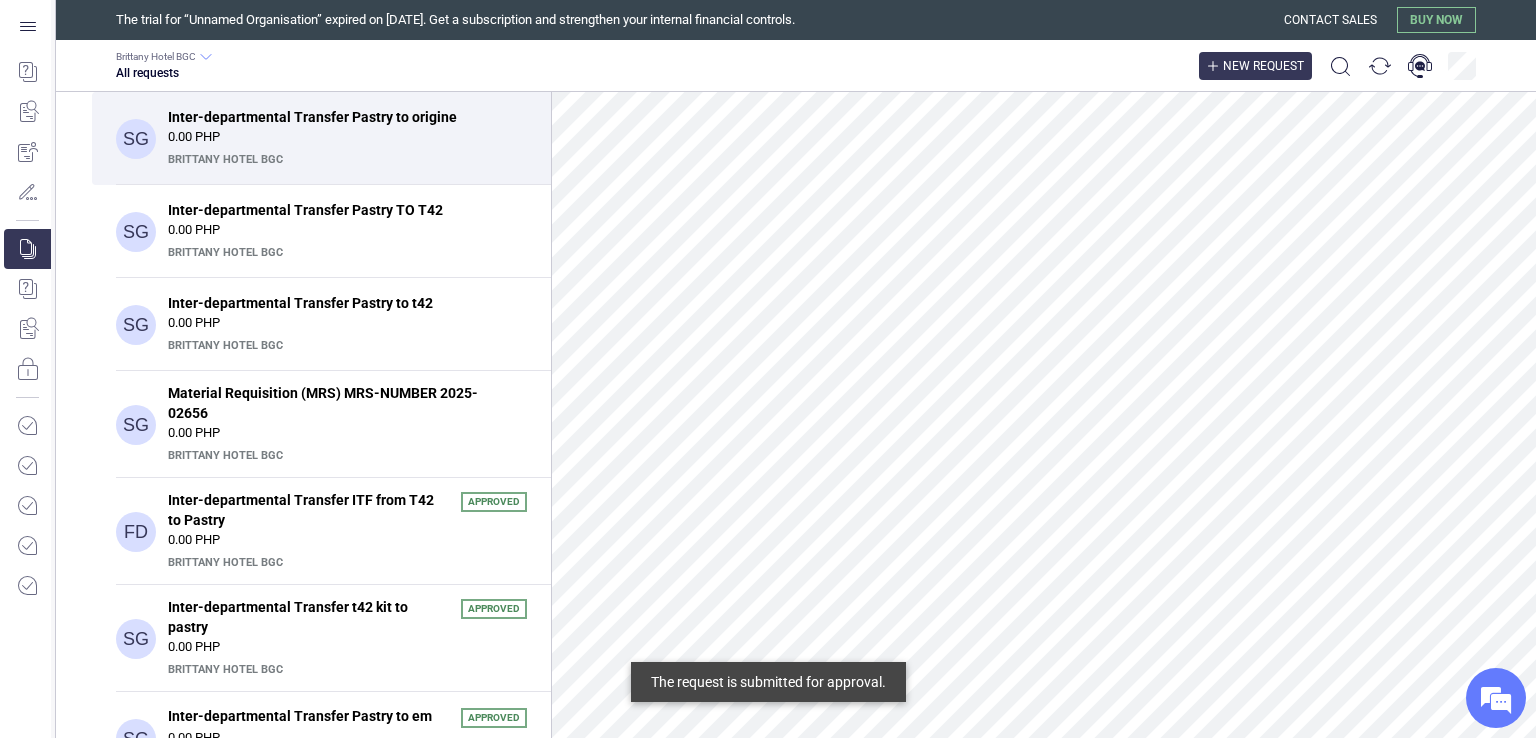 click on "New request" at bounding box center [1263, 66] 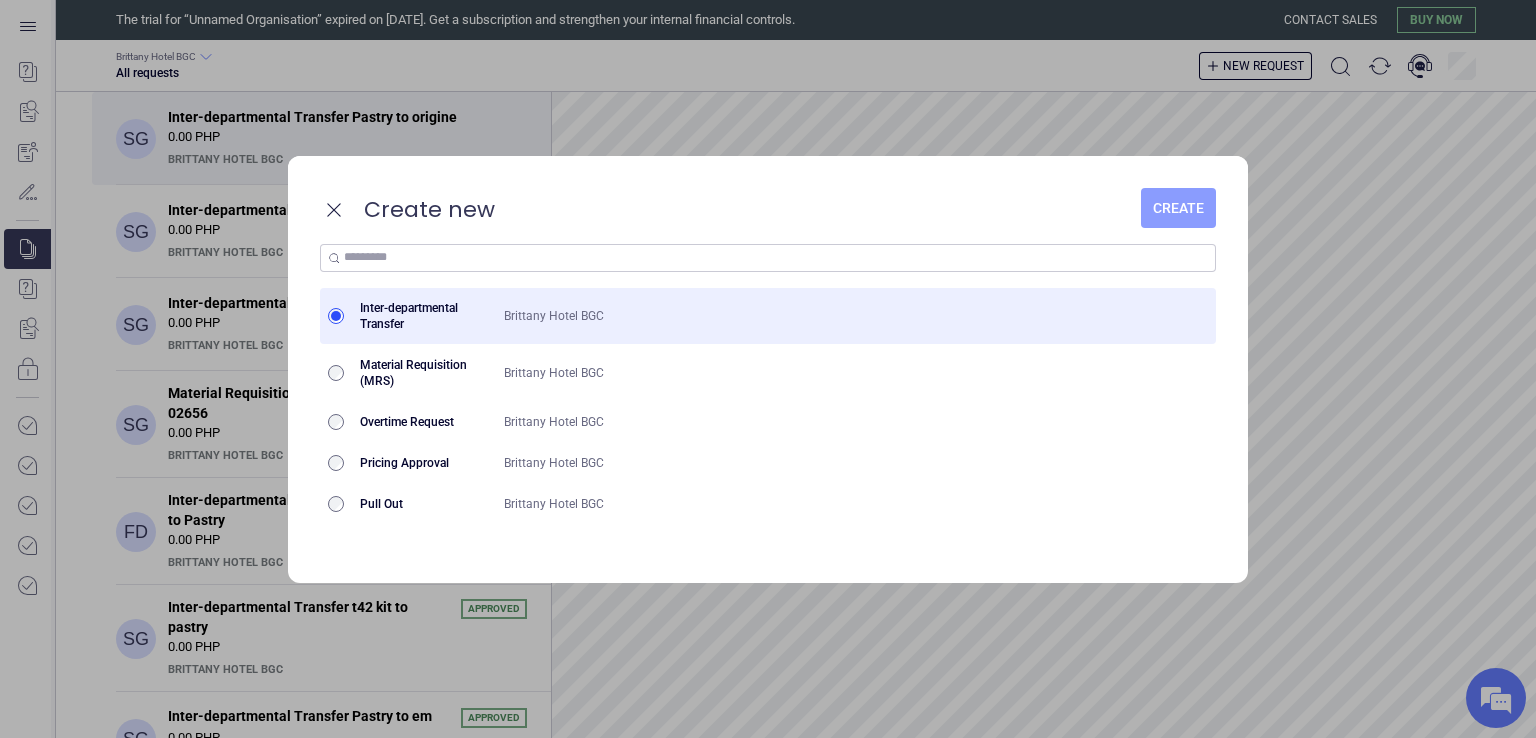 click on "Create" at bounding box center (1178, 208) 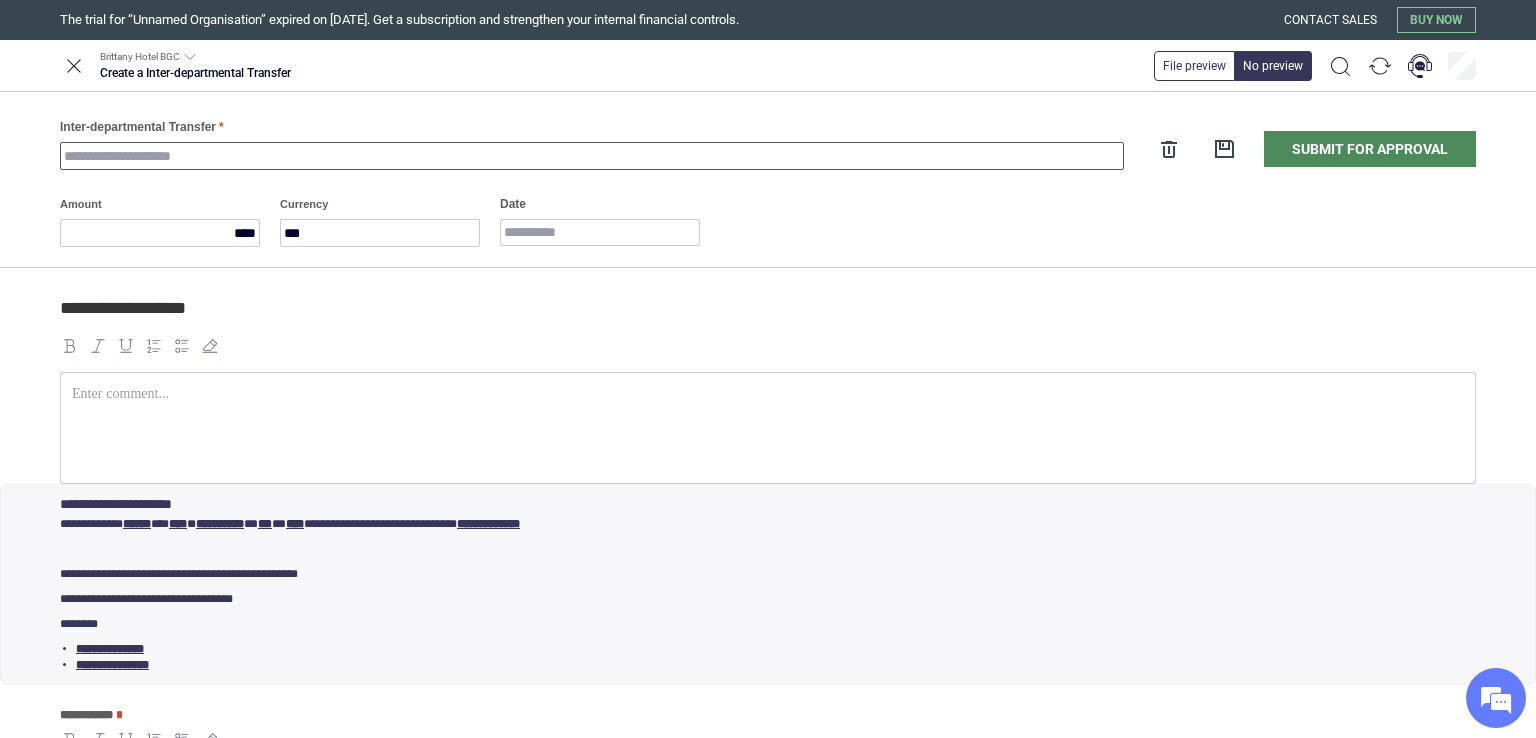 click on "Inter-departmental Transfer" at bounding box center (592, 156) 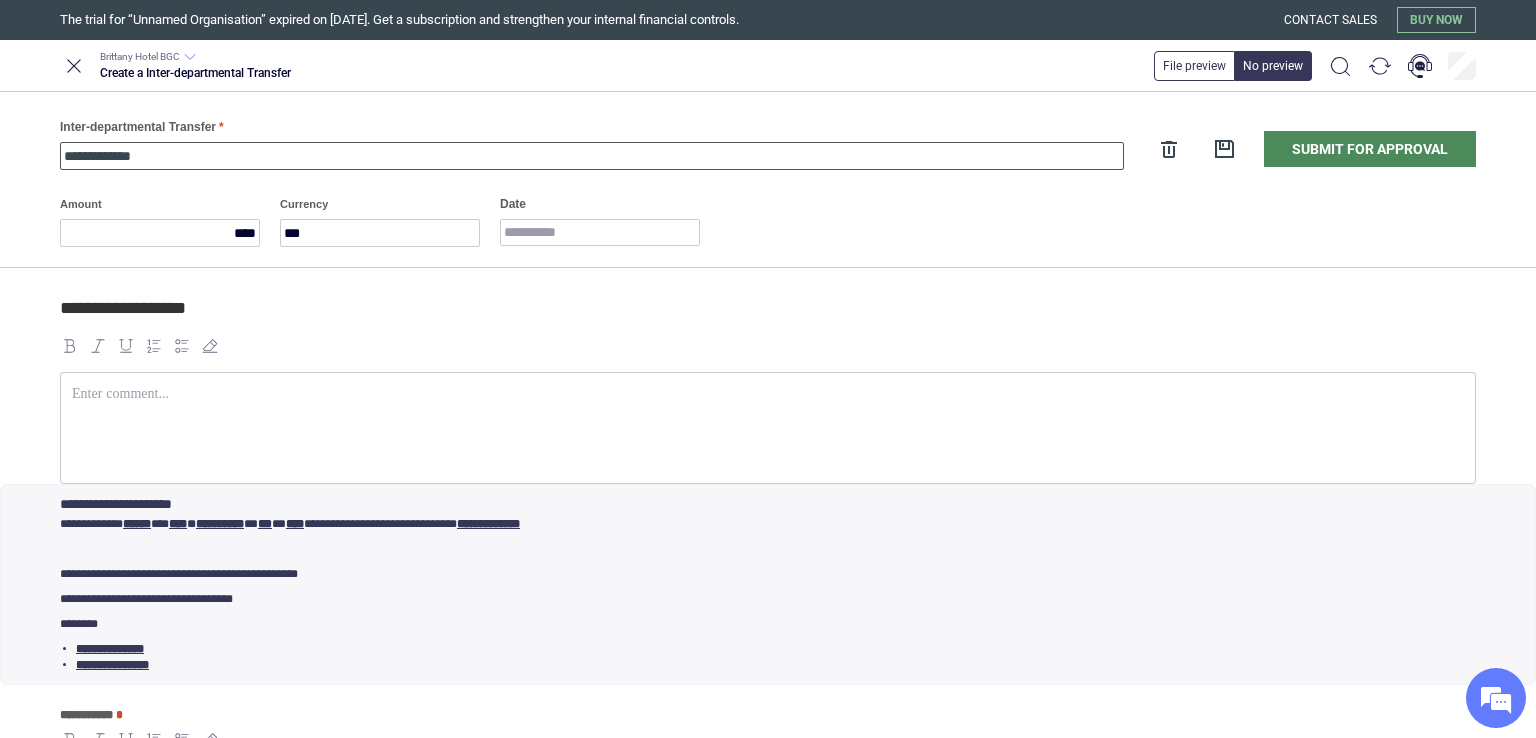 type on "**********" 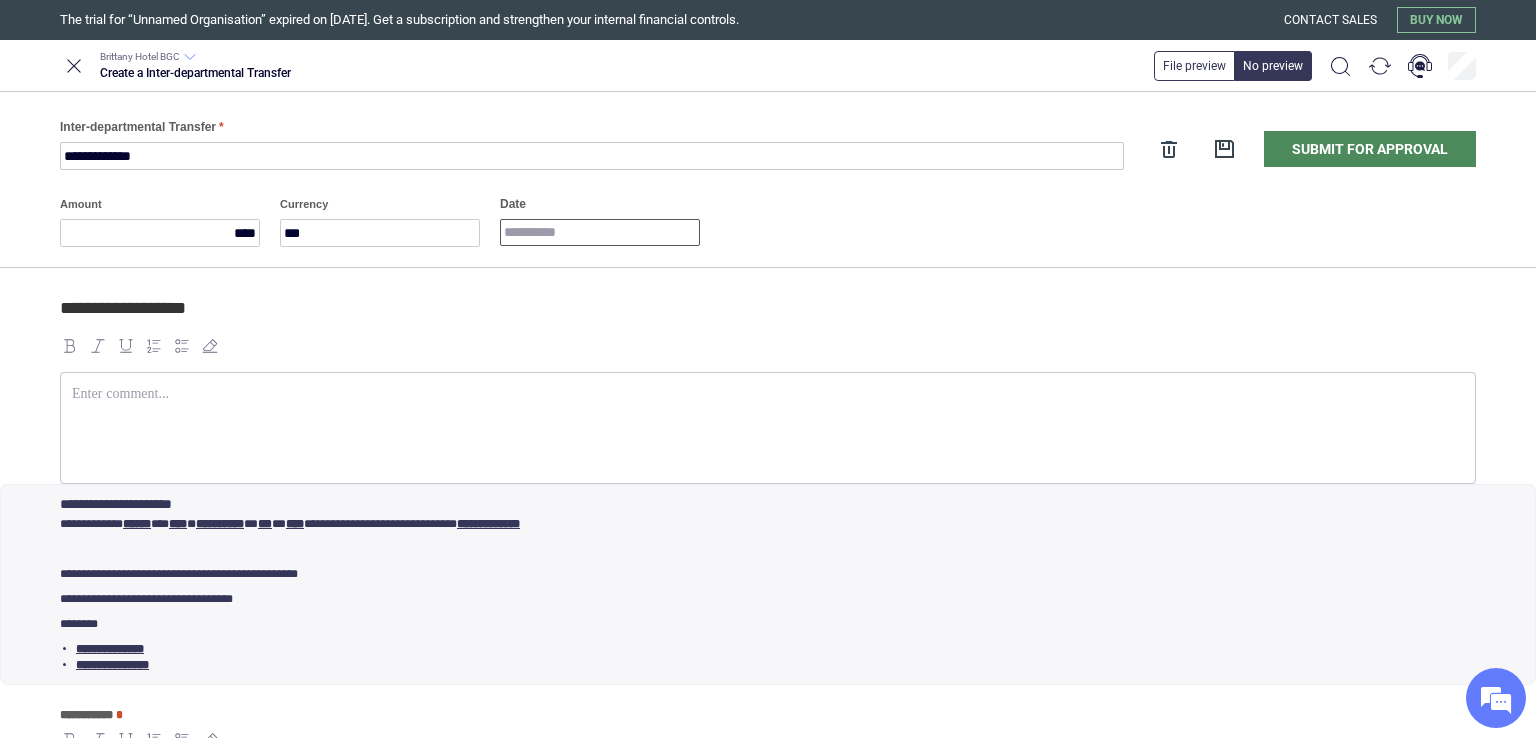 click on "Date" at bounding box center [600, 232] 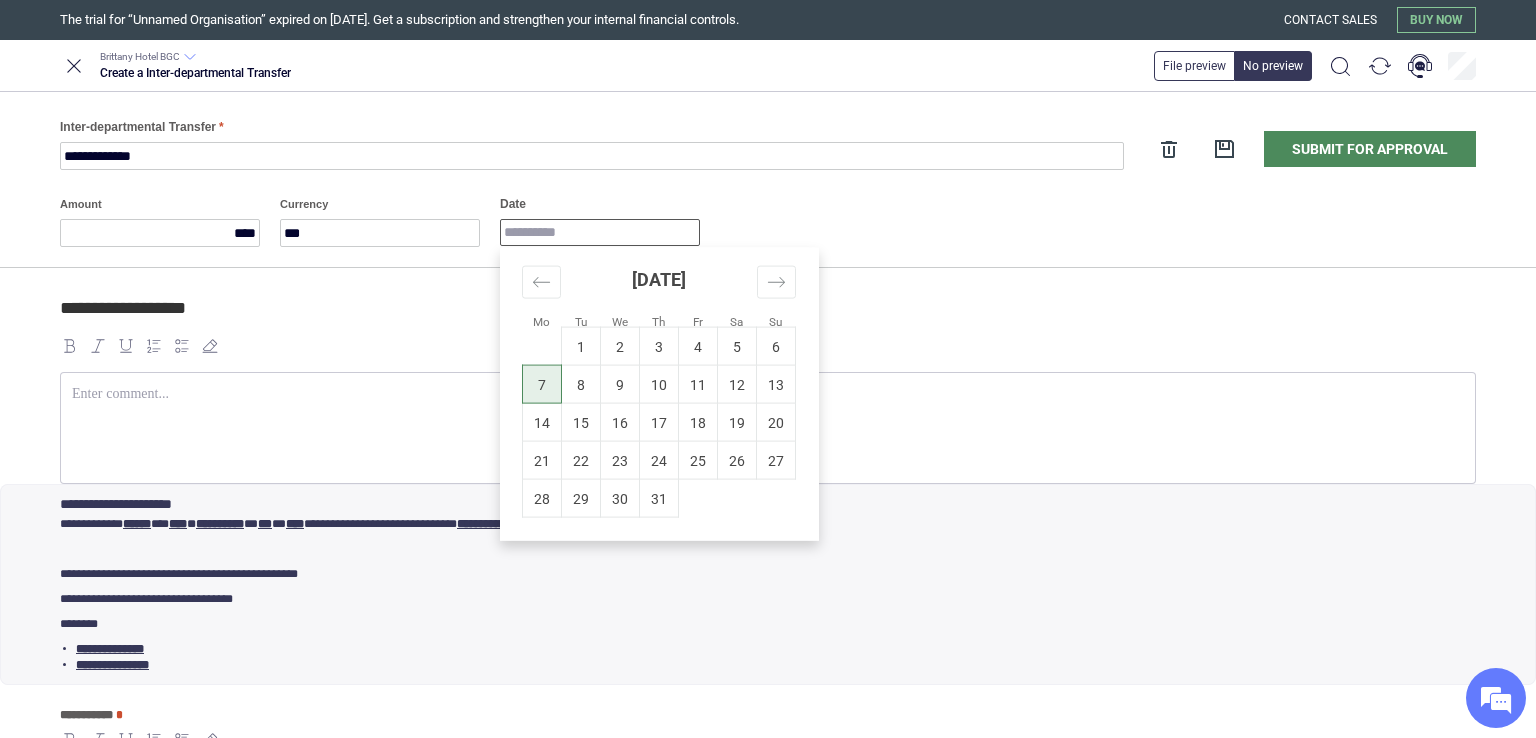 click on "7" at bounding box center (542, 384) 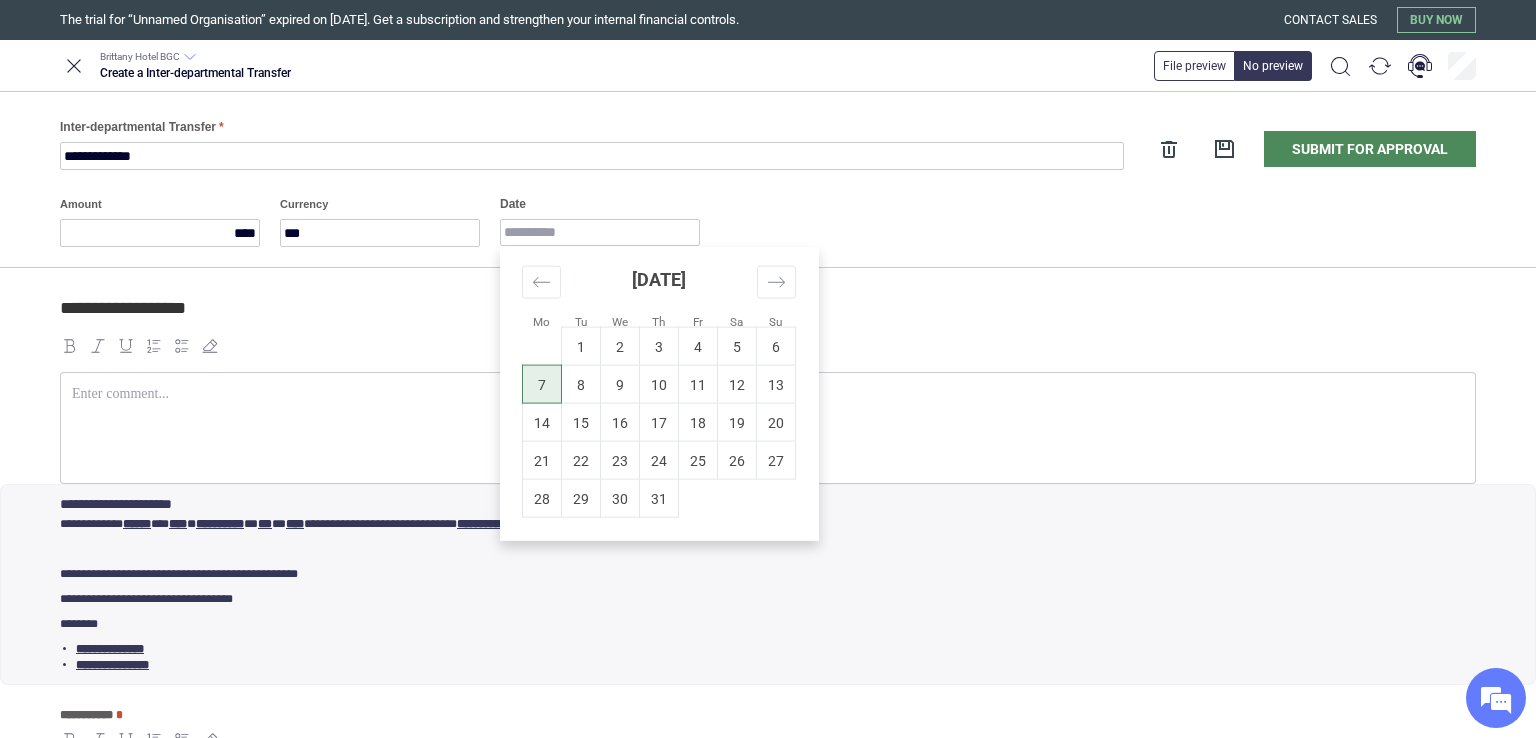 type on "**********" 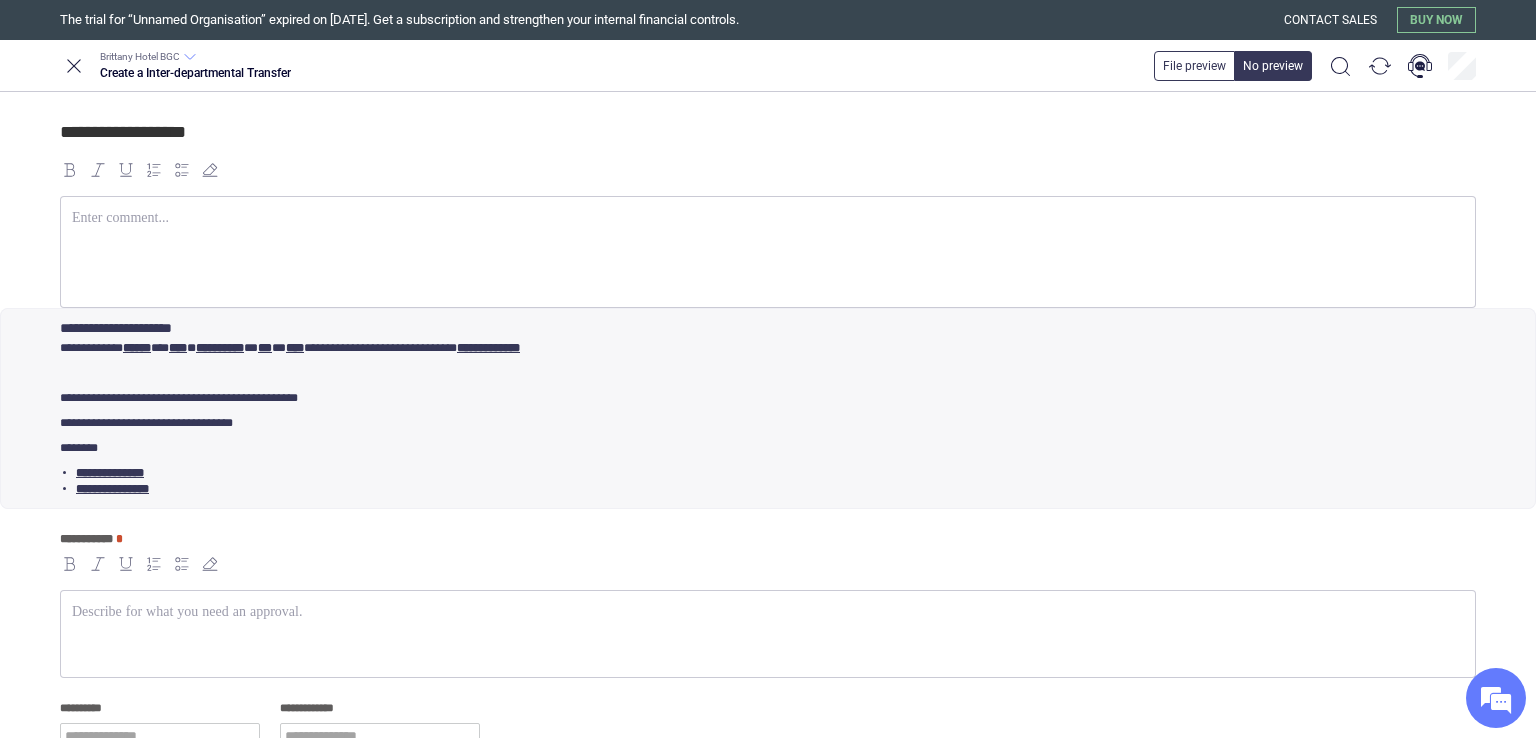scroll, scrollTop: 275, scrollLeft: 0, axis: vertical 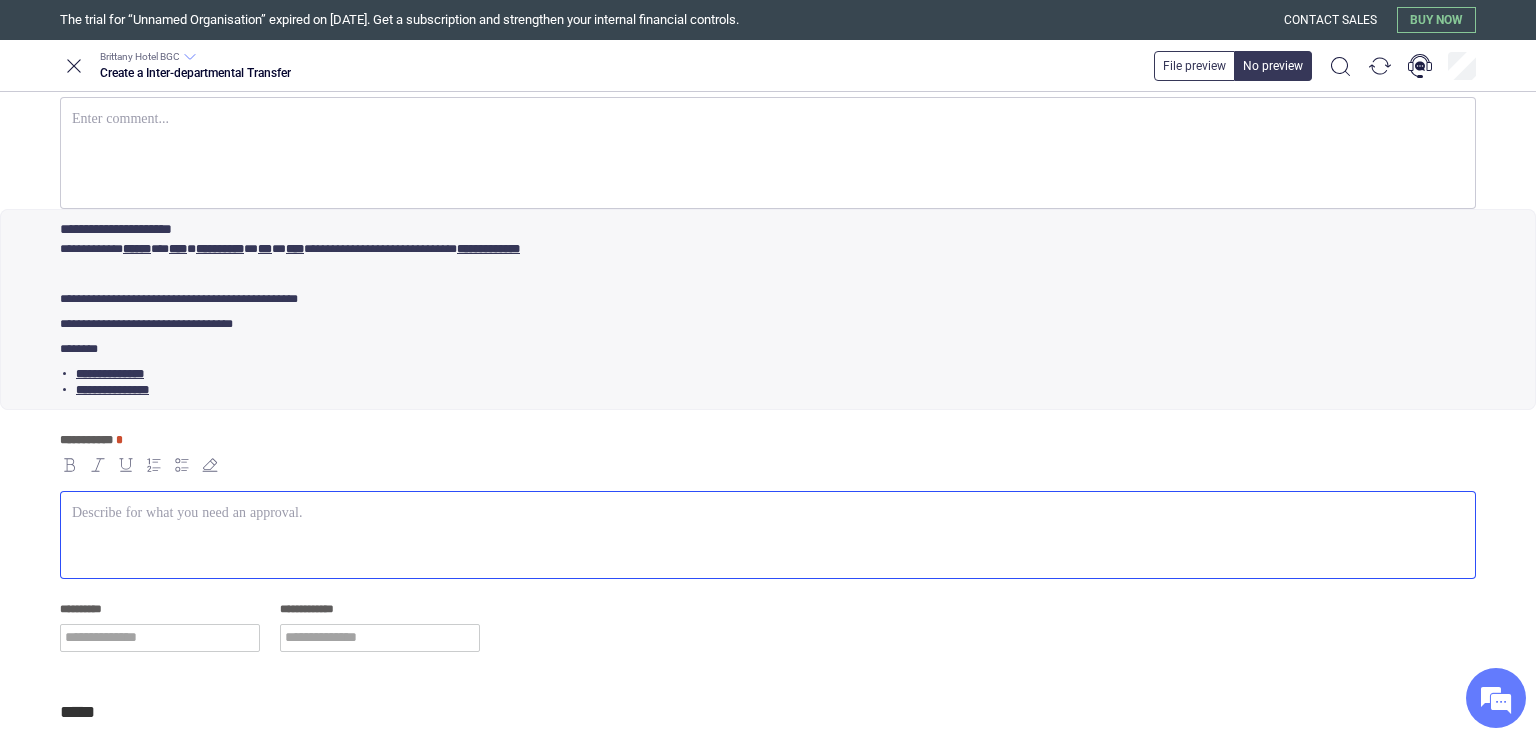 click at bounding box center [768, 535] 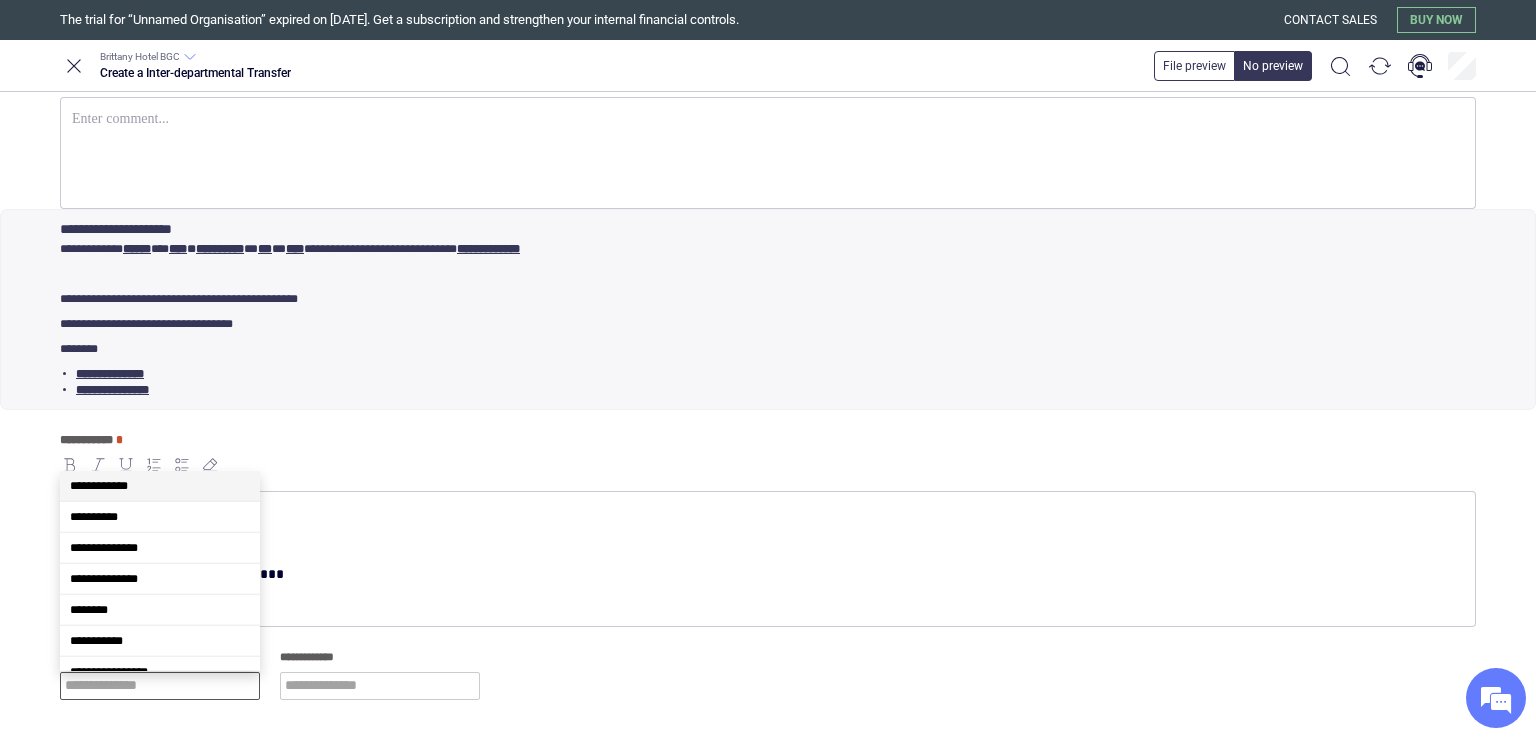 click at bounding box center (160, 686) 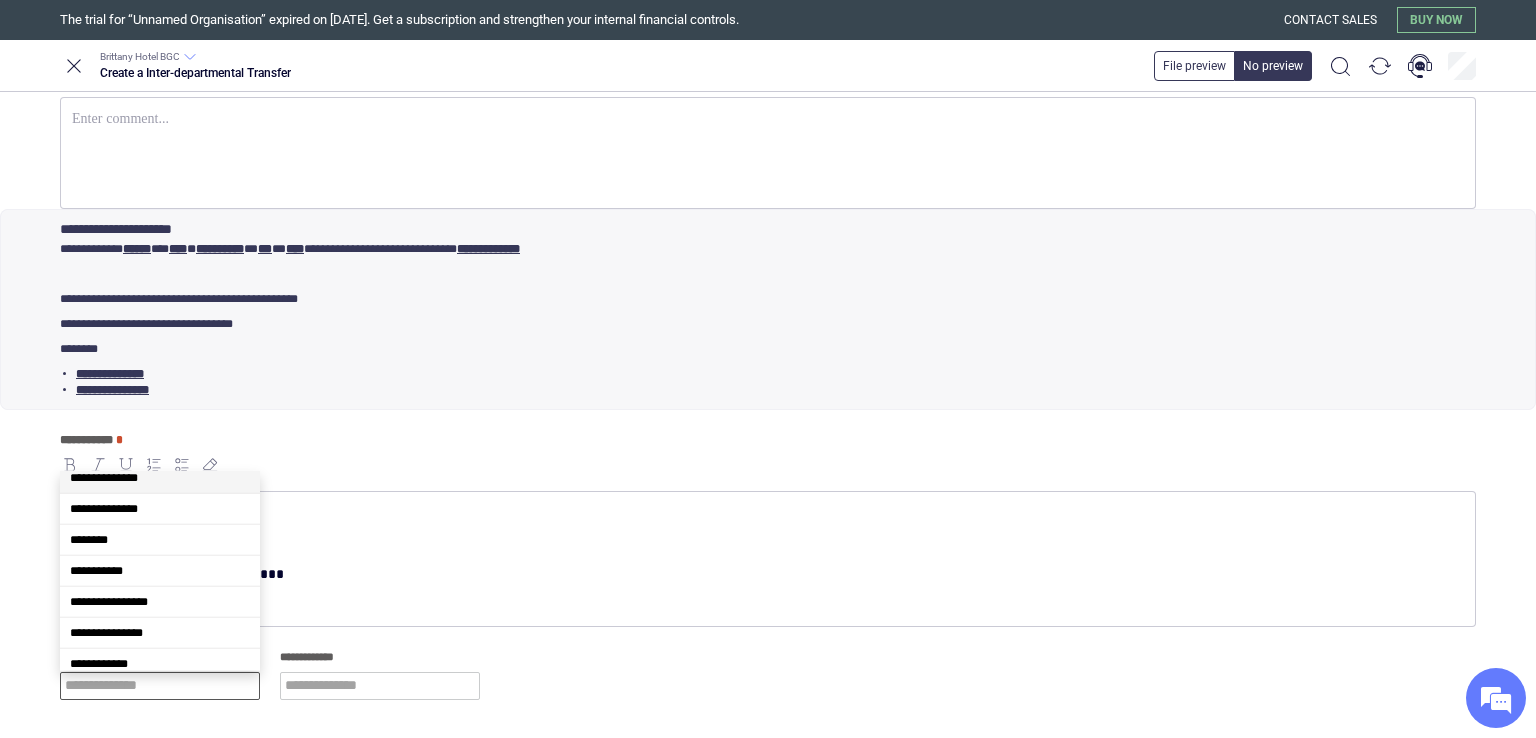 scroll, scrollTop: 76, scrollLeft: 0, axis: vertical 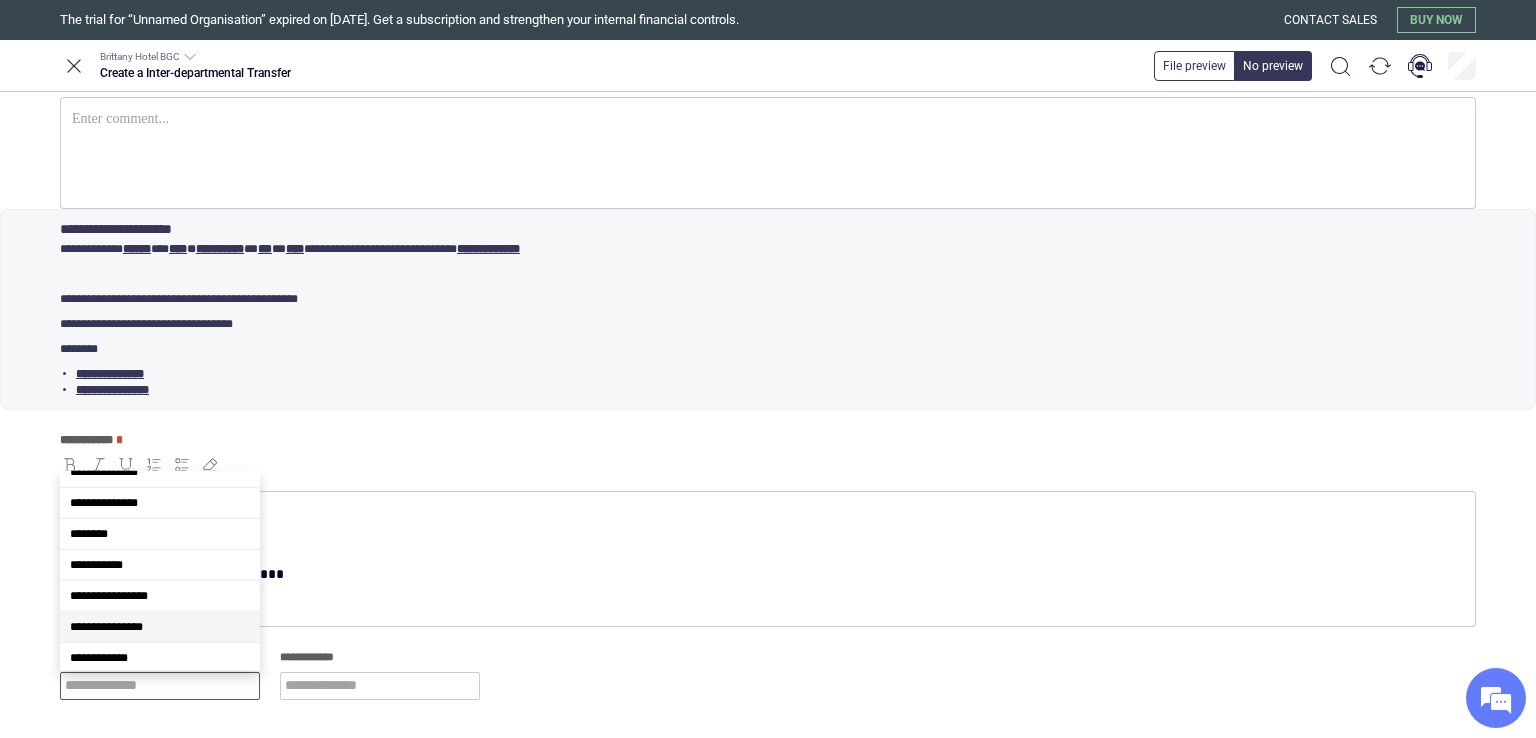 click on "**********" at bounding box center (160, 627) 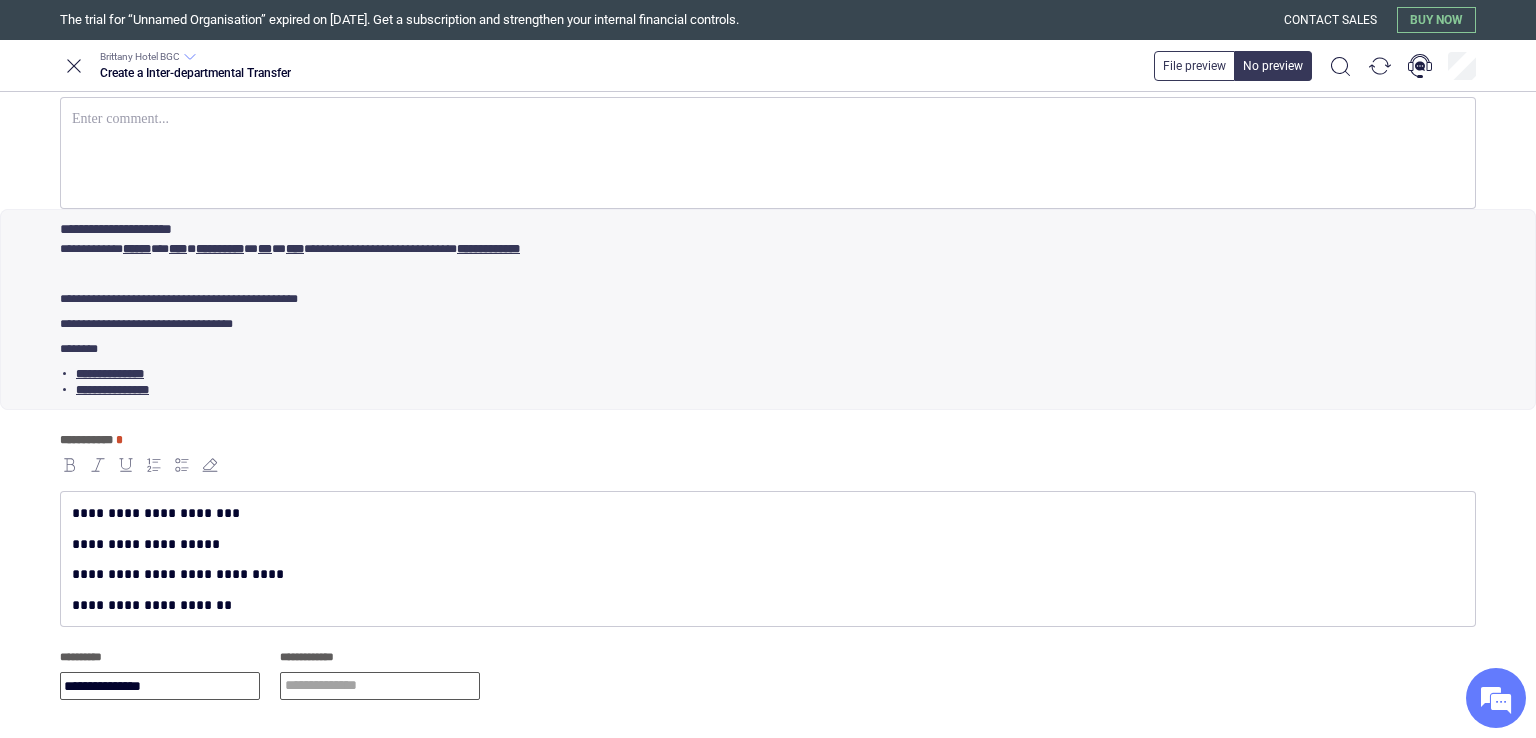 type on "**********" 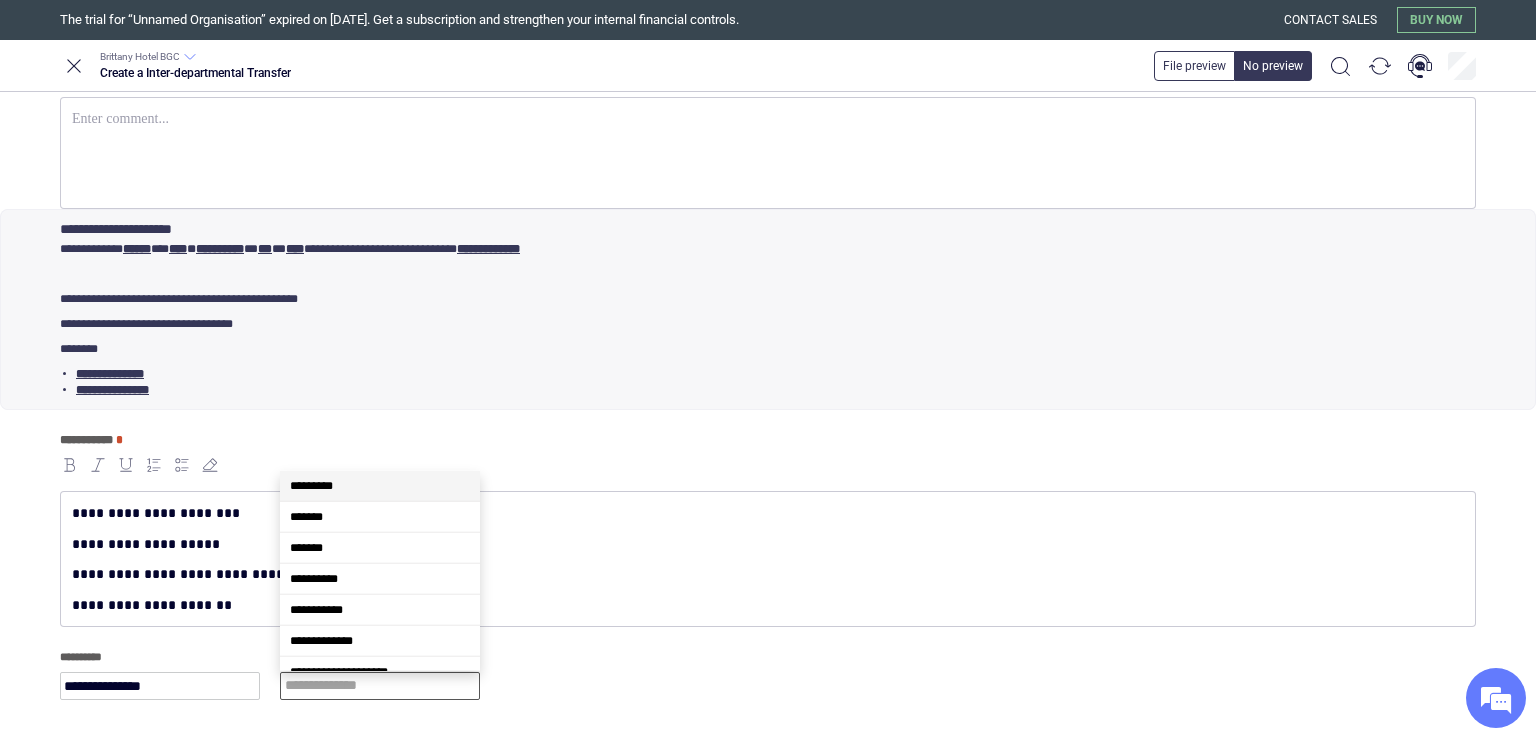 click at bounding box center (380, 686) 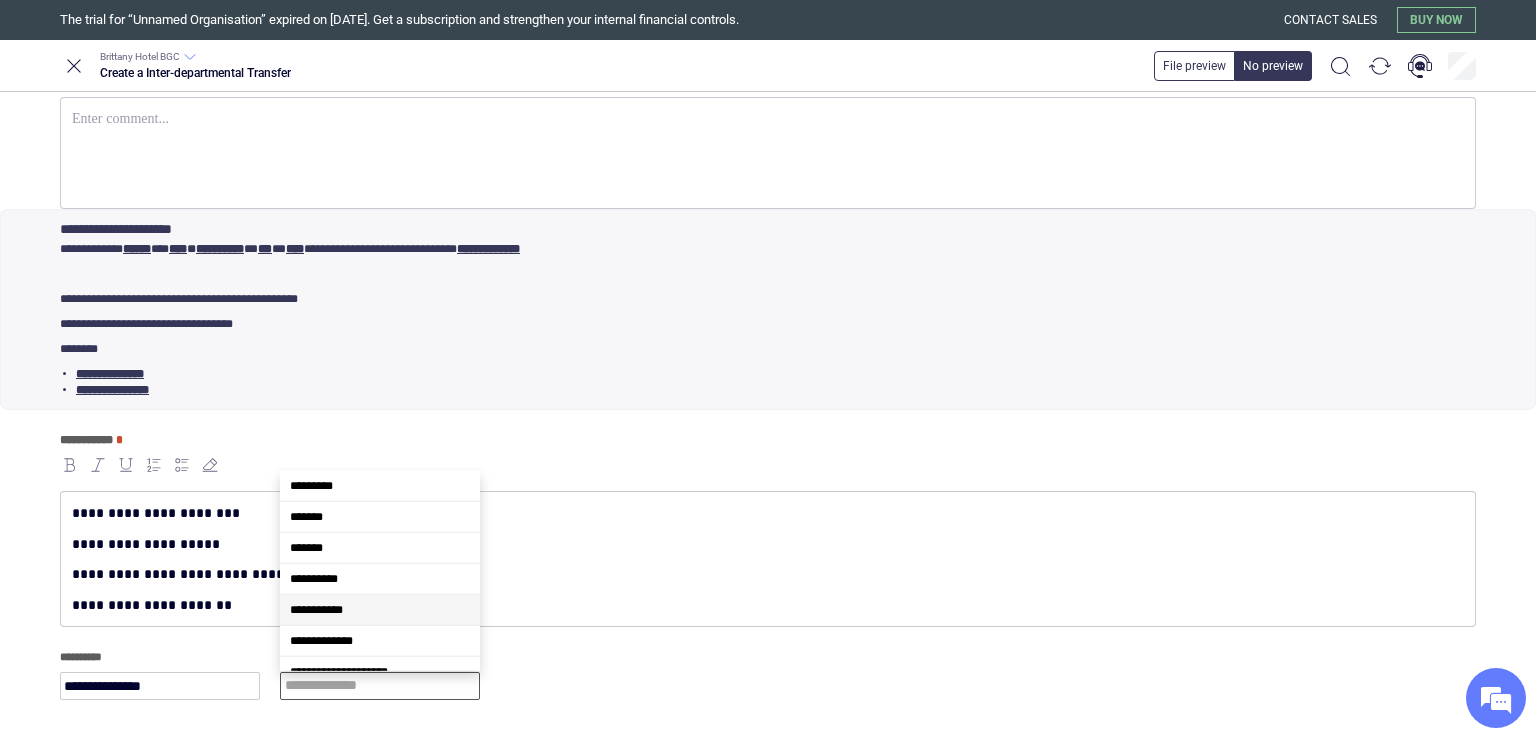 click on "**********" at bounding box center (380, 610) 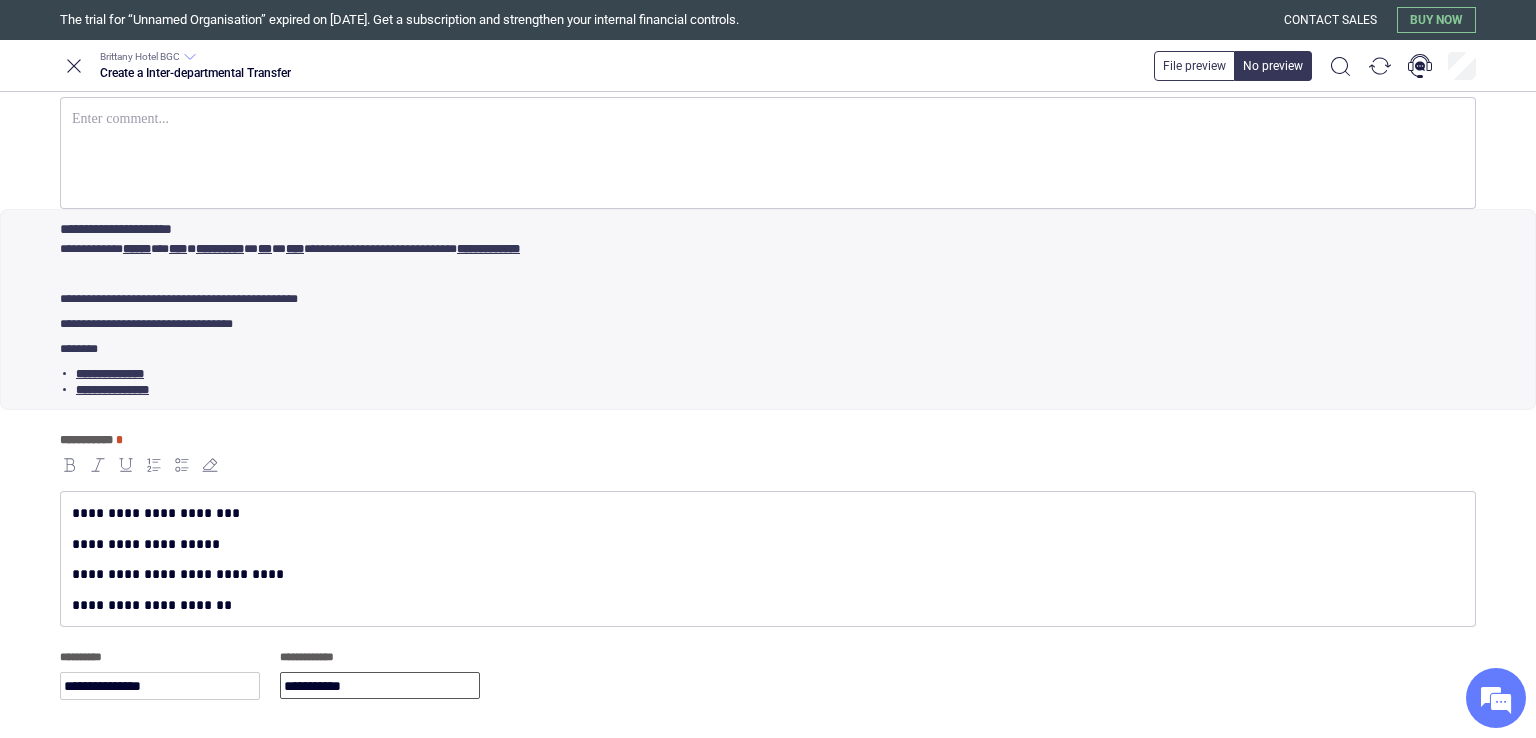 scroll, scrollTop: 0, scrollLeft: 0, axis: both 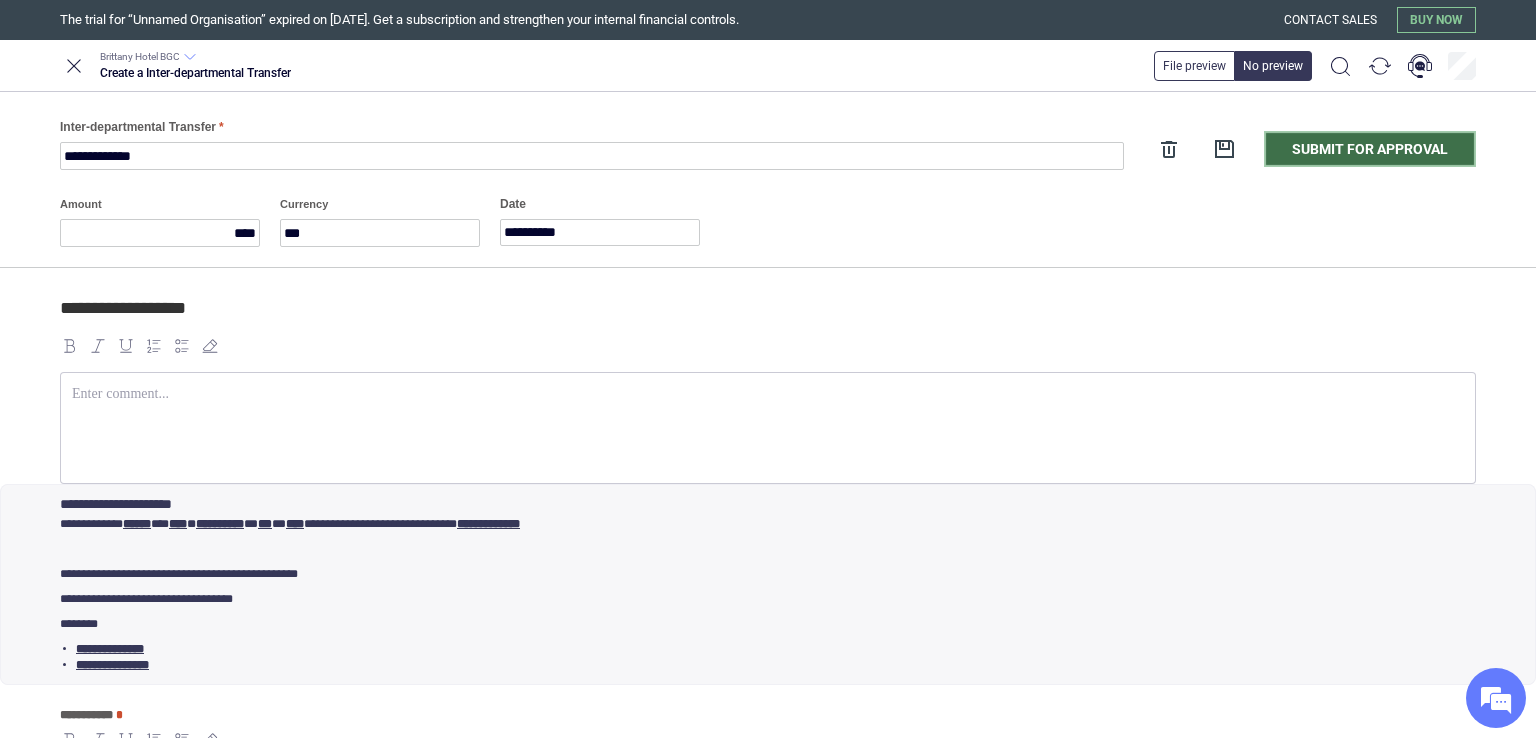 type on "**********" 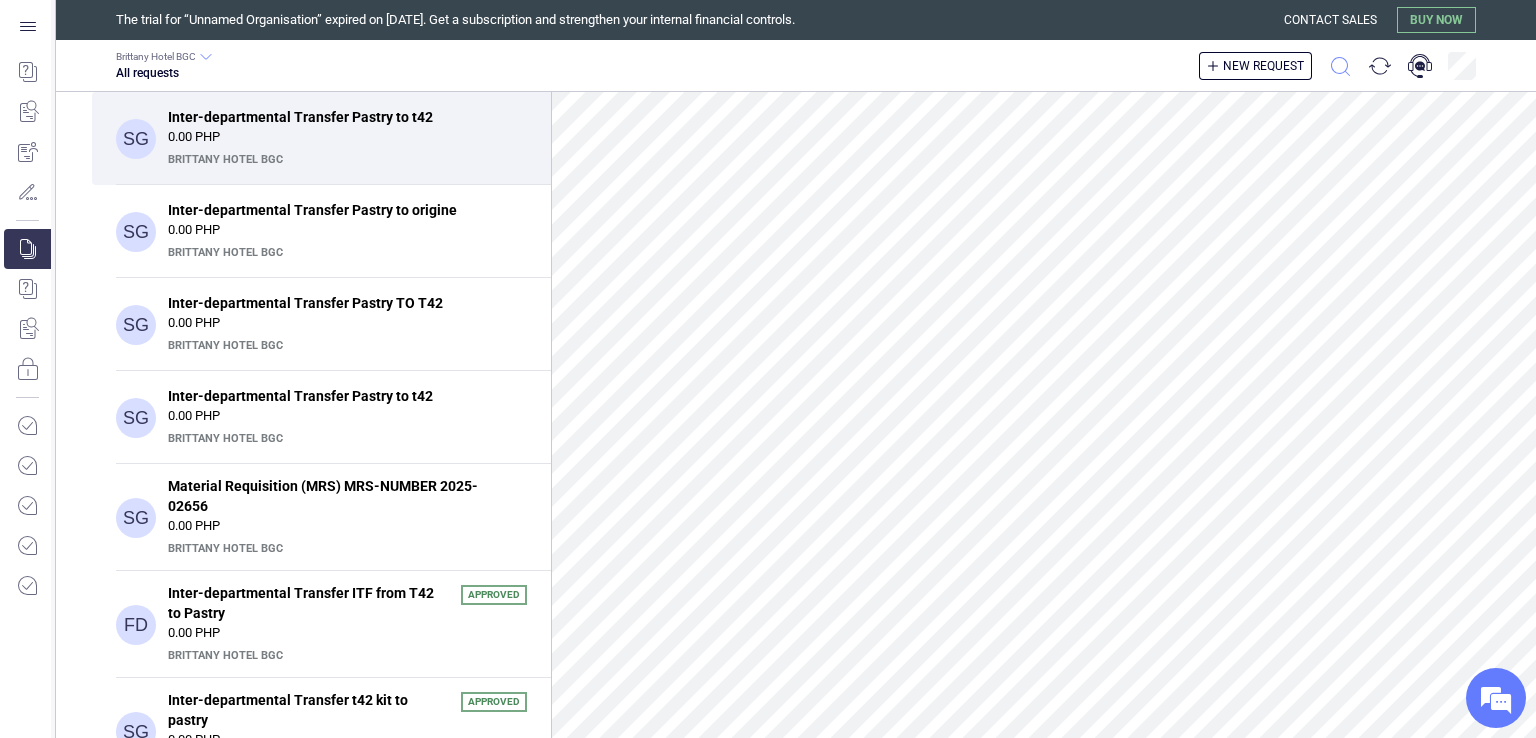 click 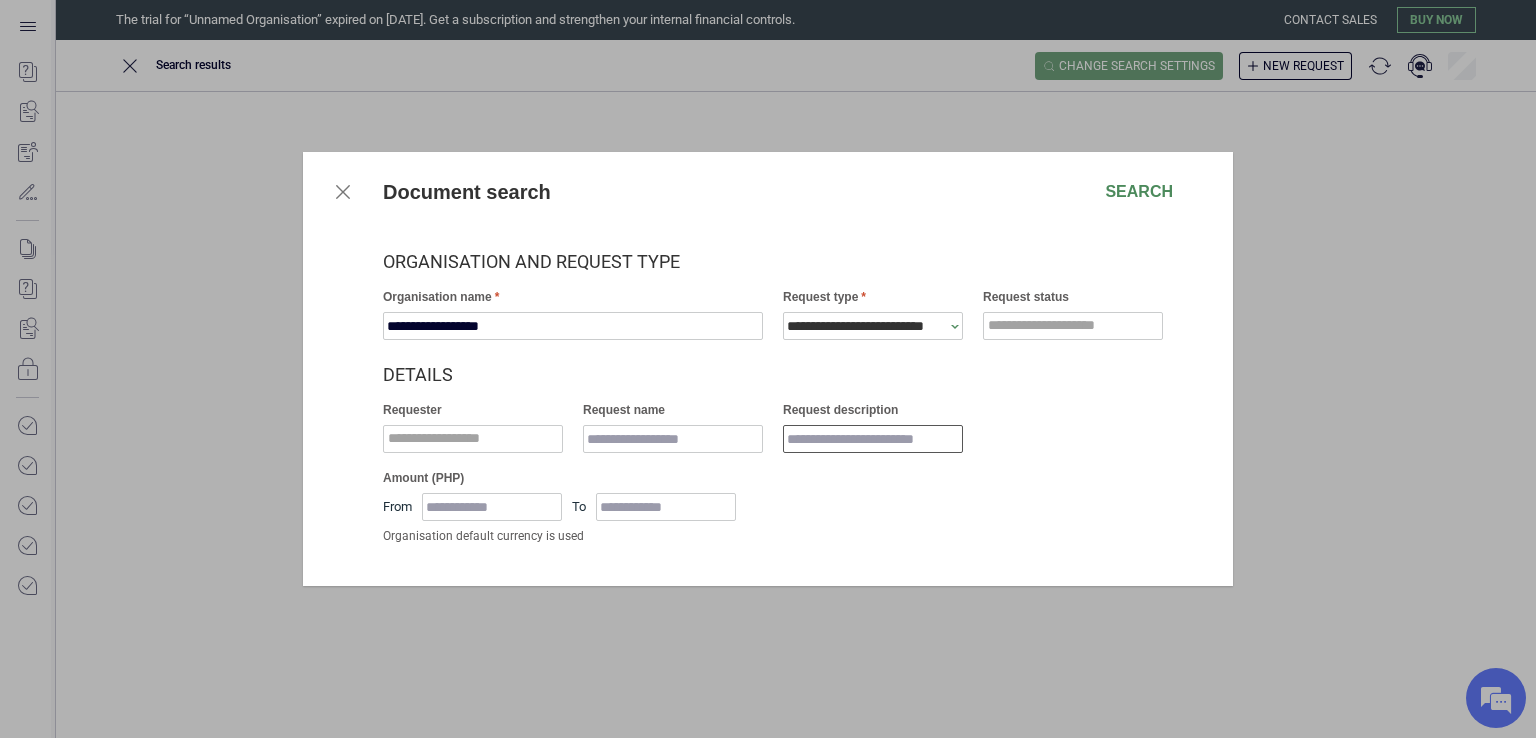 click on "Request description" at bounding box center [873, 439] 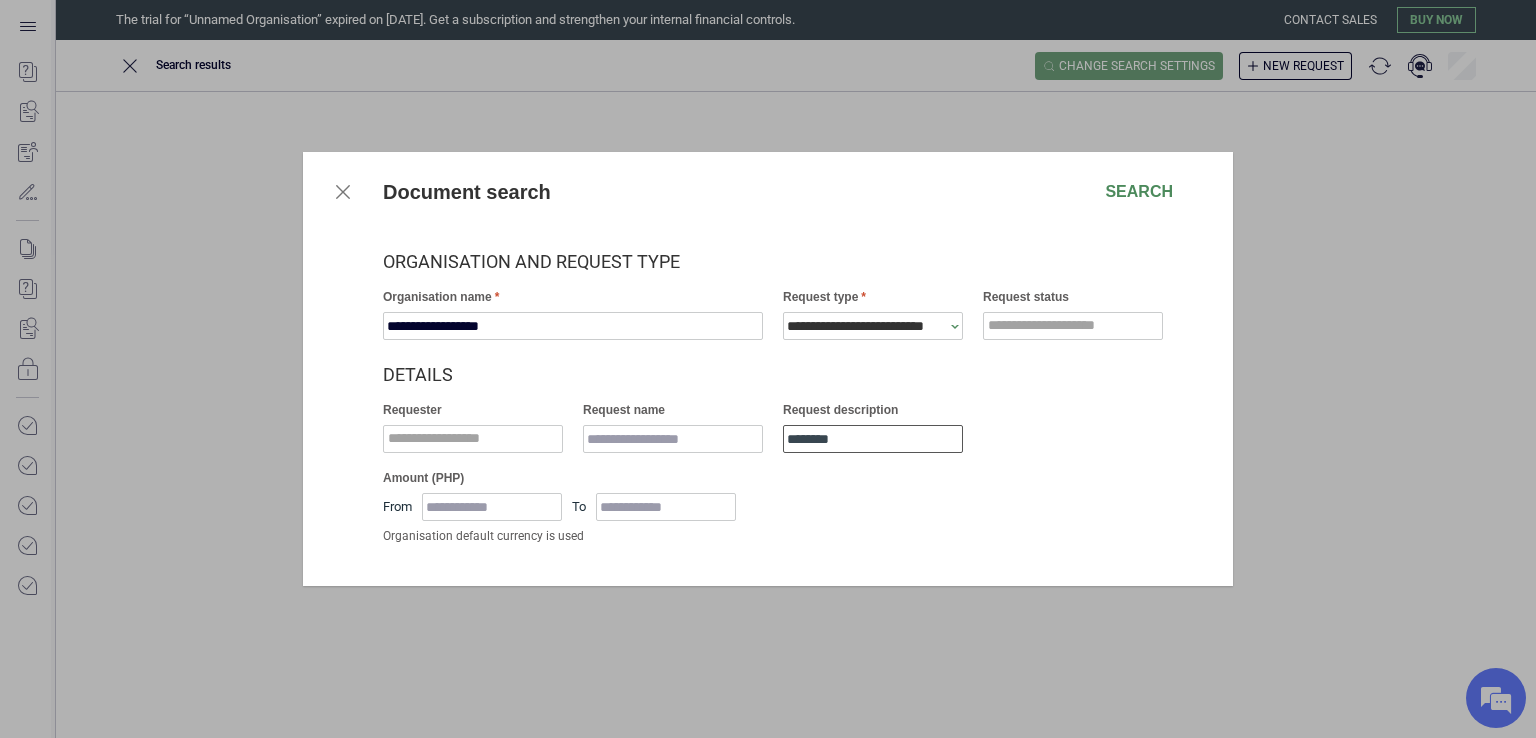 type on "********" 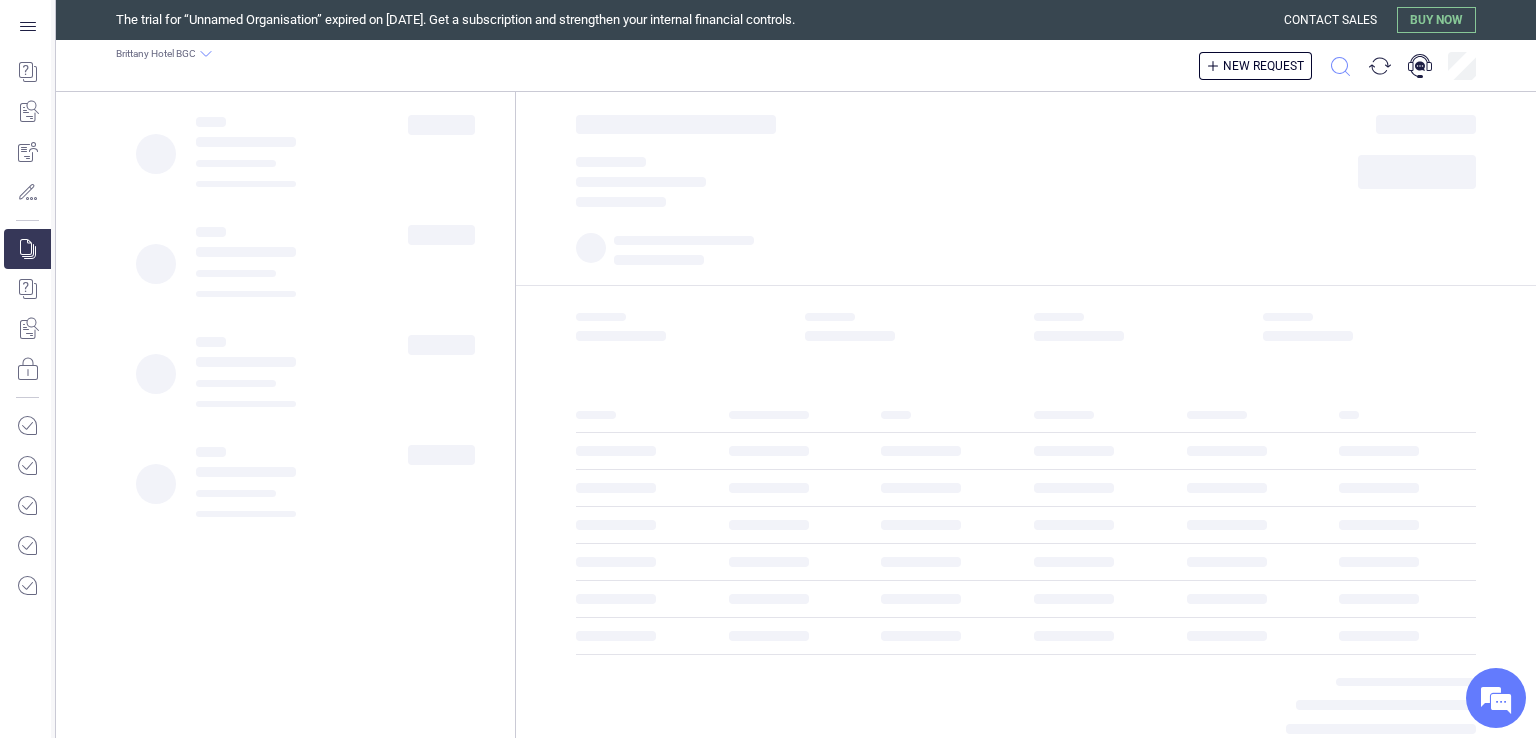 click 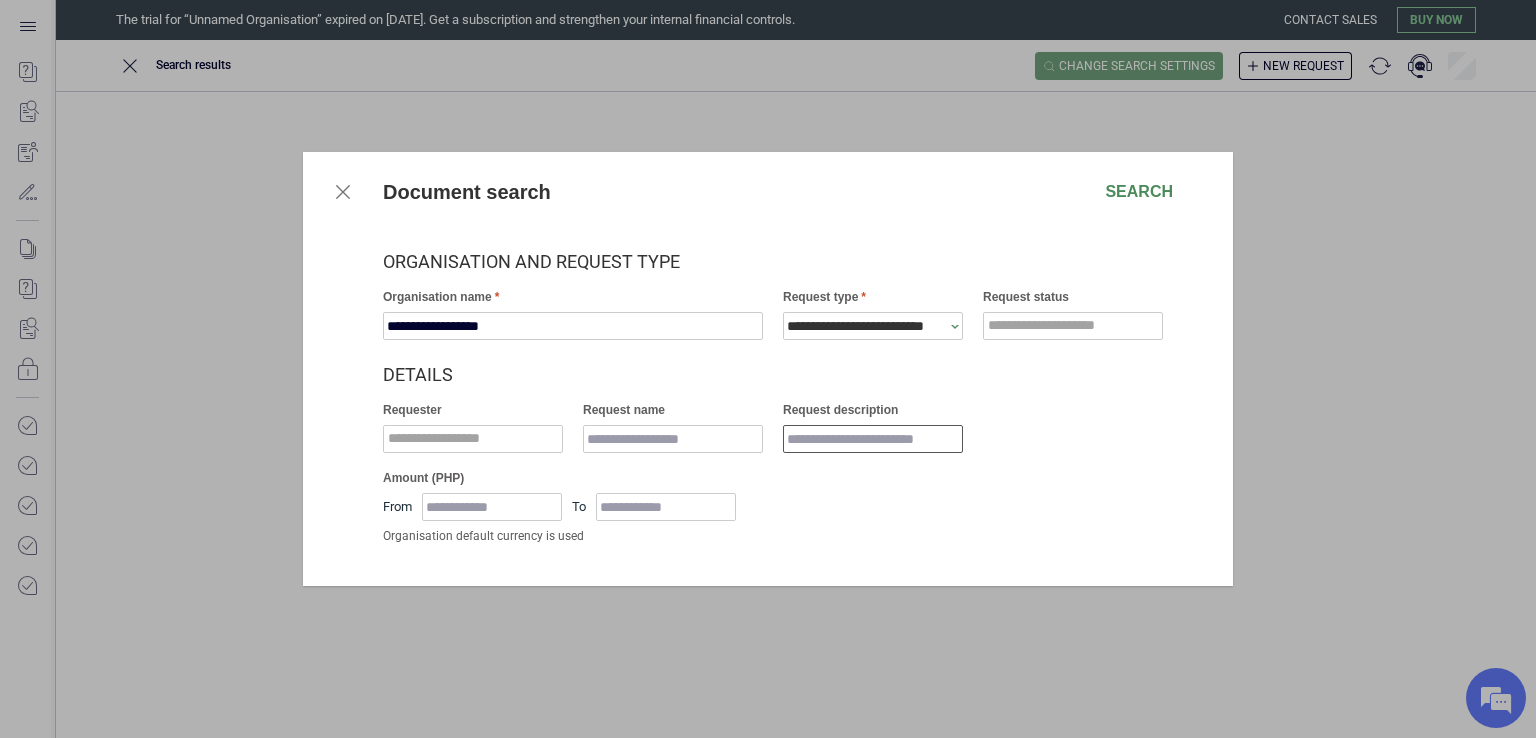 click on "Request description" at bounding box center (873, 439) 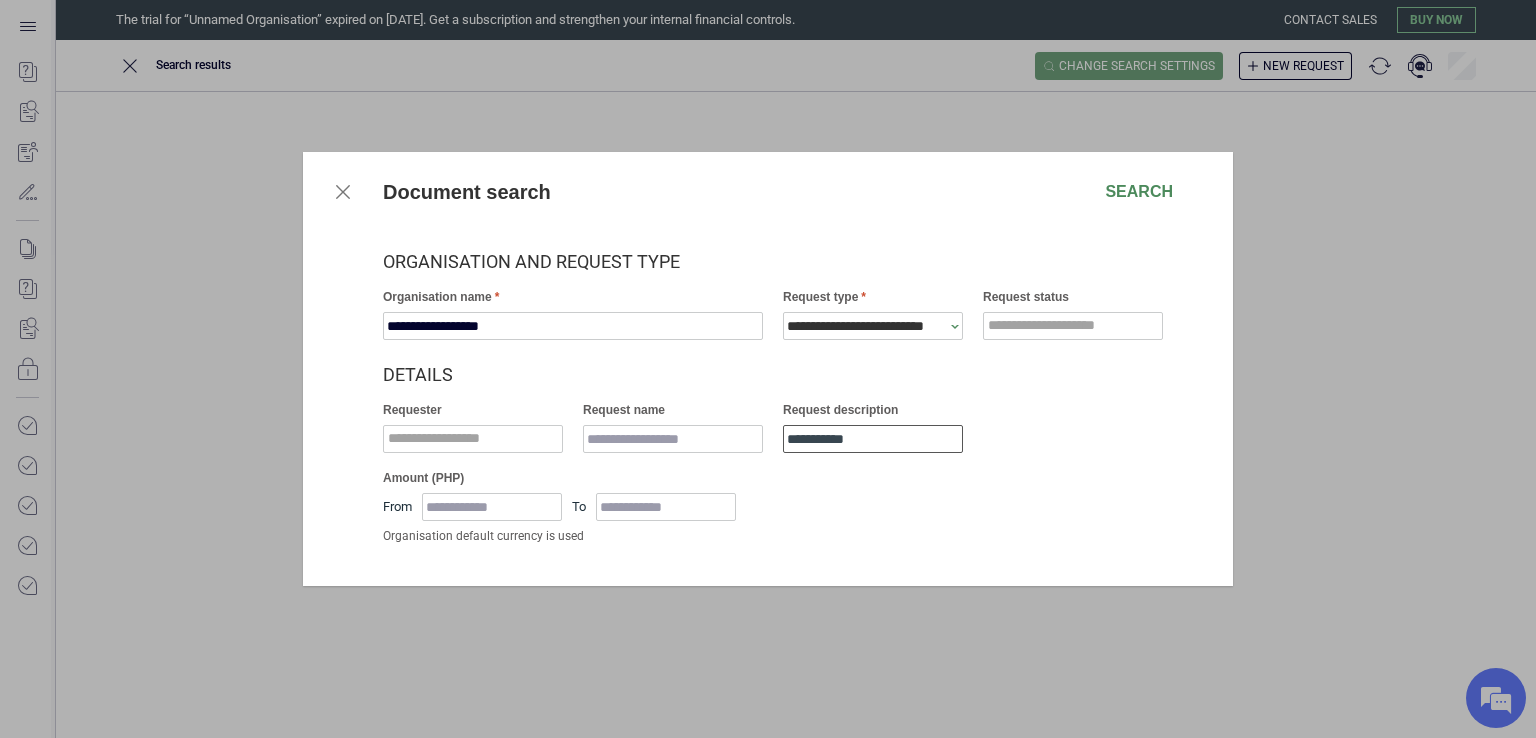 type on "**********" 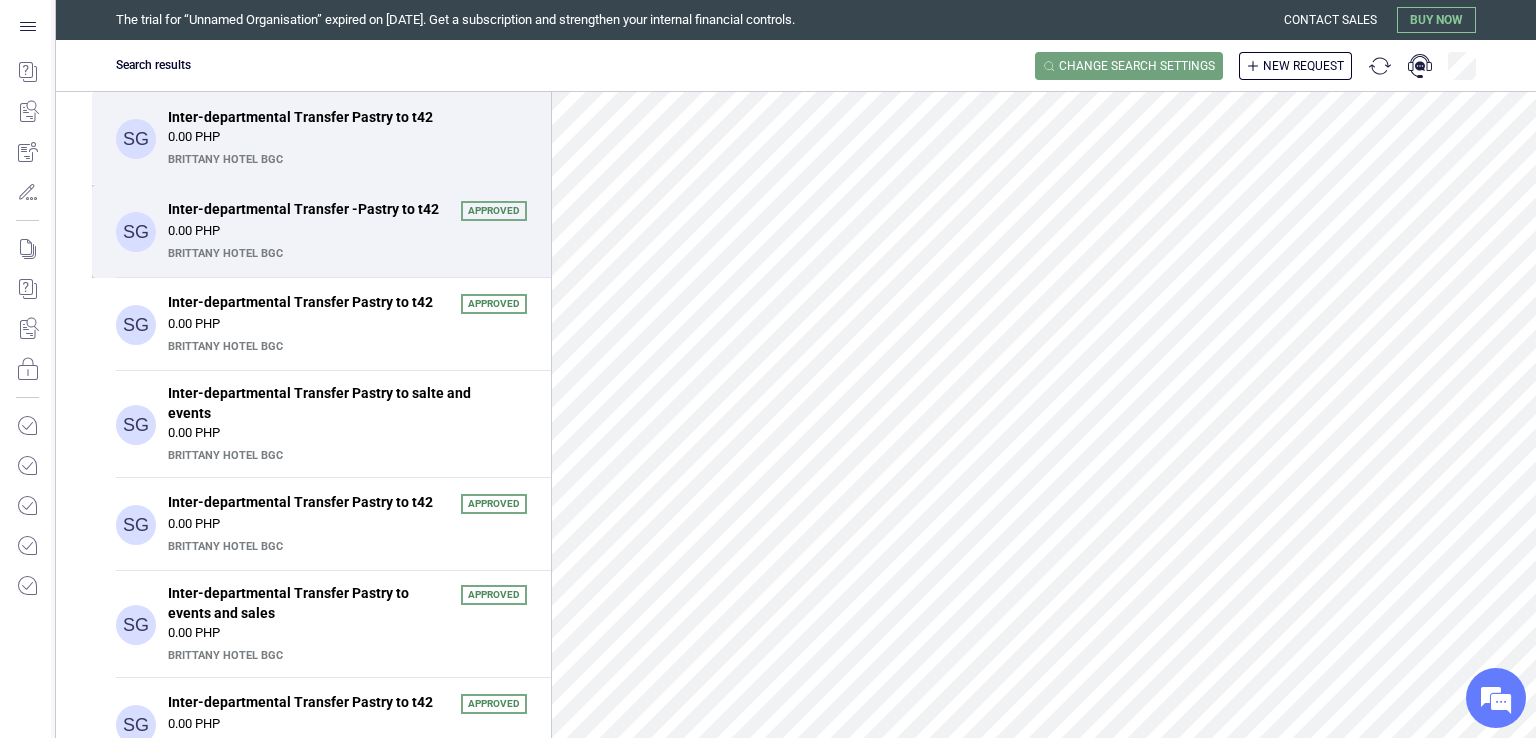 click on "0.00 PHP" at bounding box center [347, 231] 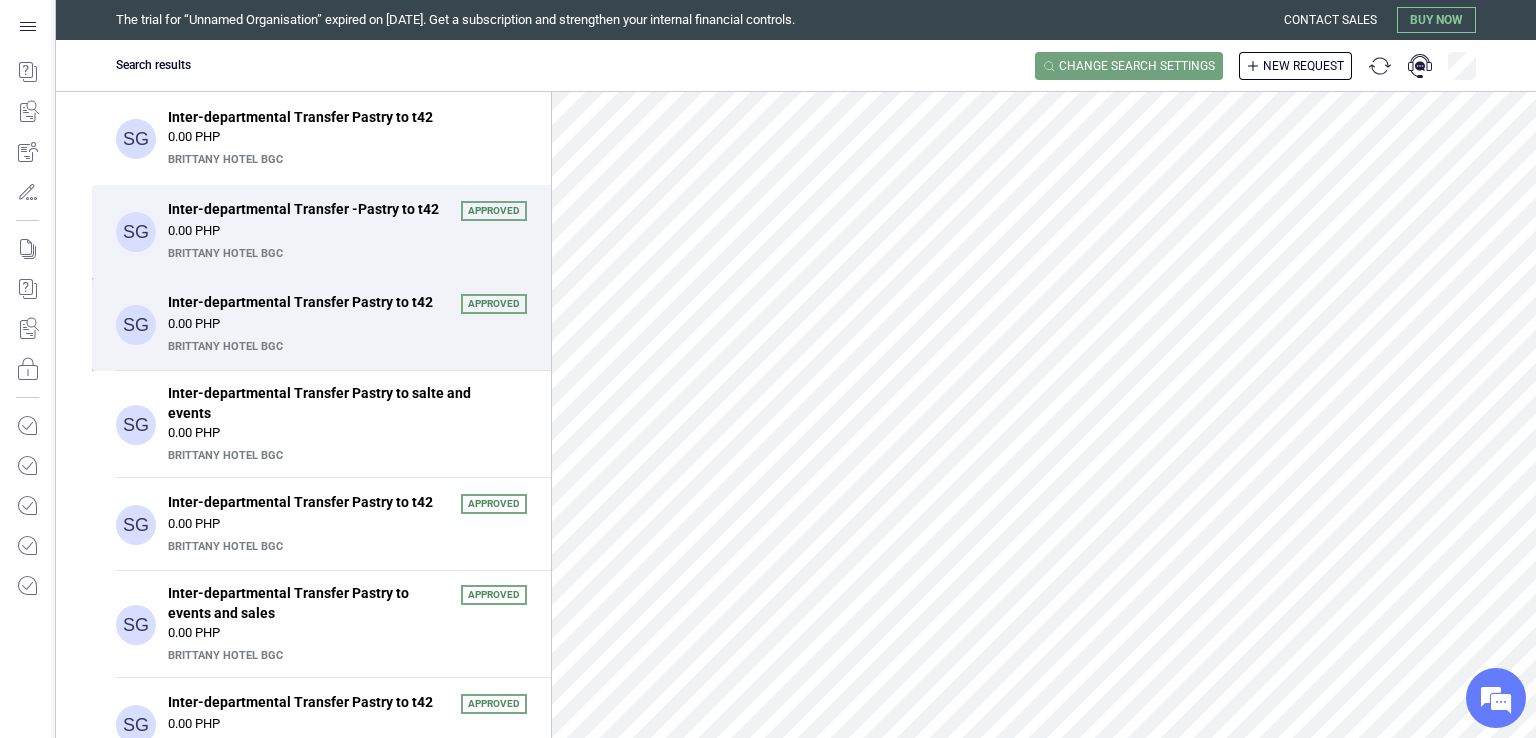 click on "0.00 PHP" at bounding box center (347, 324) 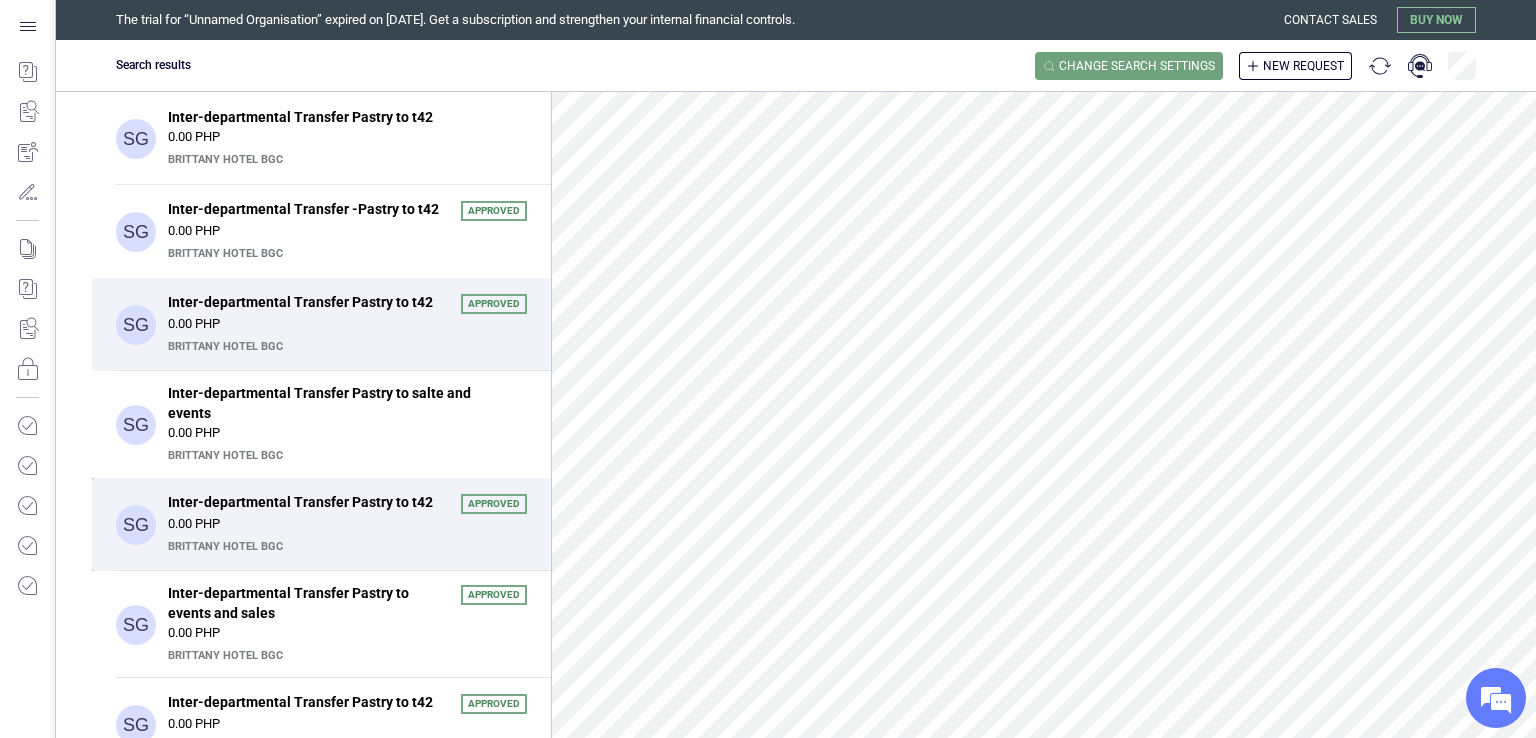 click on "Inter-departmental Transfer Pastry to t42" at bounding box center [308, 502] 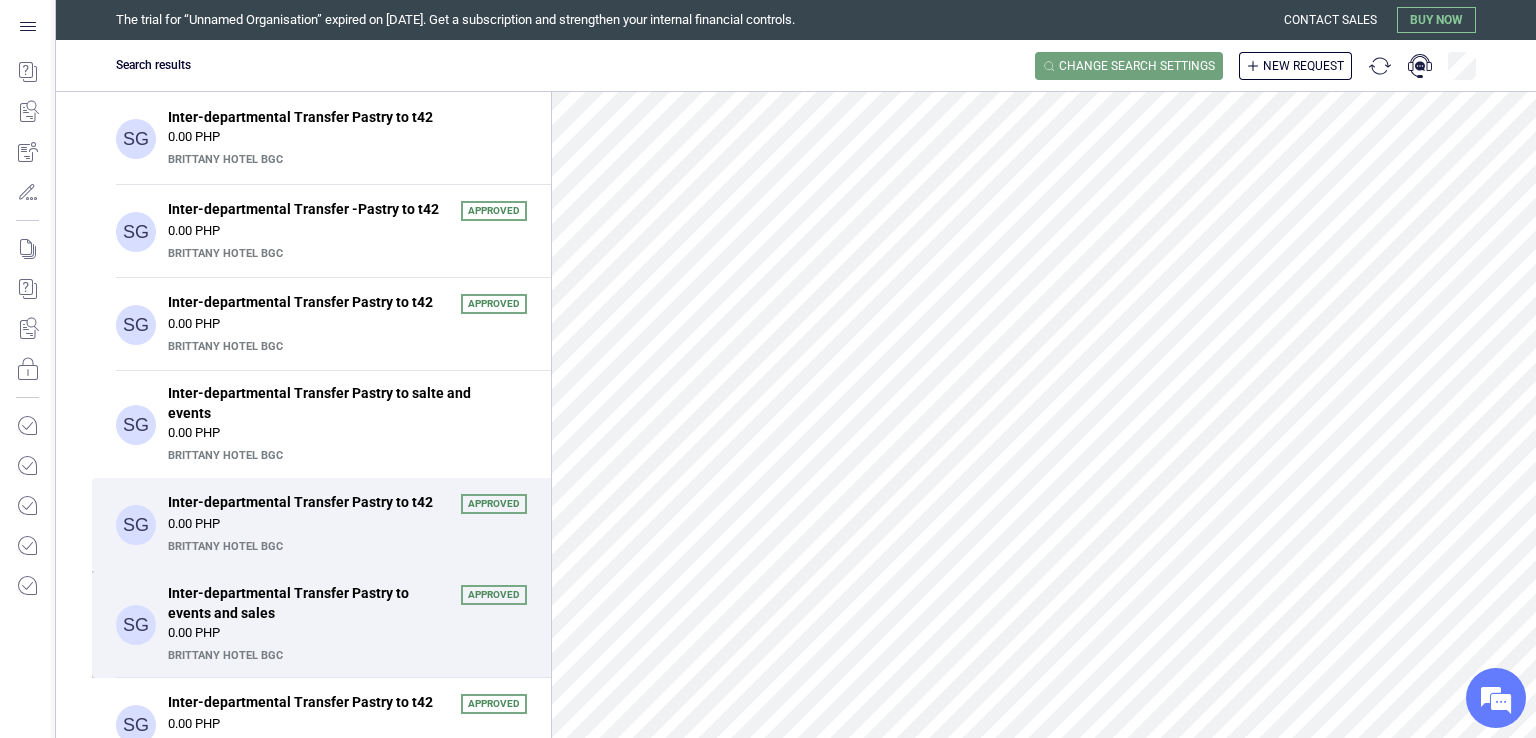 click on "SG Inter-departmental Transfer Pastry to events and sales Approved 0.00 PHP Brittany Hotel BGC" at bounding box center [321, 624] 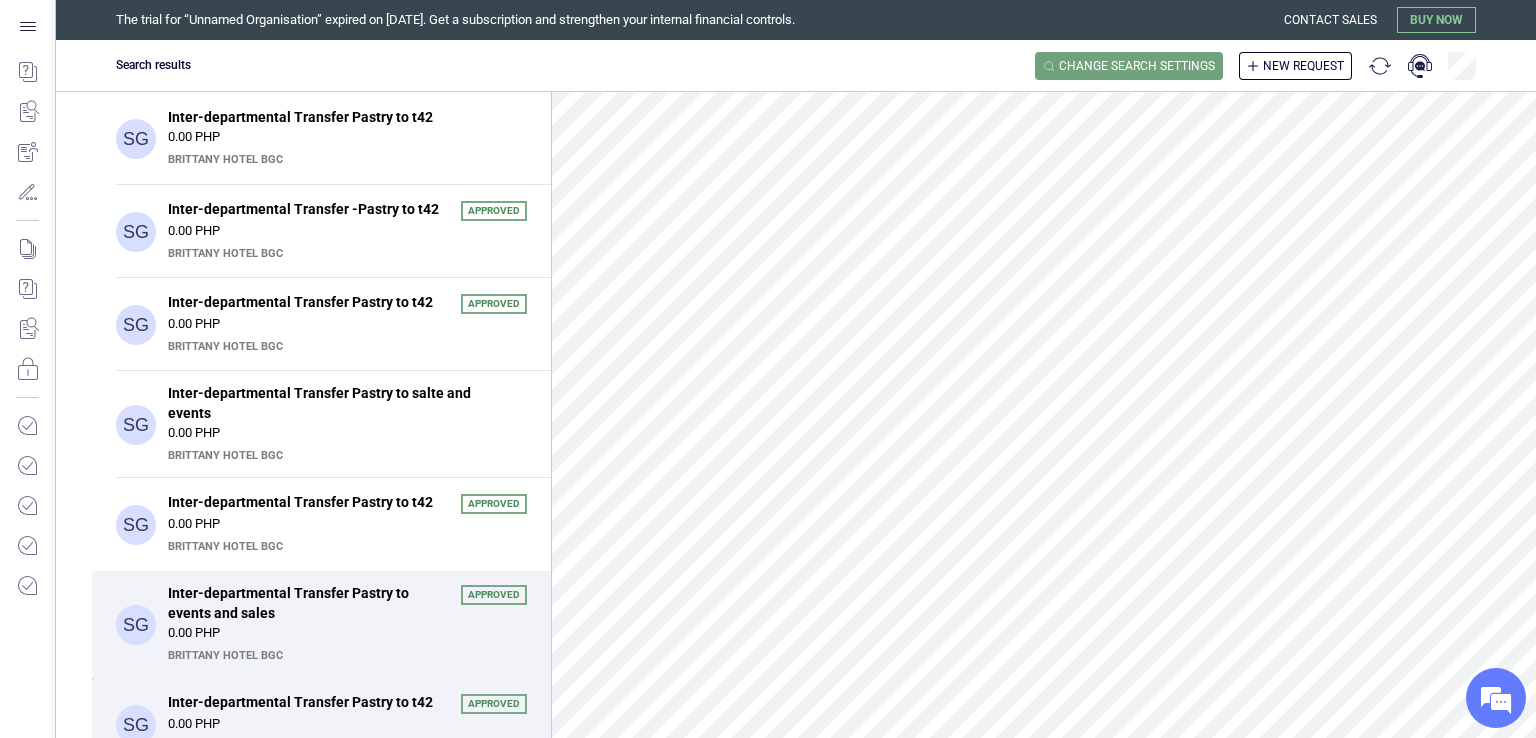 click on "SG Inter-departmental Transfer Pastry to t42 Approved 0.00 PHP Brittany Hotel BGC" at bounding box center (321, 724) 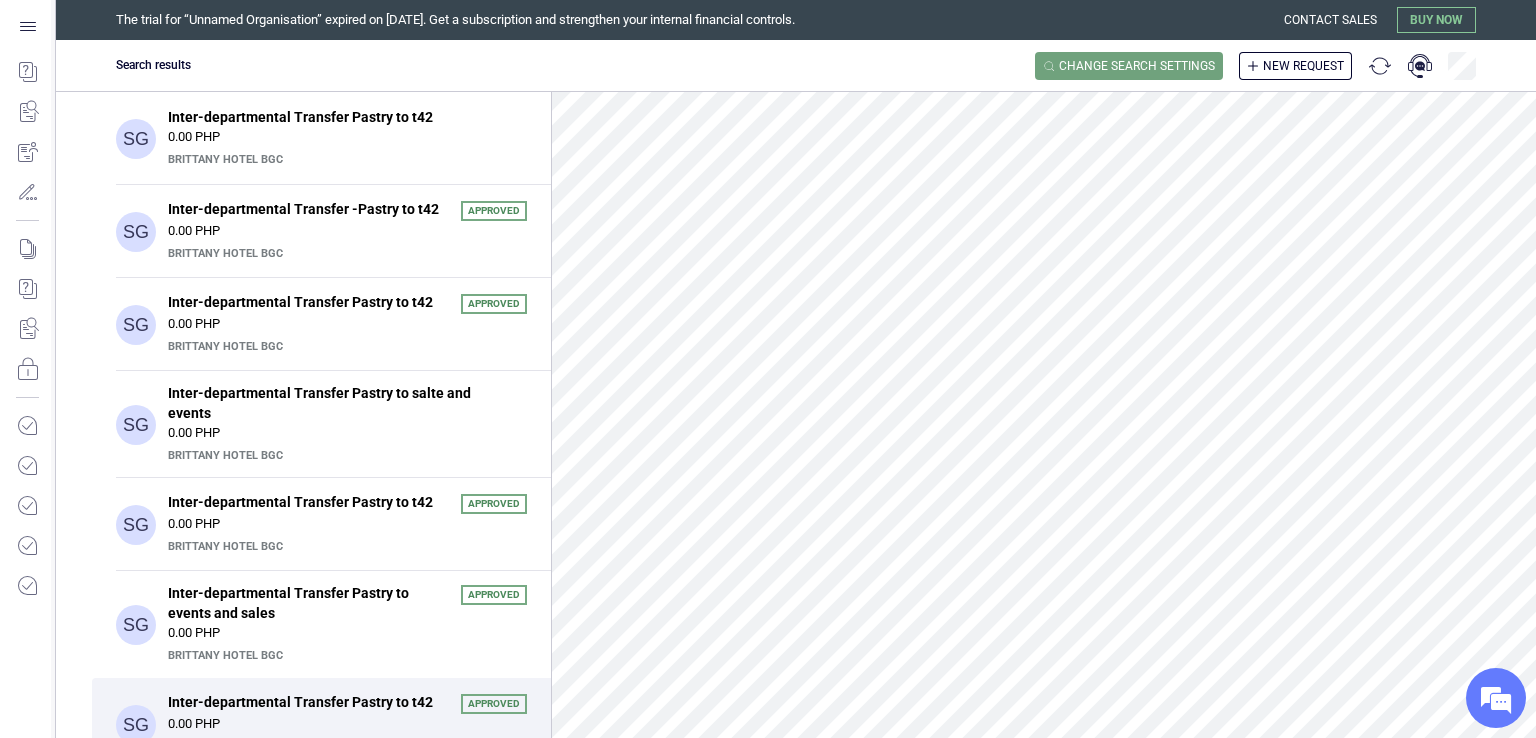 scroll, scrollTop: 33, scrollLeft: 0, axis: vertical 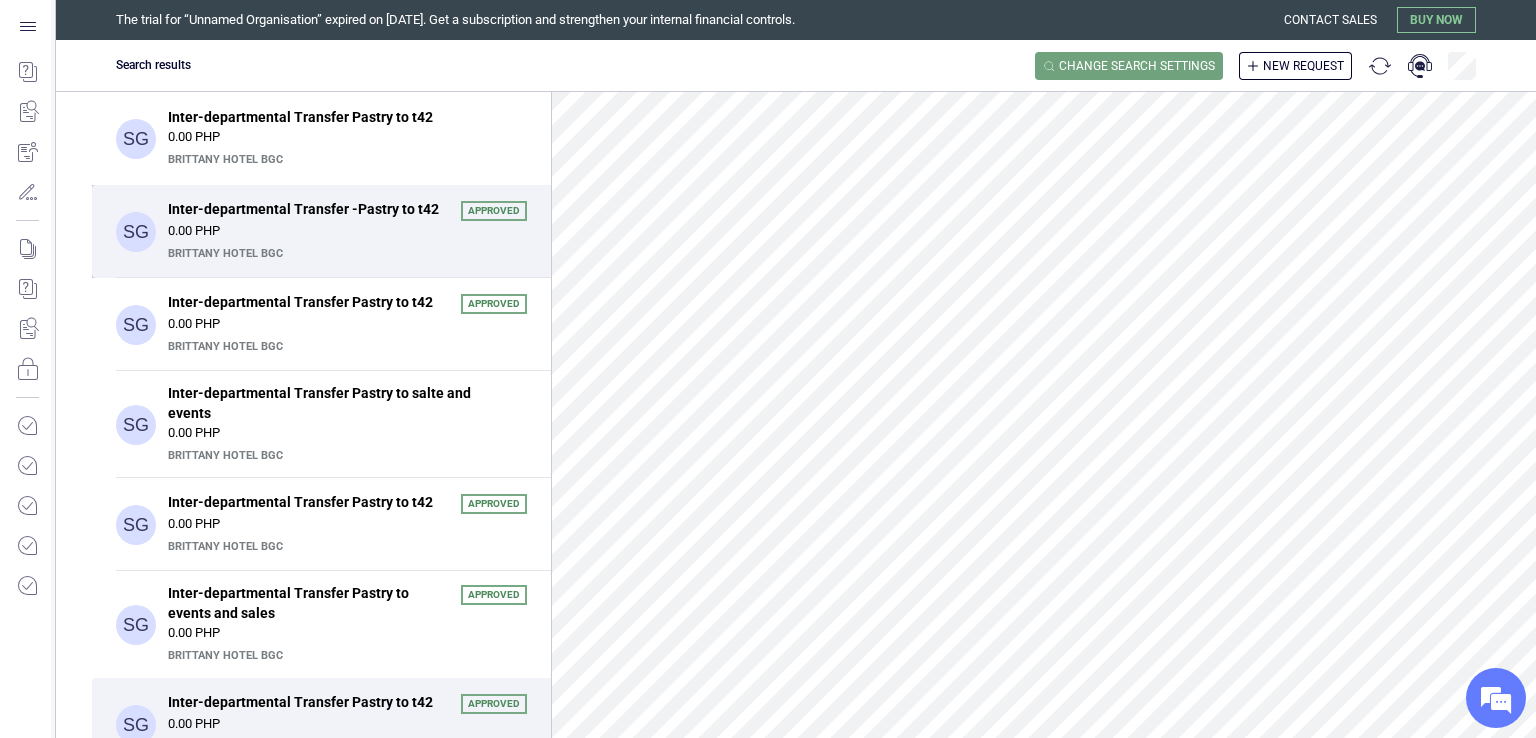 click on "Inter-departmental Transfer -Pastry to t42" at bounding box center [308, 209] 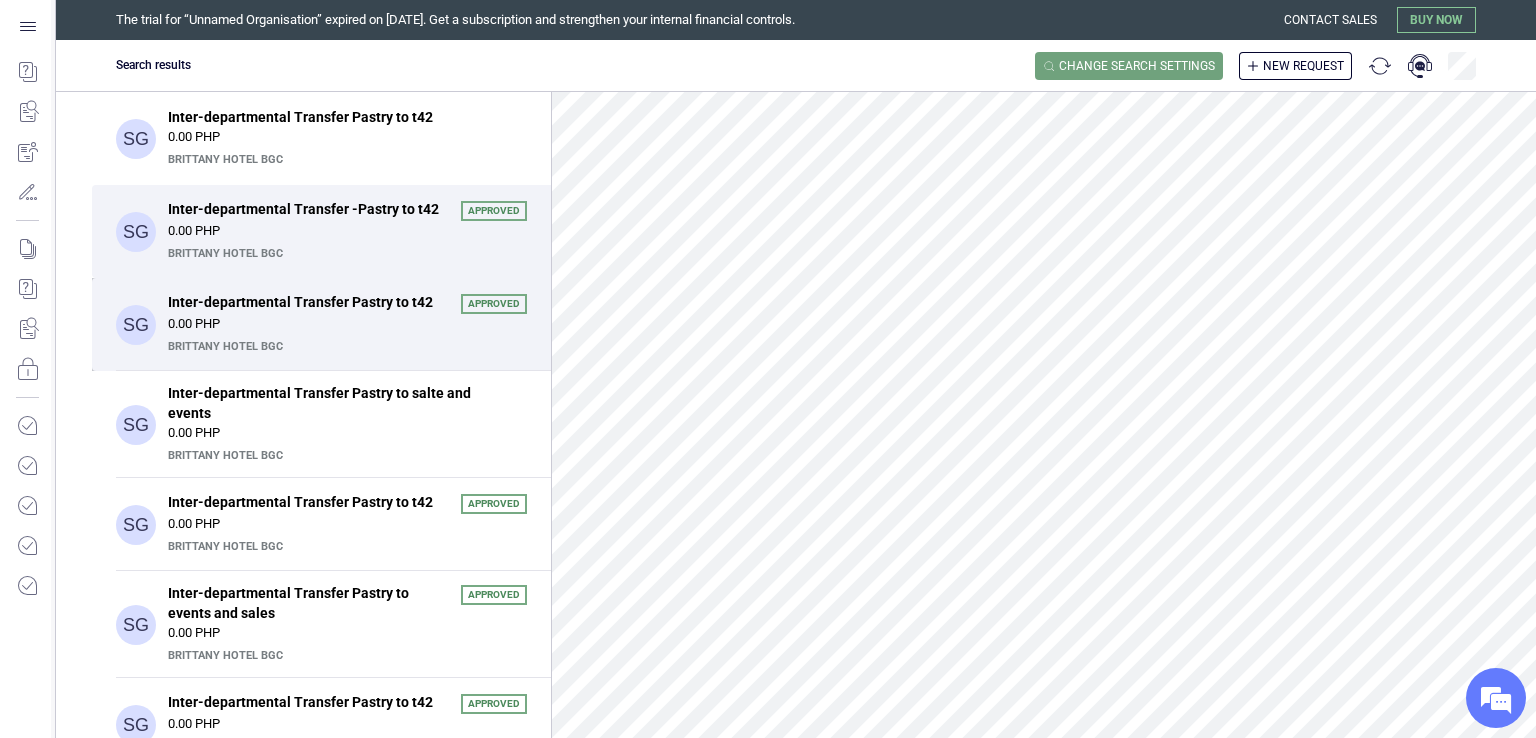 click on "0.00 PHP" at bounding box center [347, 324] 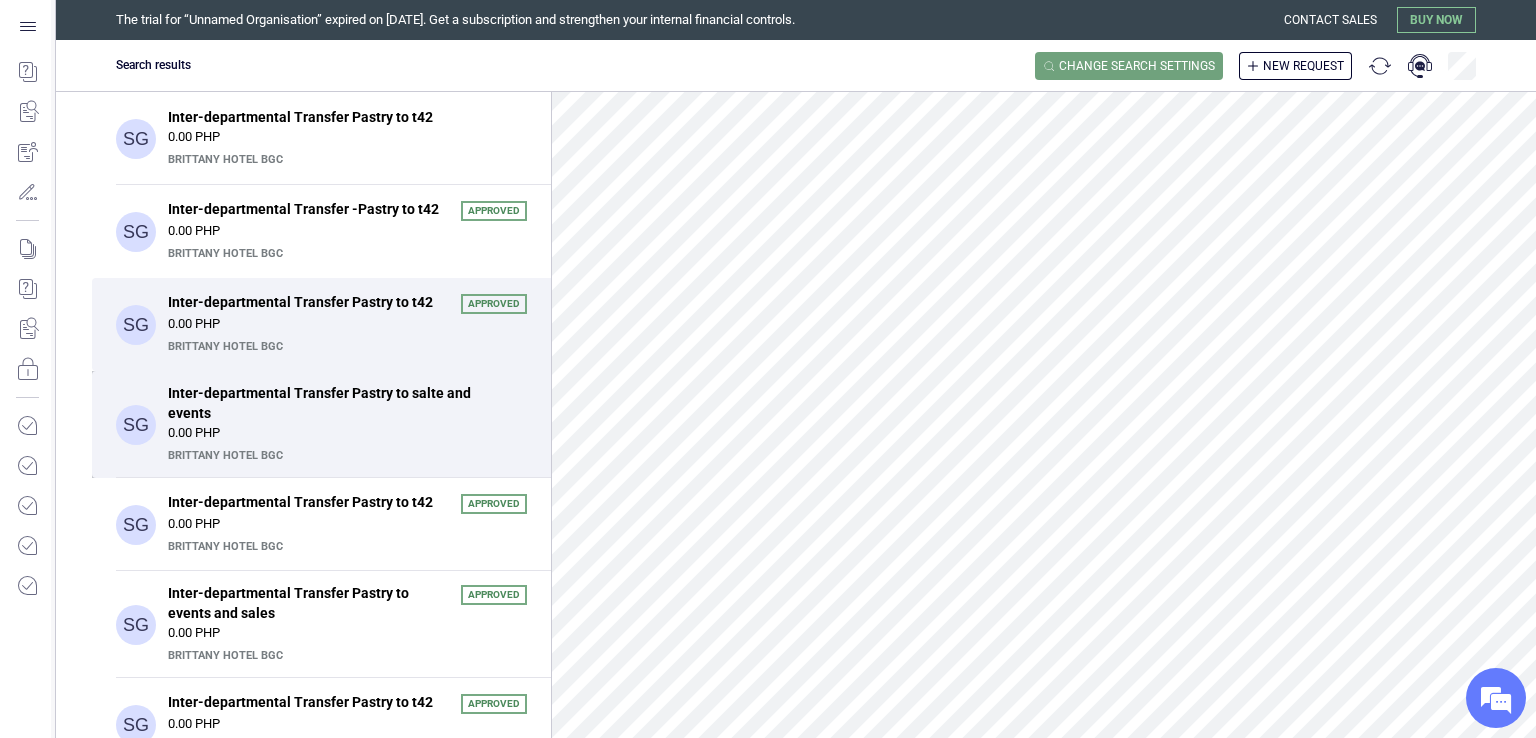 click on "Inter-departmental Transfer Pastry to salte and events" at bounding box center [341, 403] 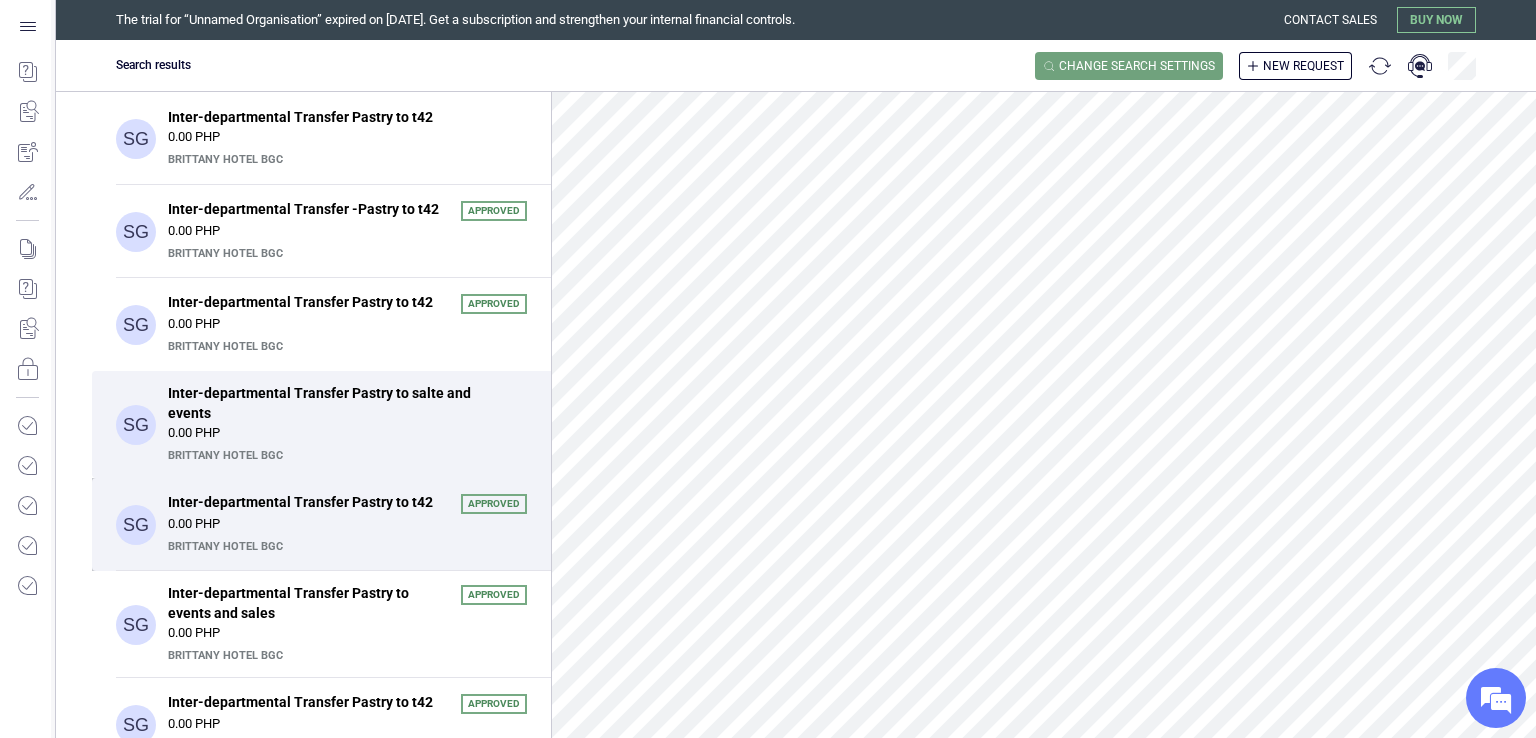 click on "0.00 PHP" at bounding box center [347, 524] 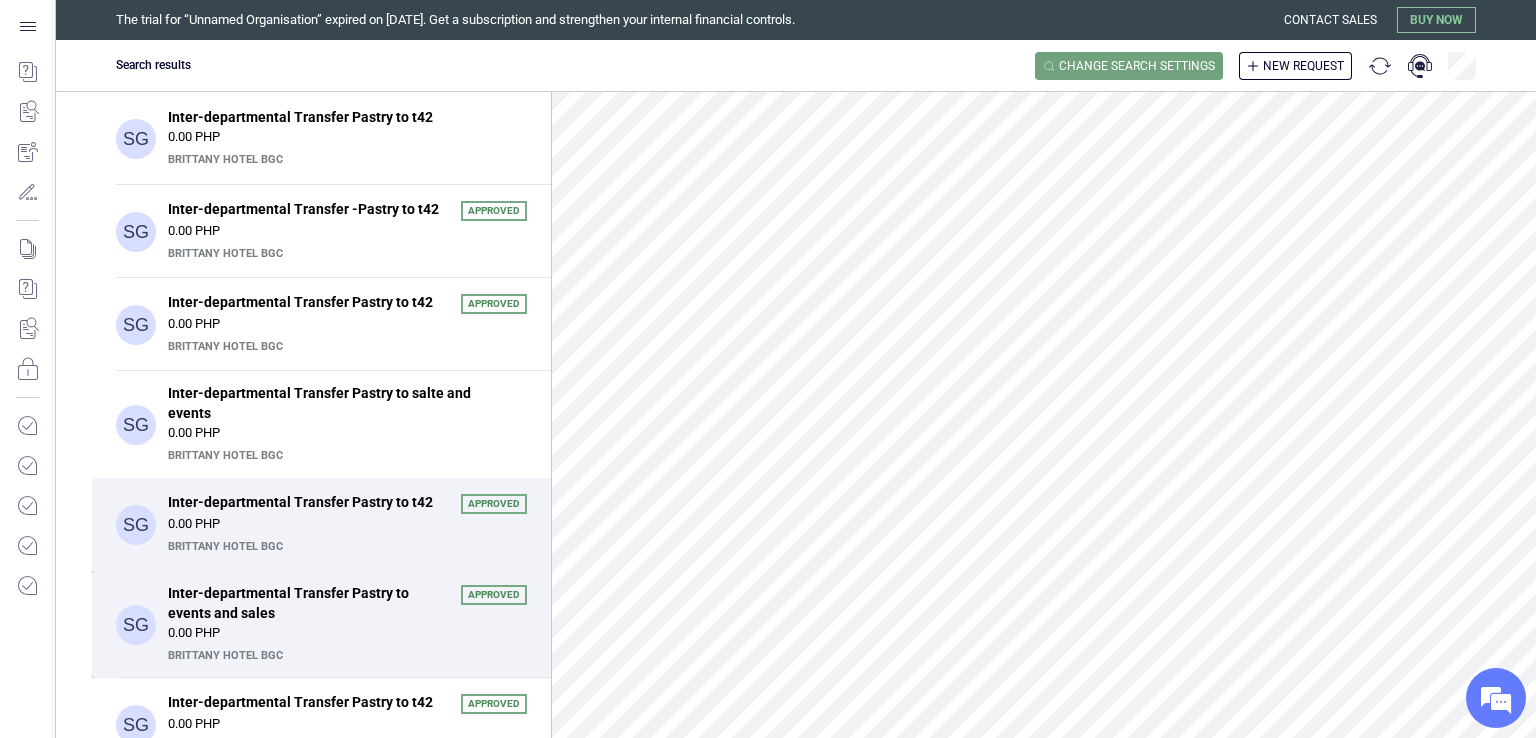 click on "0.00 PHP" at bounding box center [347, 633] 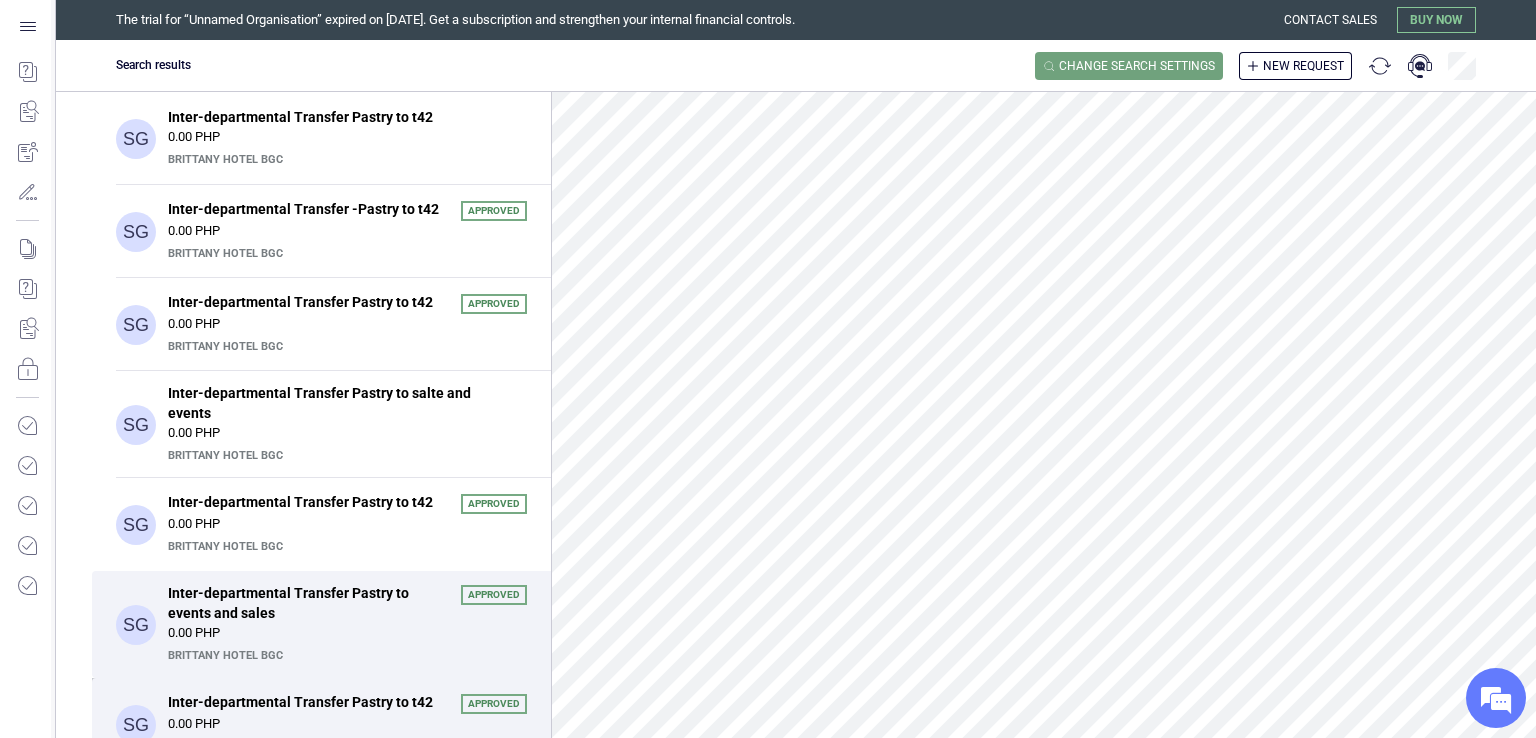 click on "Inter-departmental Transfer Pastry to t42" at bounding box center (308, 702) 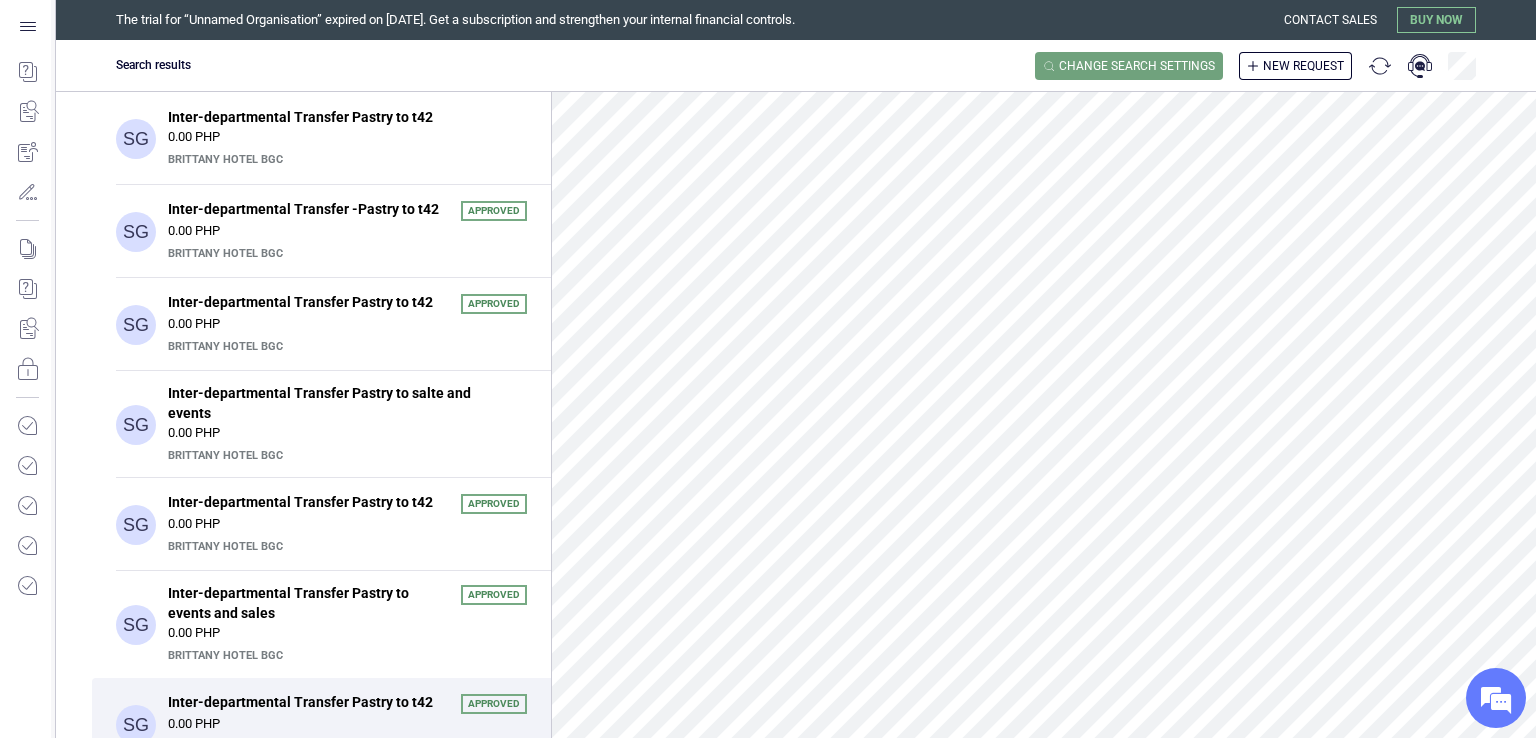 scroll, scrollTop: 33, scrollLeft: 0, axis: vertical 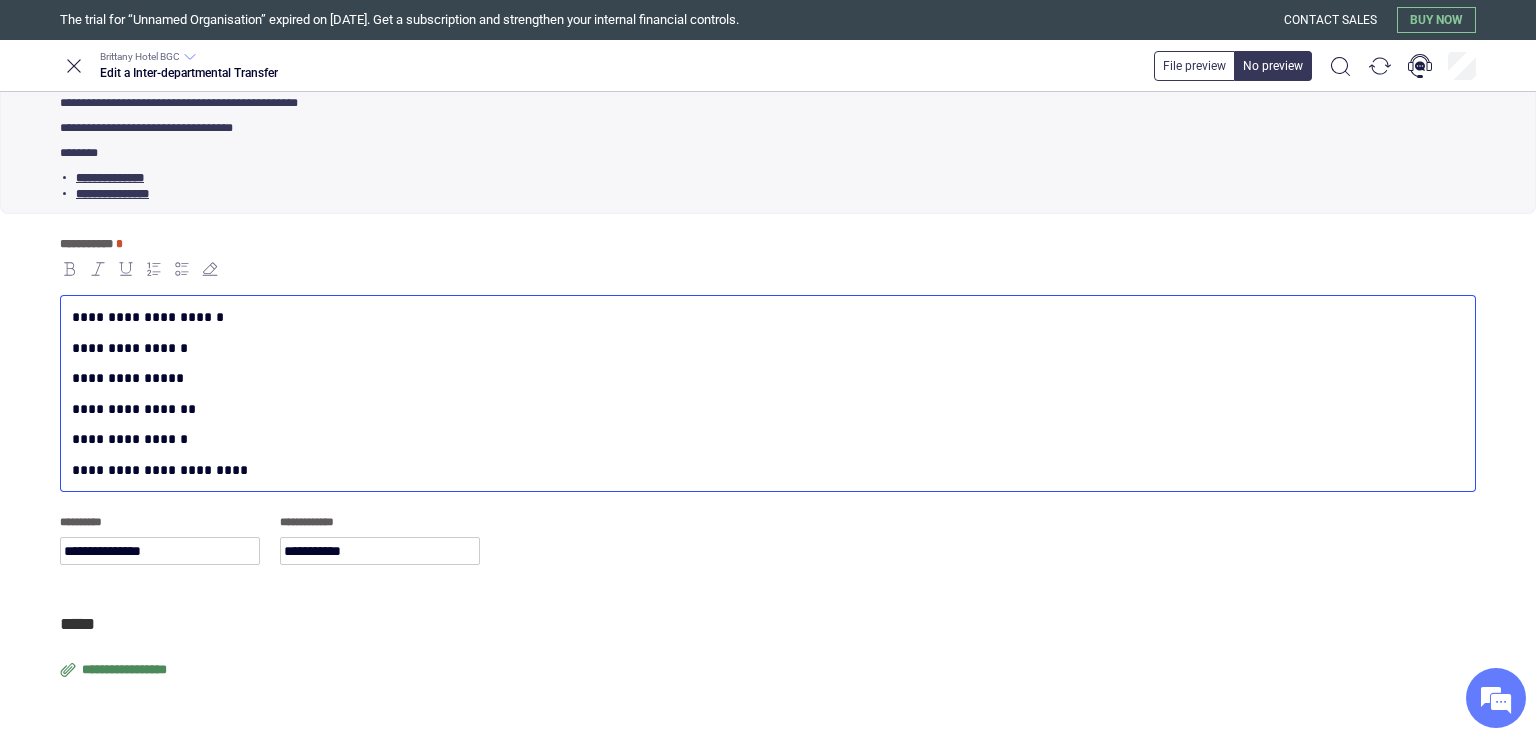 click on "**********" at bounding box center (764, 470) 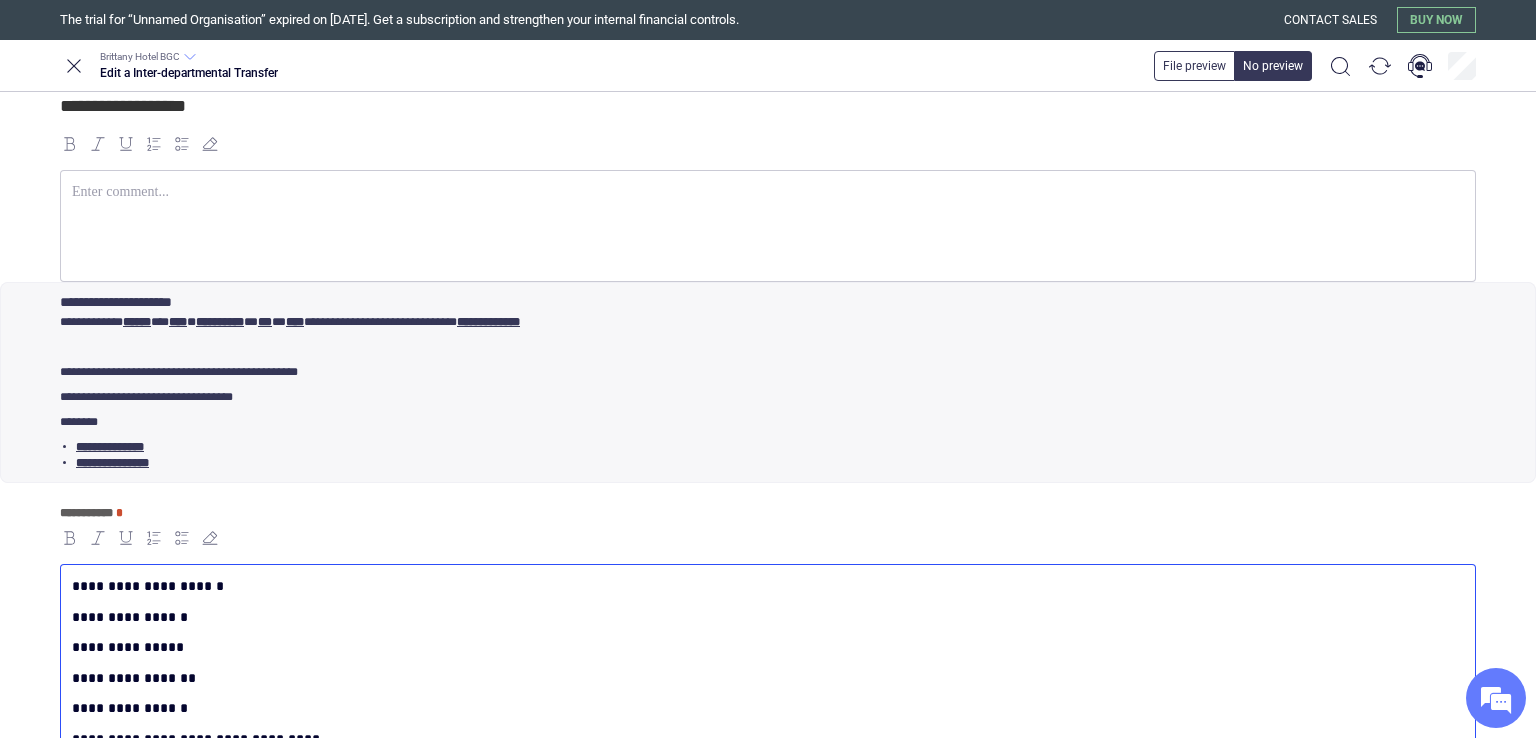 scroll, scrollTop: 91, scrollLeft: 0, axis: vertical 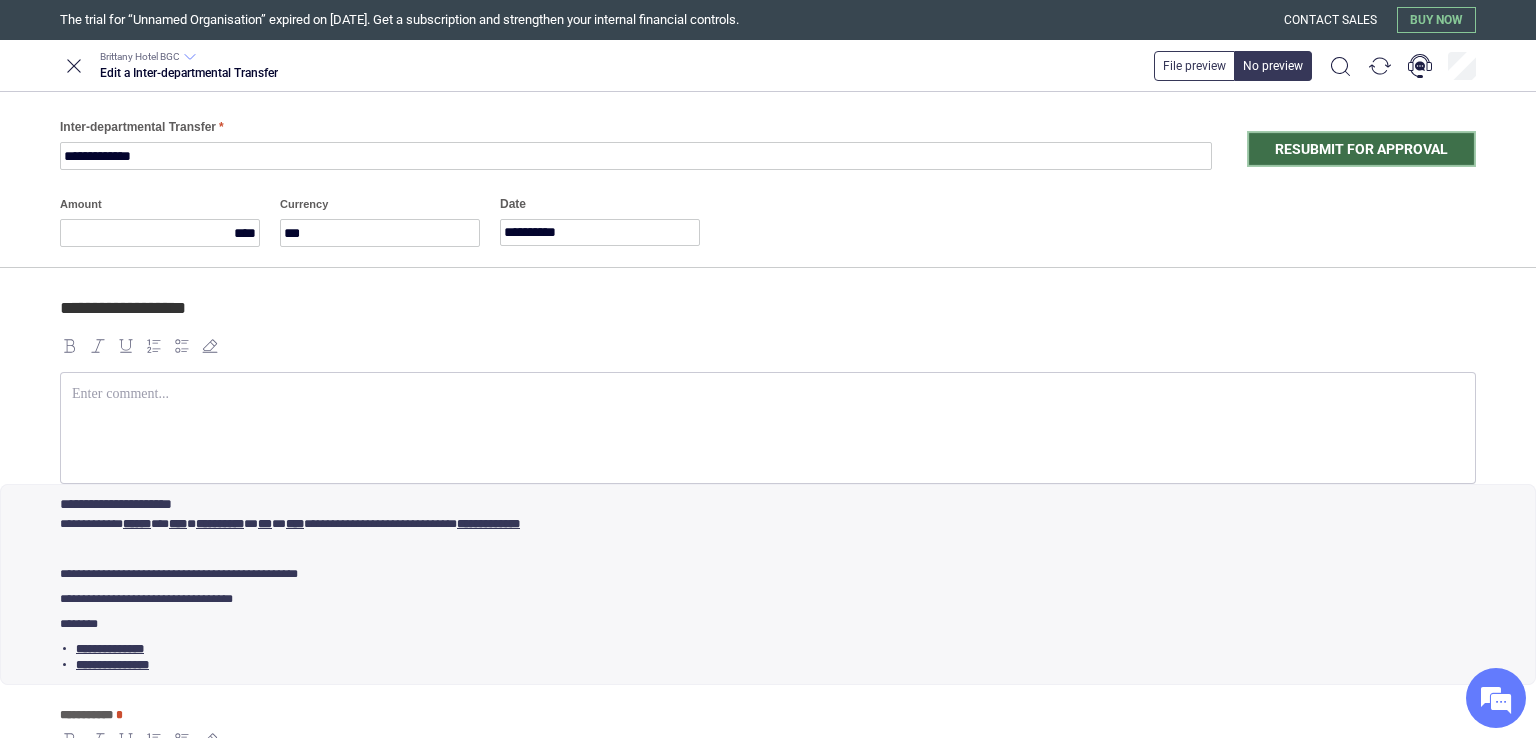 click on "Resubmit for approval" at bounding box center [1361, 149] 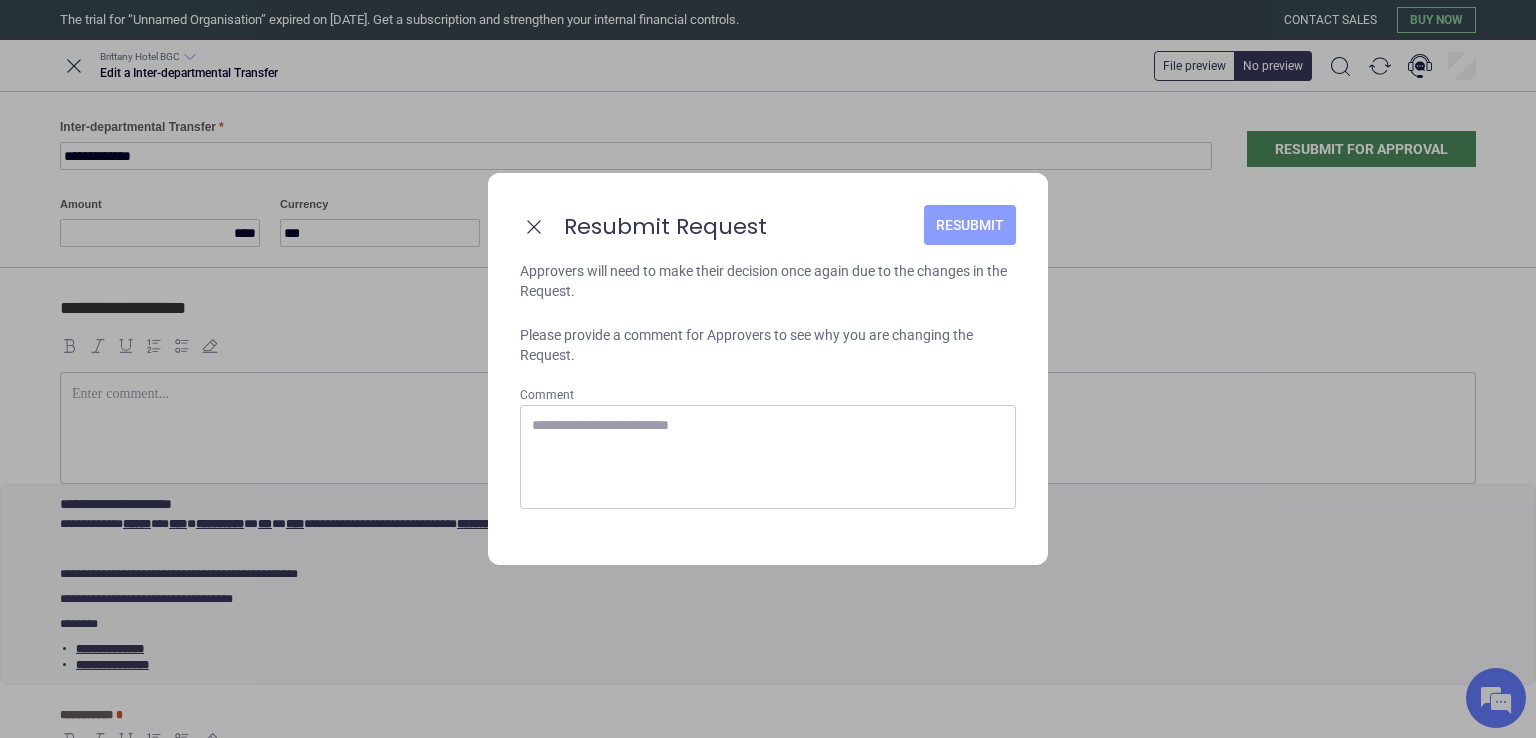 click on "Resubmit" at bounding box center [970, 225] 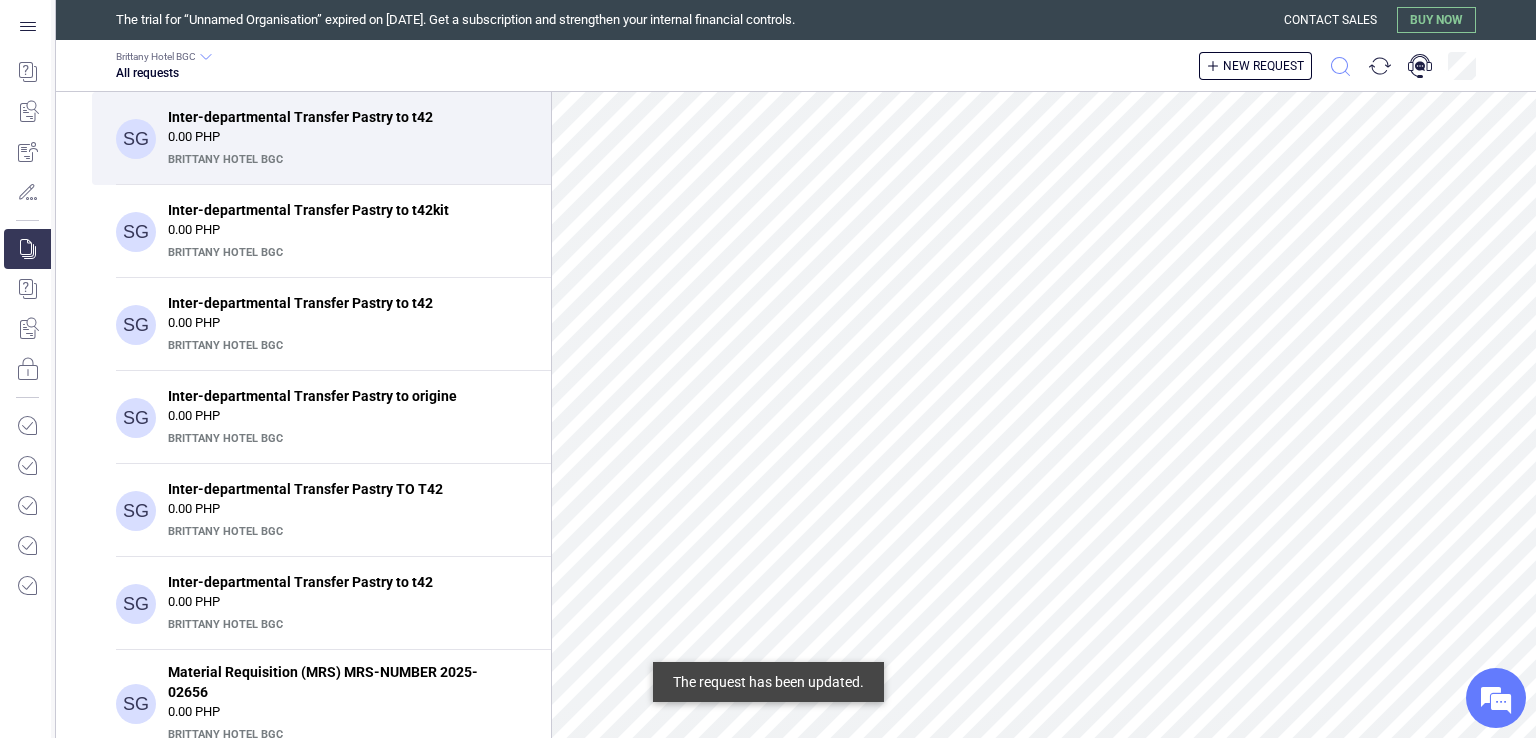 click 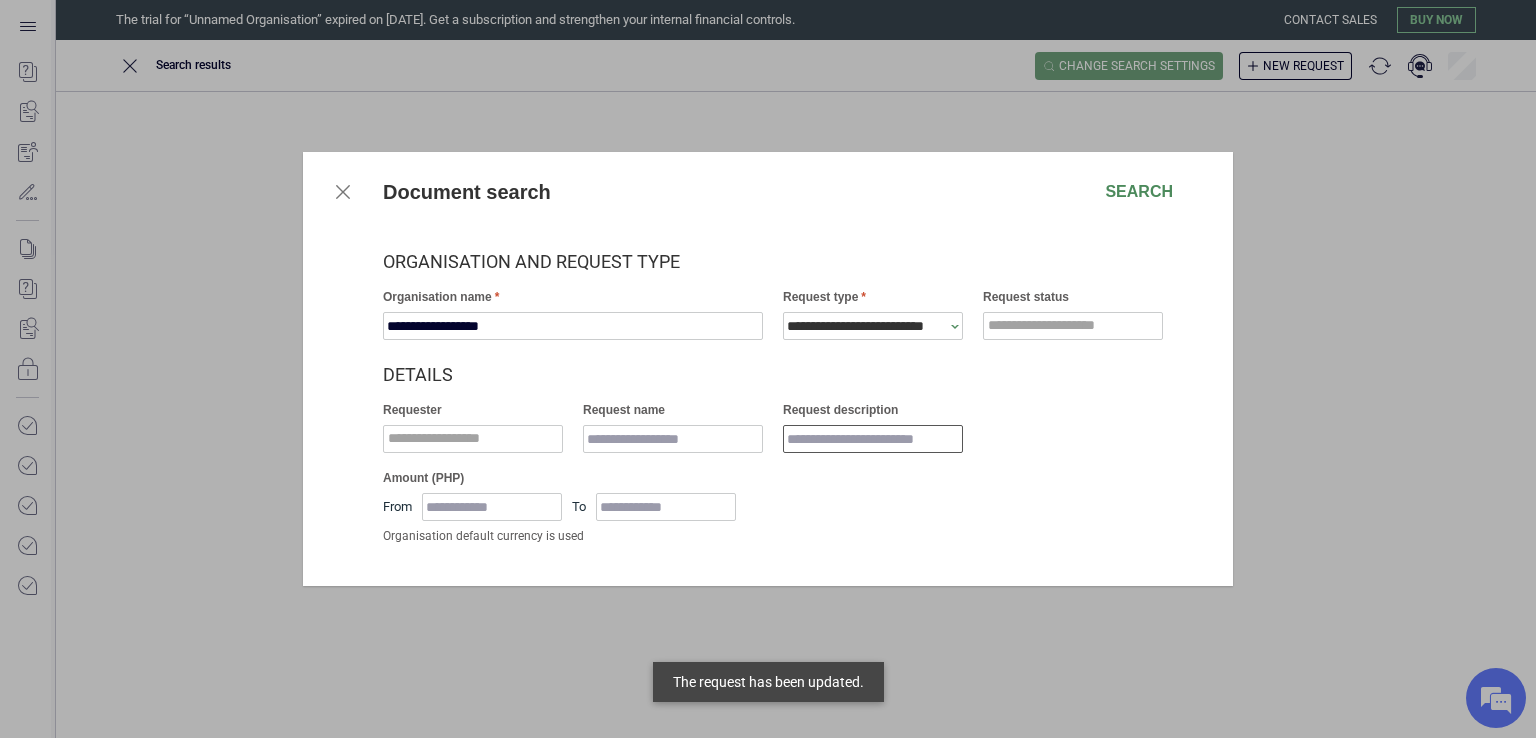 click on "Request description" at bounding box center [873, 439] 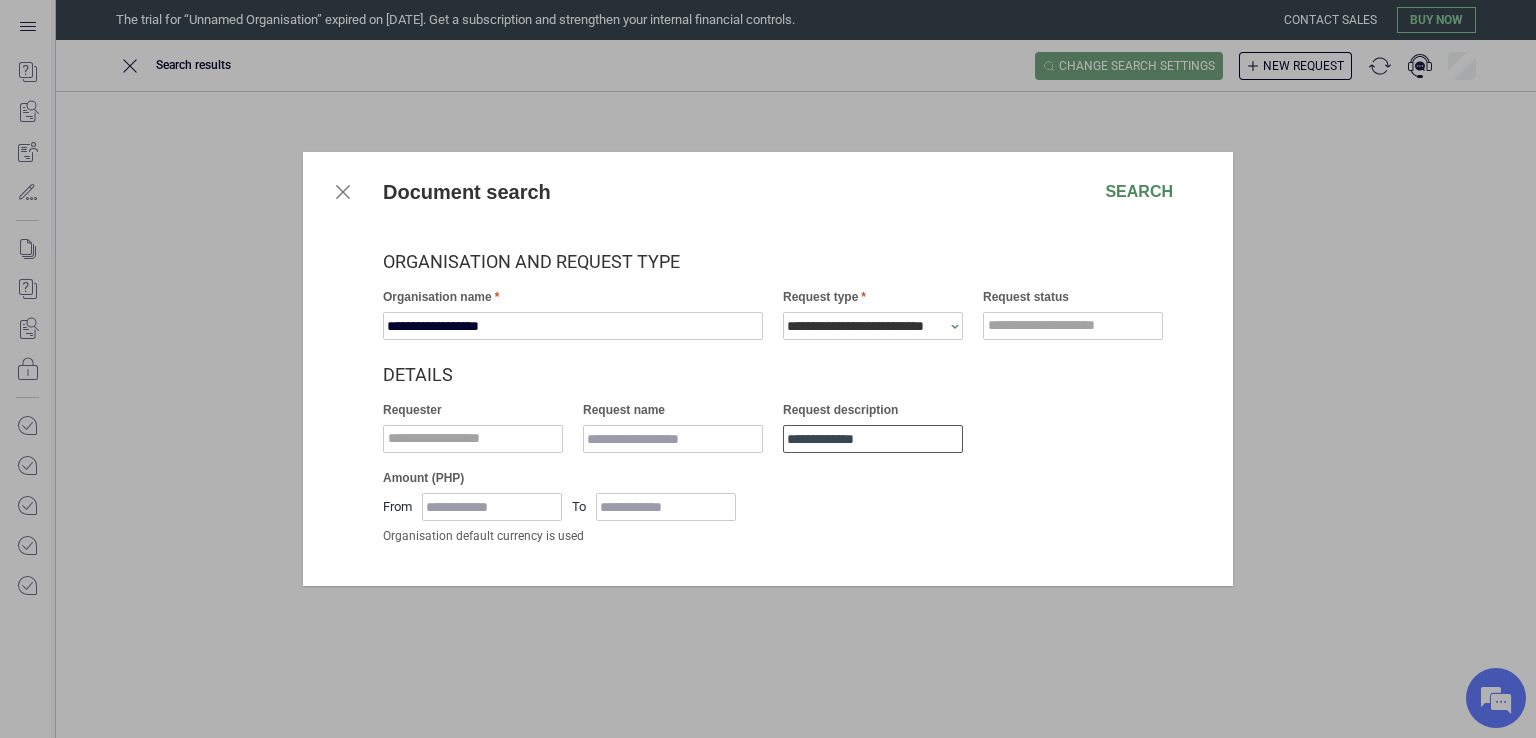 type on "**********" 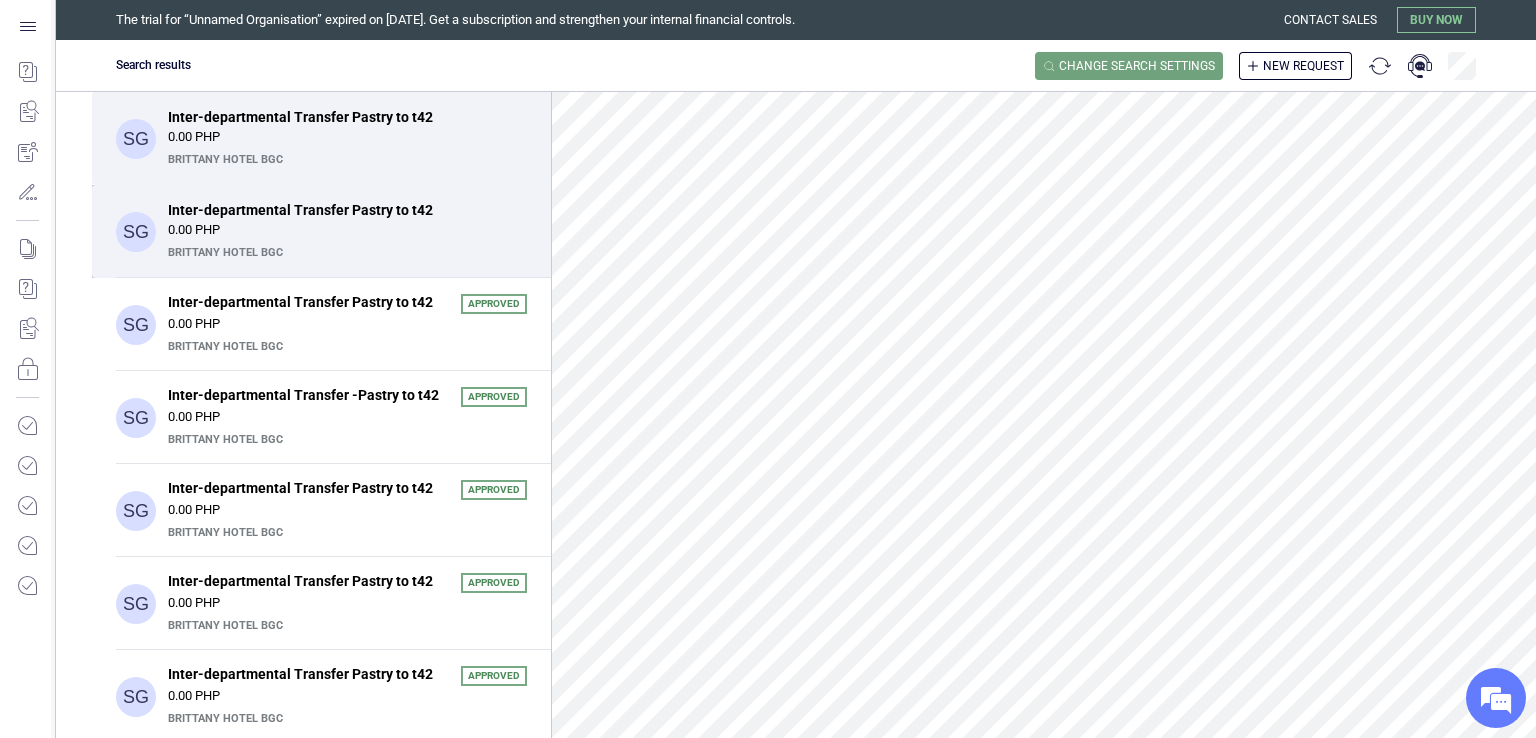 click on "0.00 PHP" at bounding box center [347, 230] 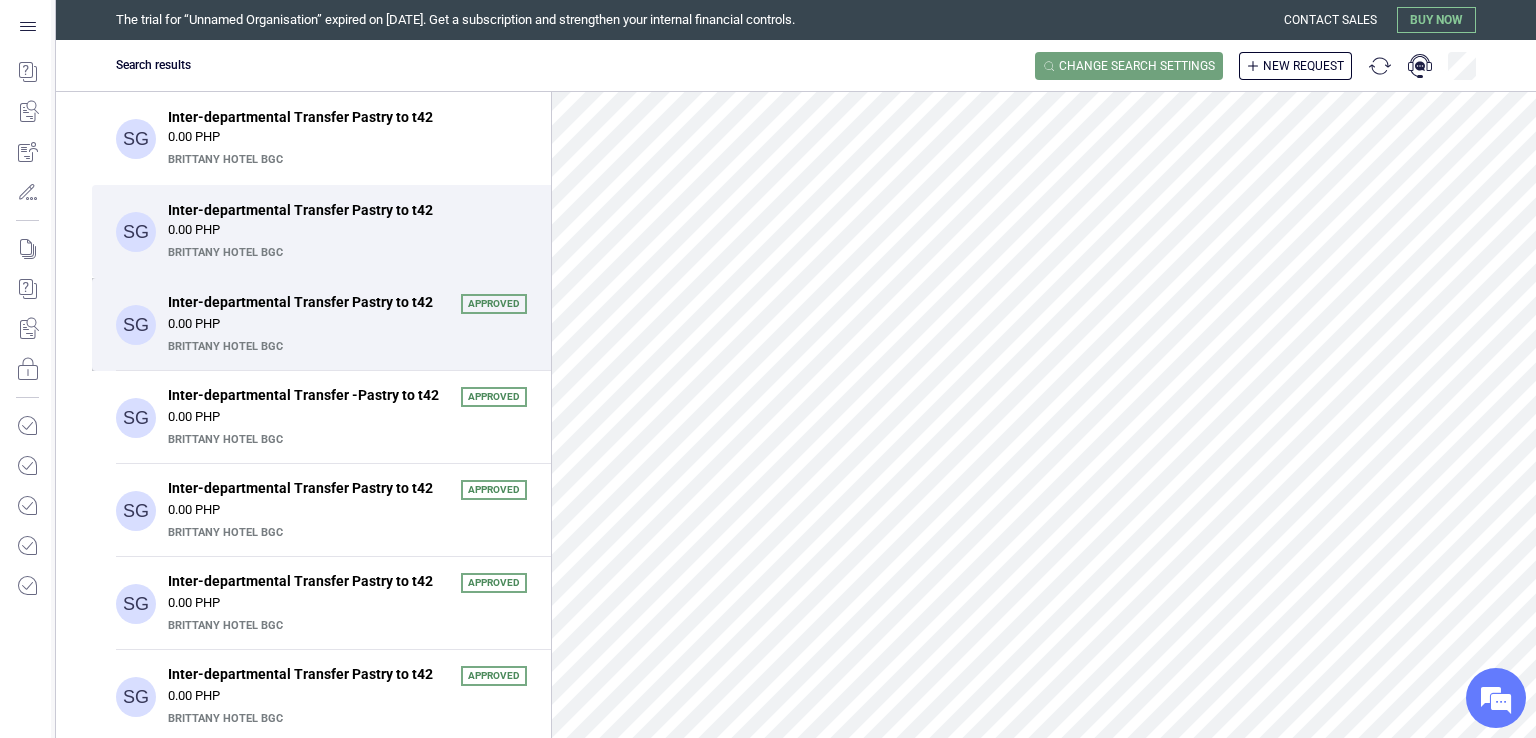 click on "Inter-departmental Transfer Pastry  to t42" at bounding box center [308, 302] 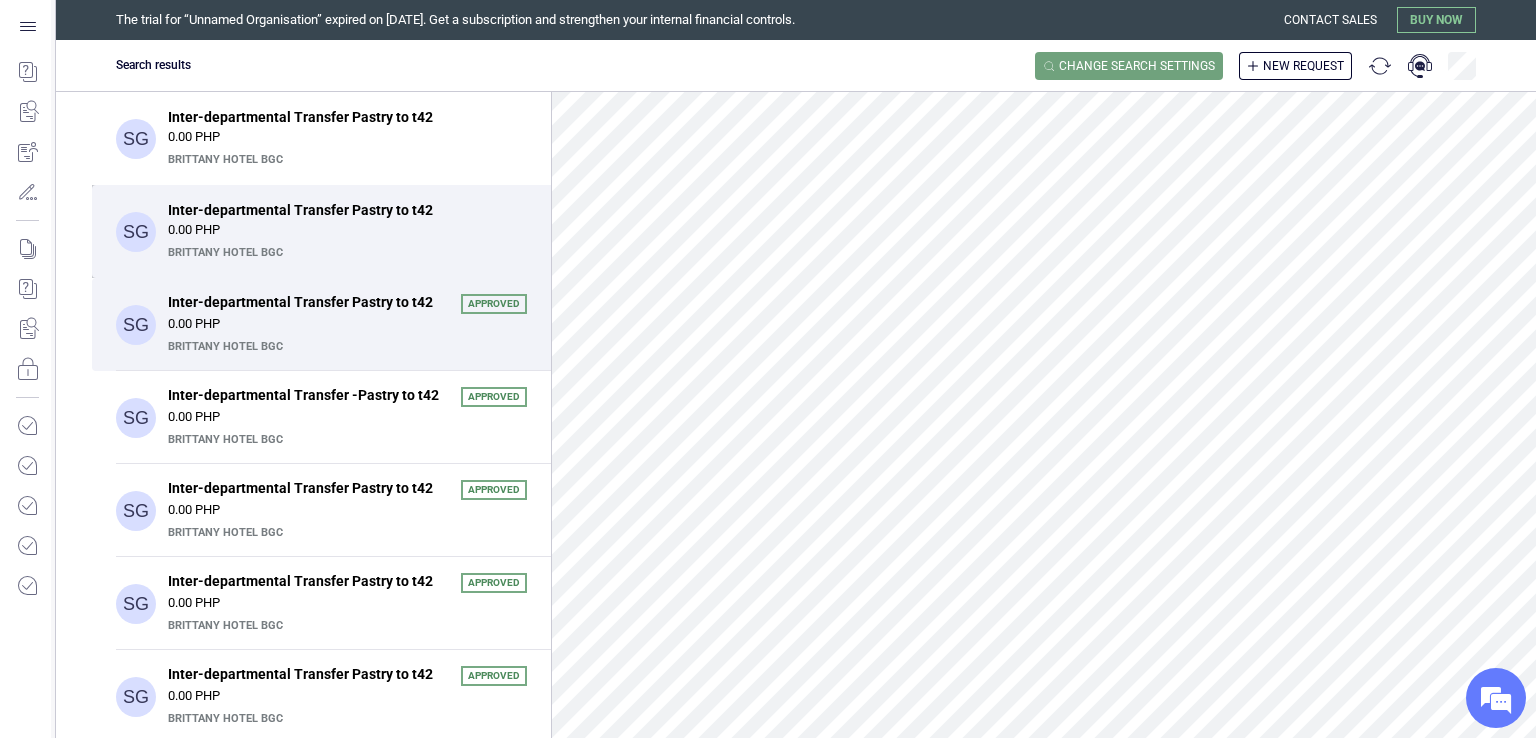 click on "Inter-departmental Transfer Pastry to t42 0.00 PHP Brittany Hotel BGC" at bounding box center (347, 231) 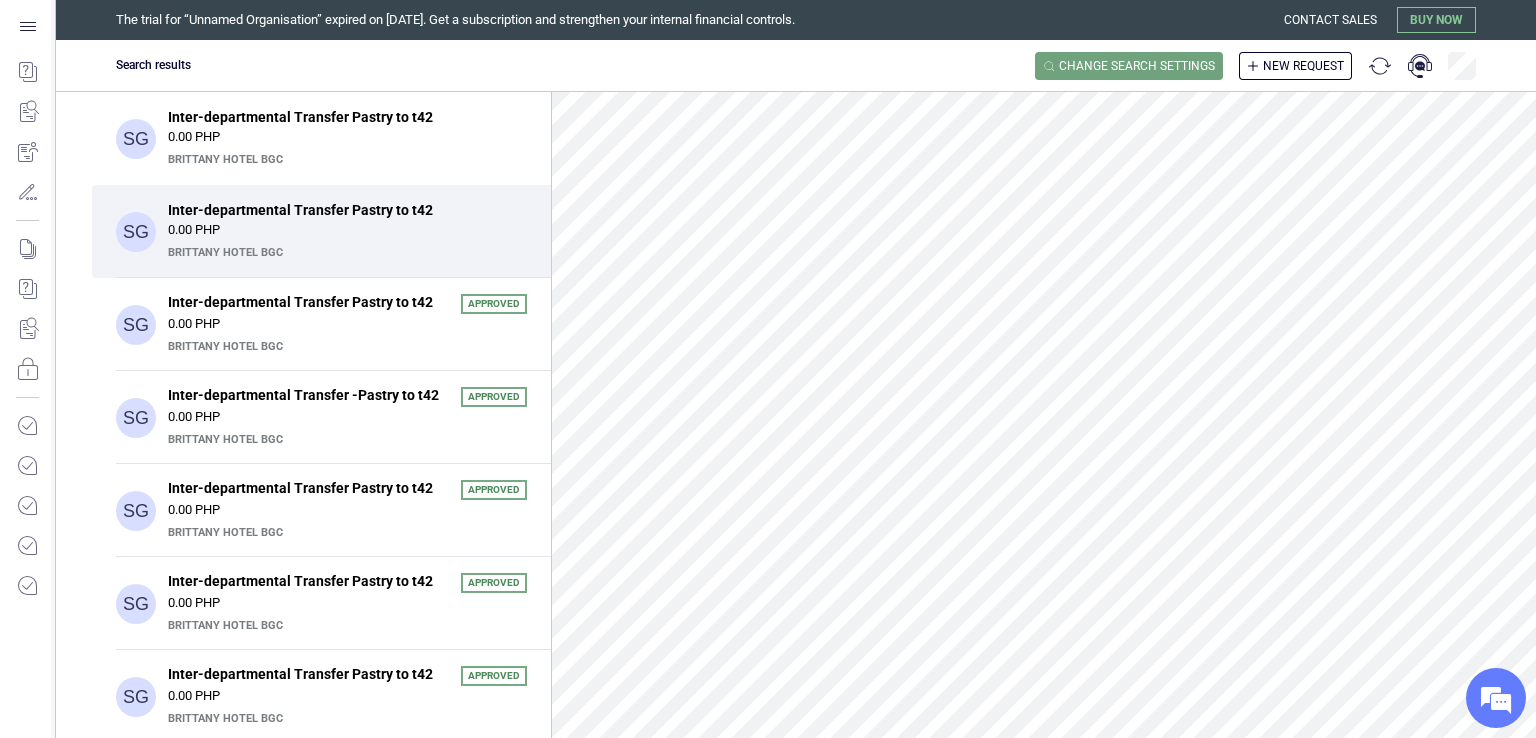 click on "SG Inter-departmental Transfer Pastry to t42 0.00 PHP Brittany Hotel BGC" at bounding box center [321, 231] 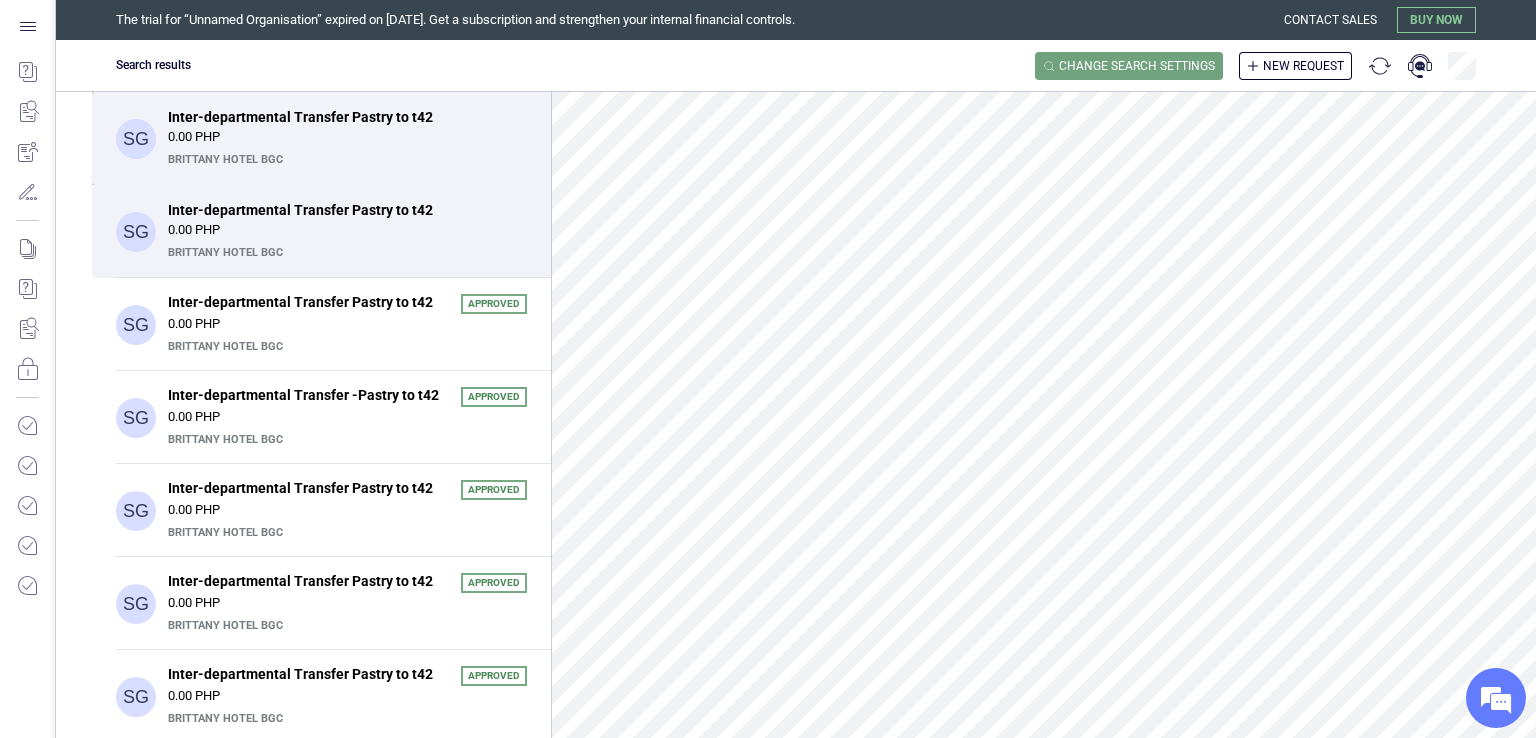 click on "0.00 PHP" at bounding box center [347, 137] 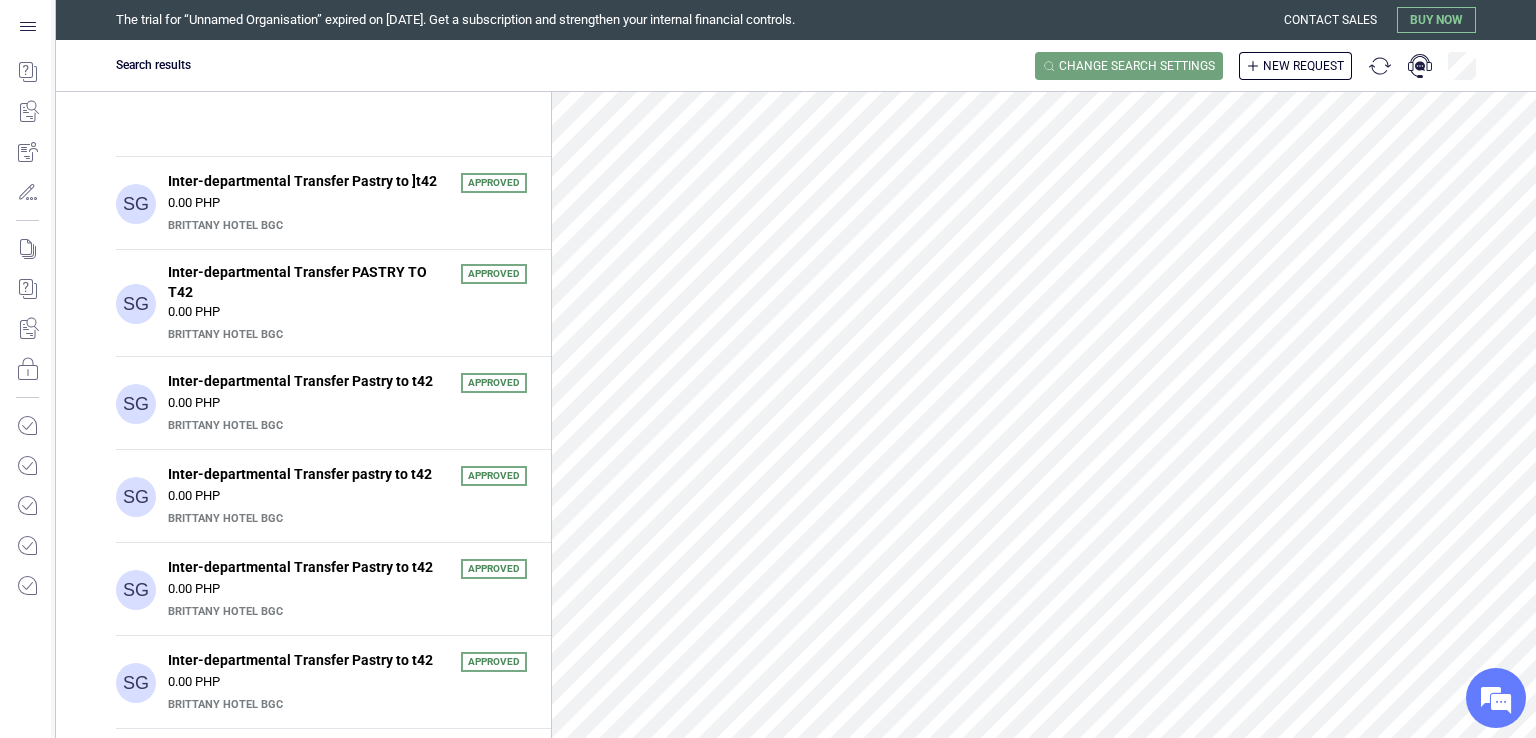 scroll, scrollTop: 0, scrollLeft: 0, axis: both 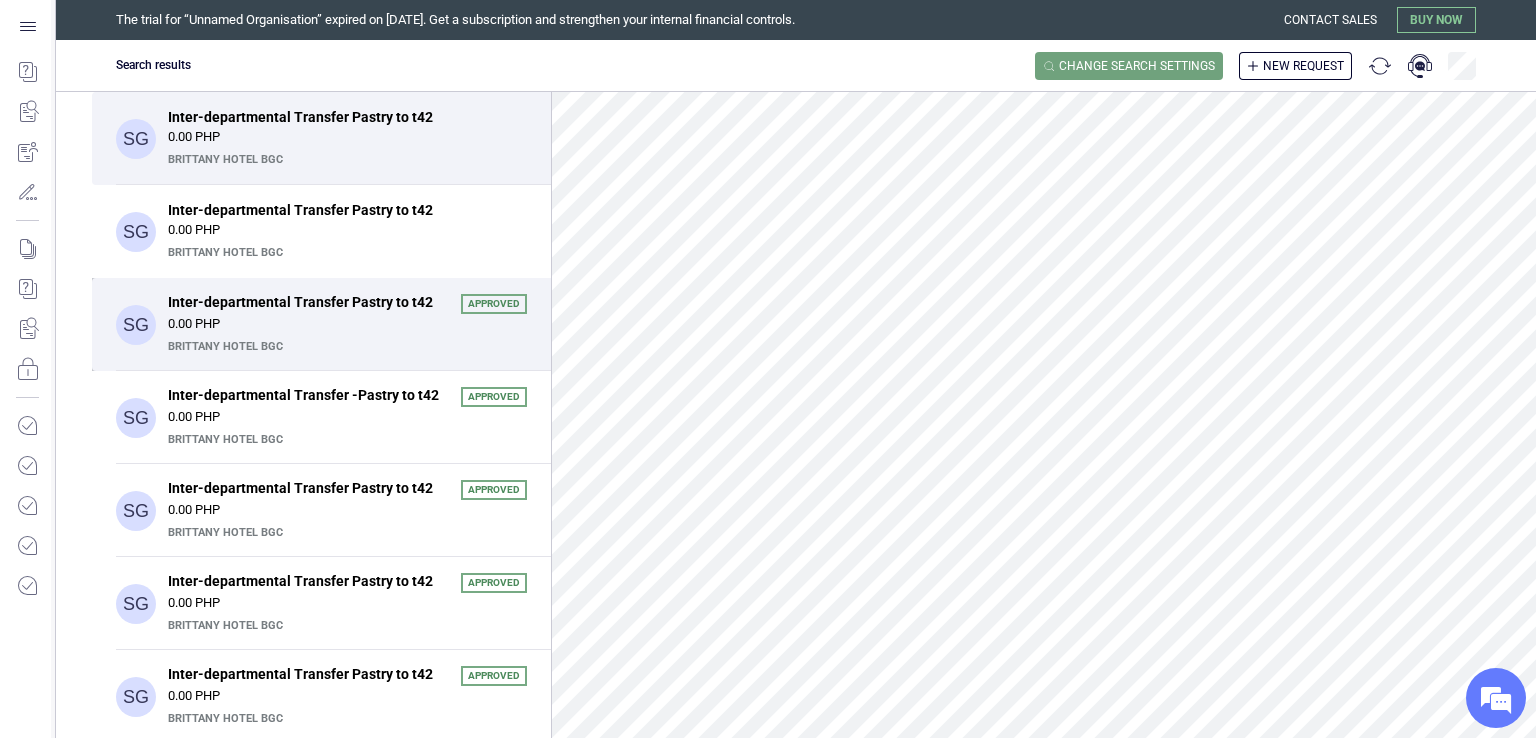 click on "Brittany Hotel BGC" at bounding box center (345, 347) 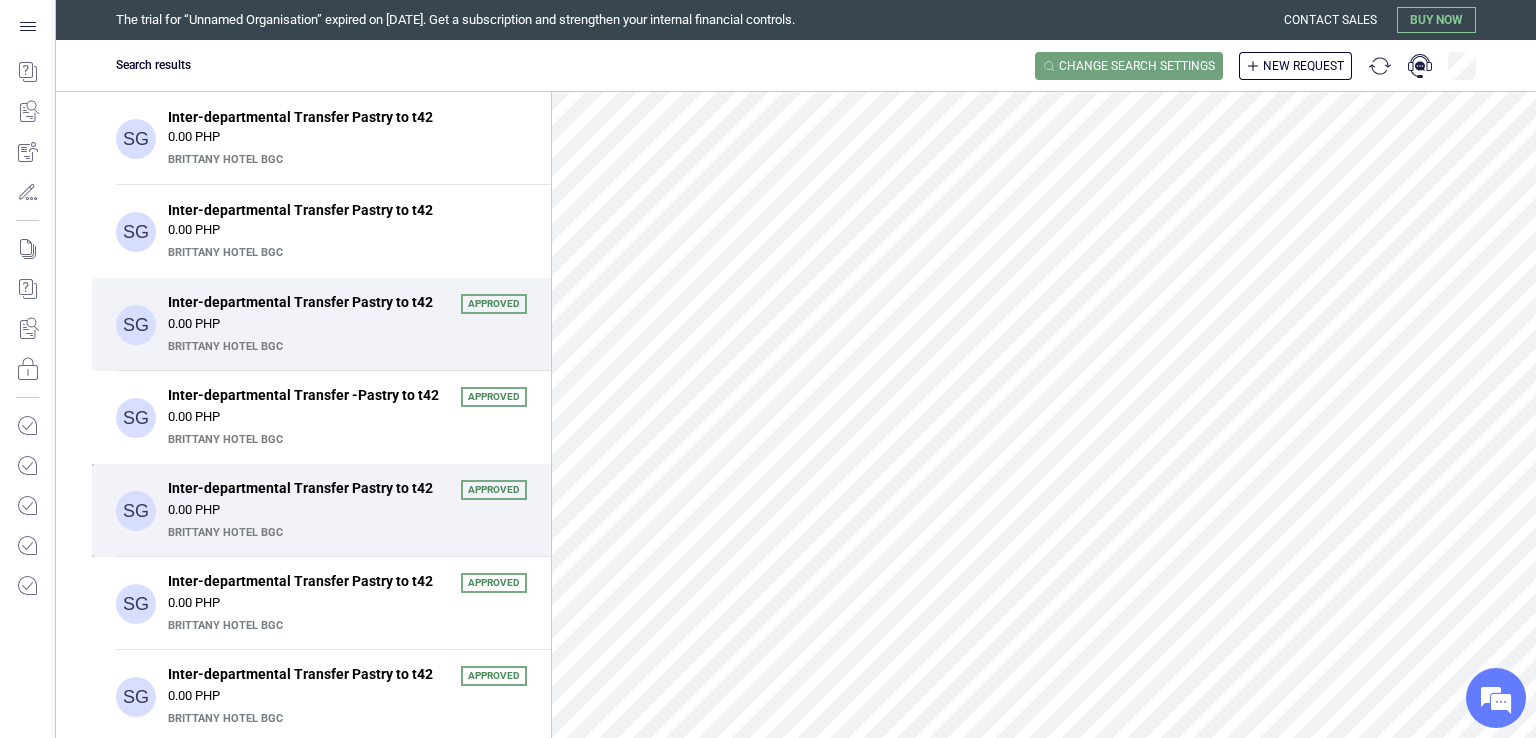 click on "Inter-departmental Transfer Pastry to t42" at bounding box center (308, 488) 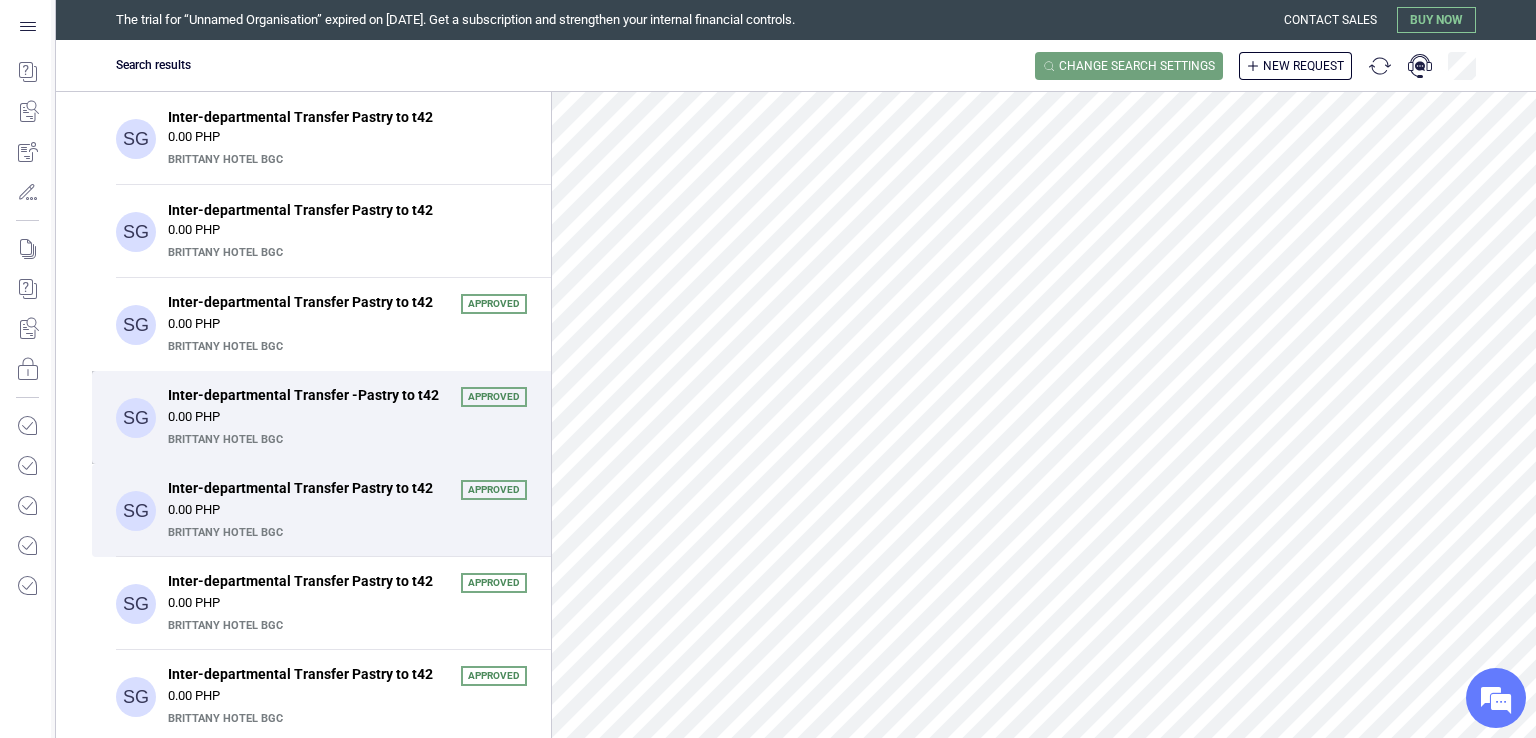 click on "SG Inter-departmental Transfer -Pastry to t42 Approved 0.00 PHP Brittany Hotel BGC" at bounding box center (321, 417) 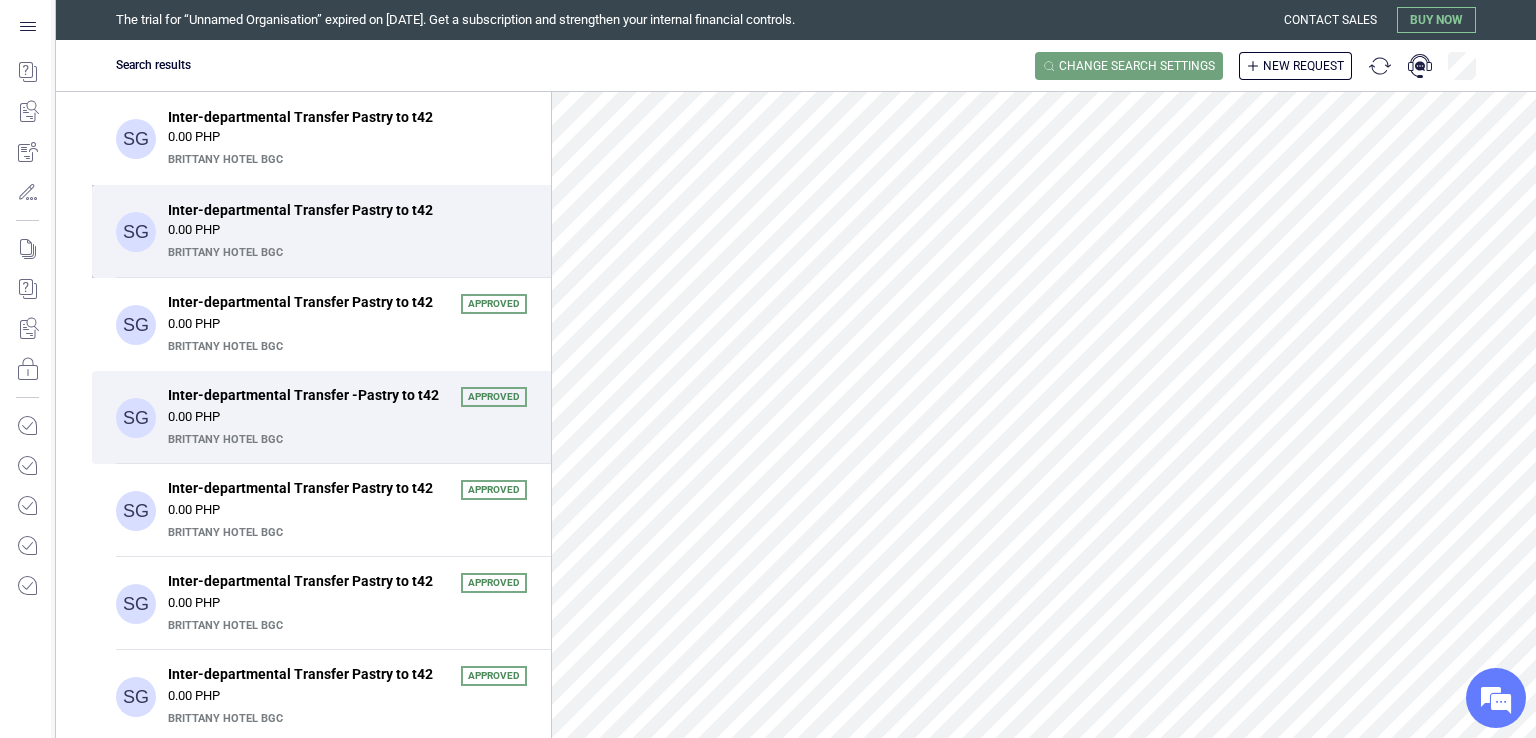 click on "Brittany Hotel BGC" at bounding box center (345, 253) 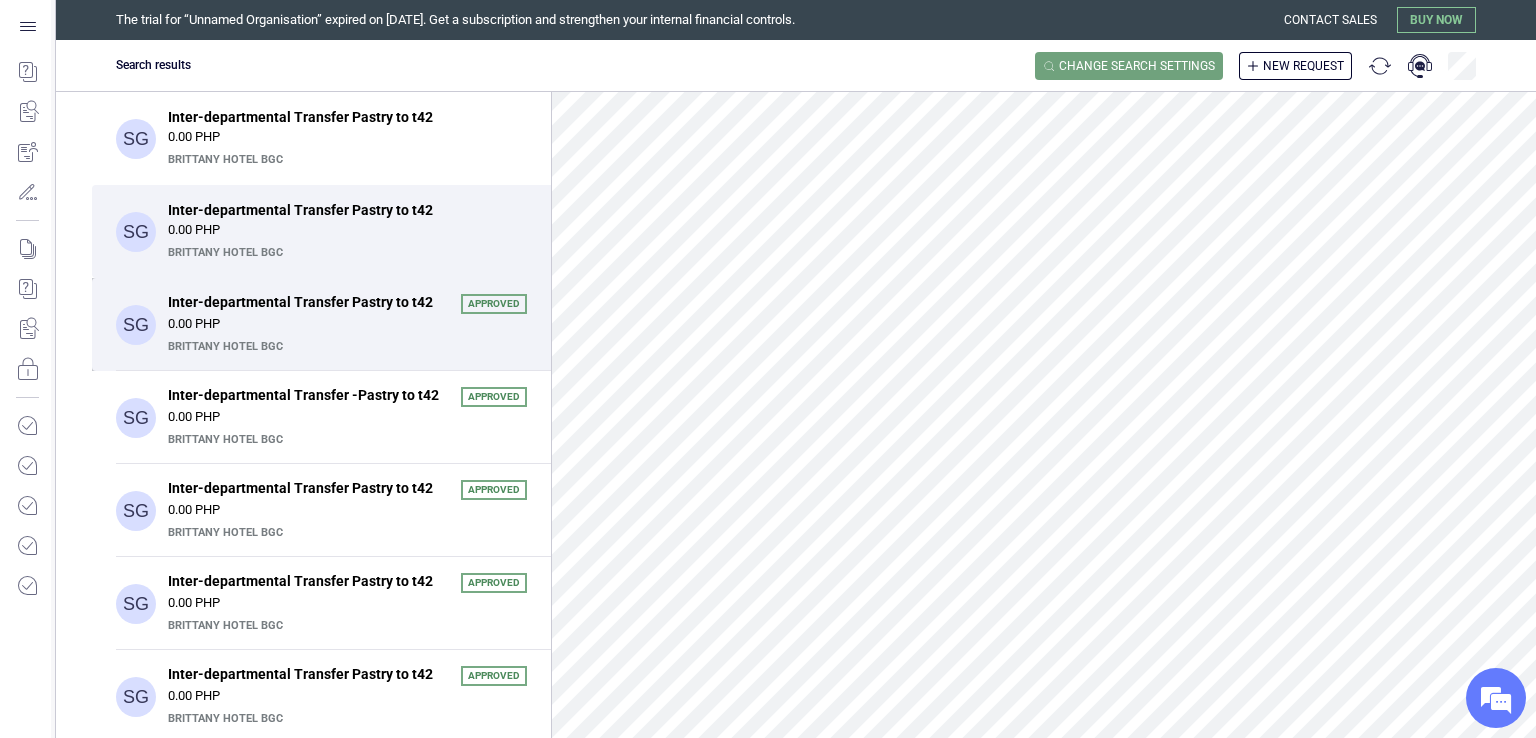 click on "Inter-departmental Transfer Pastry  to t42" at bounding box center [308, 302] 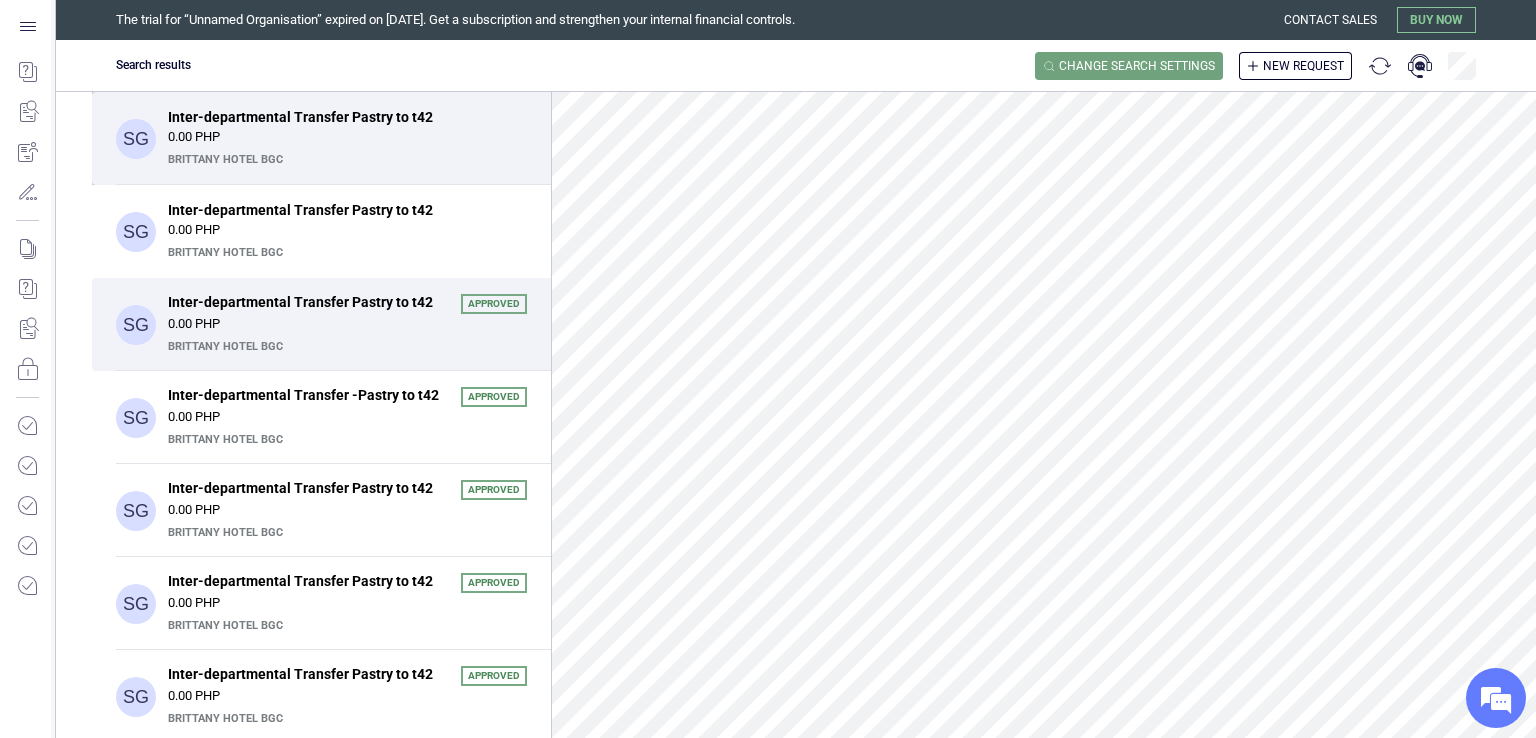 click on "0.00 PHP" at bounding box center [347, 137] 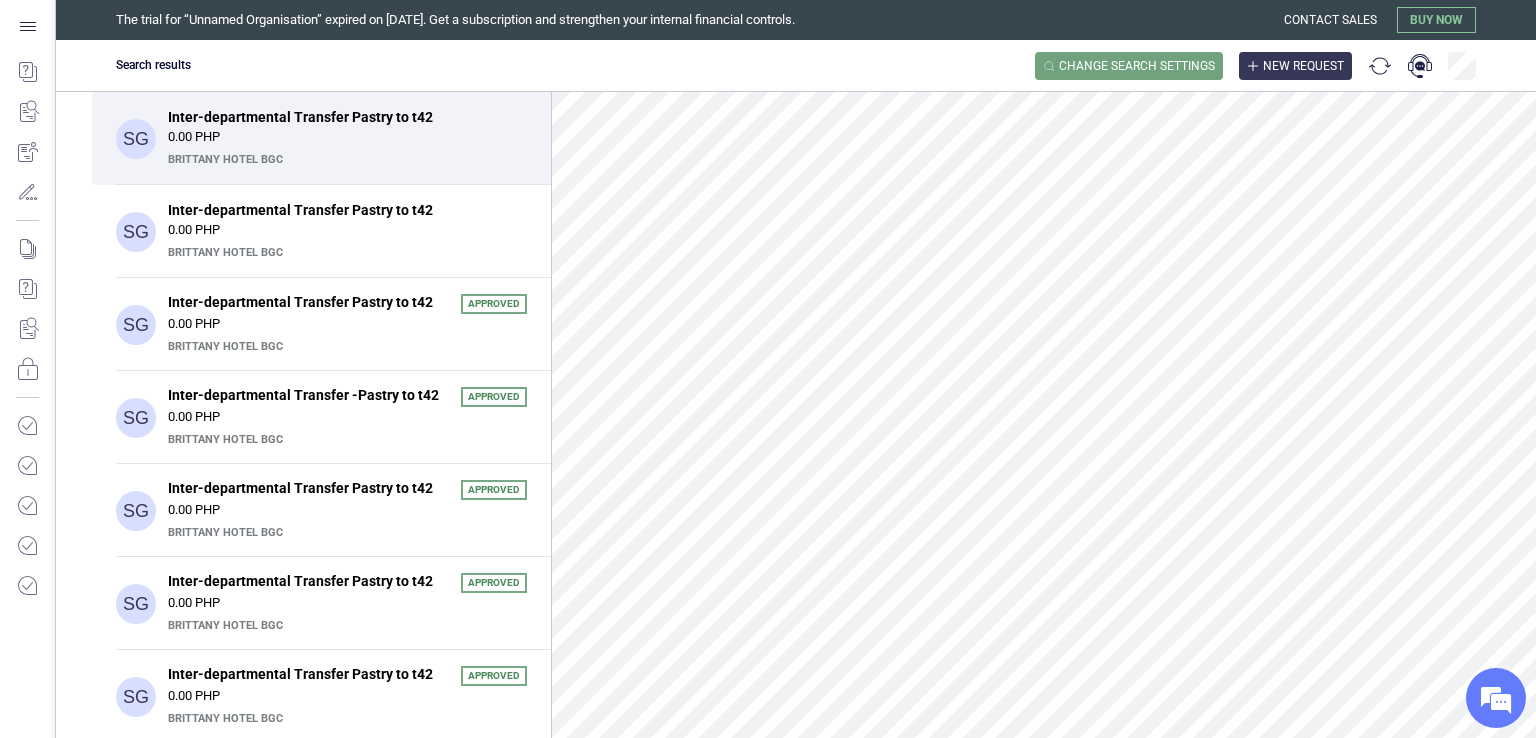 click on "New request" at bounding box center [1303, 66] 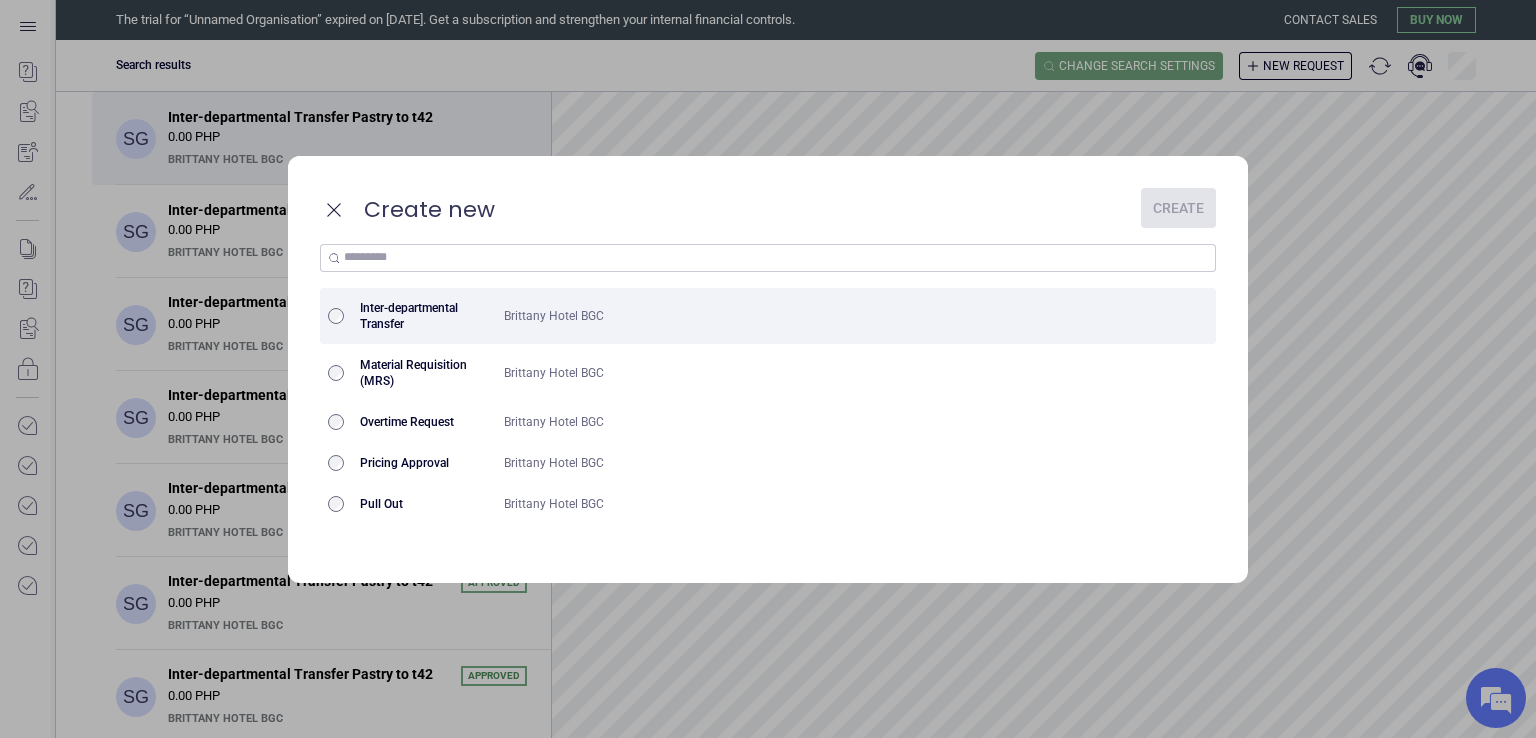 click on "Inter-departmental Transfer" at bounding box center [424, 316] 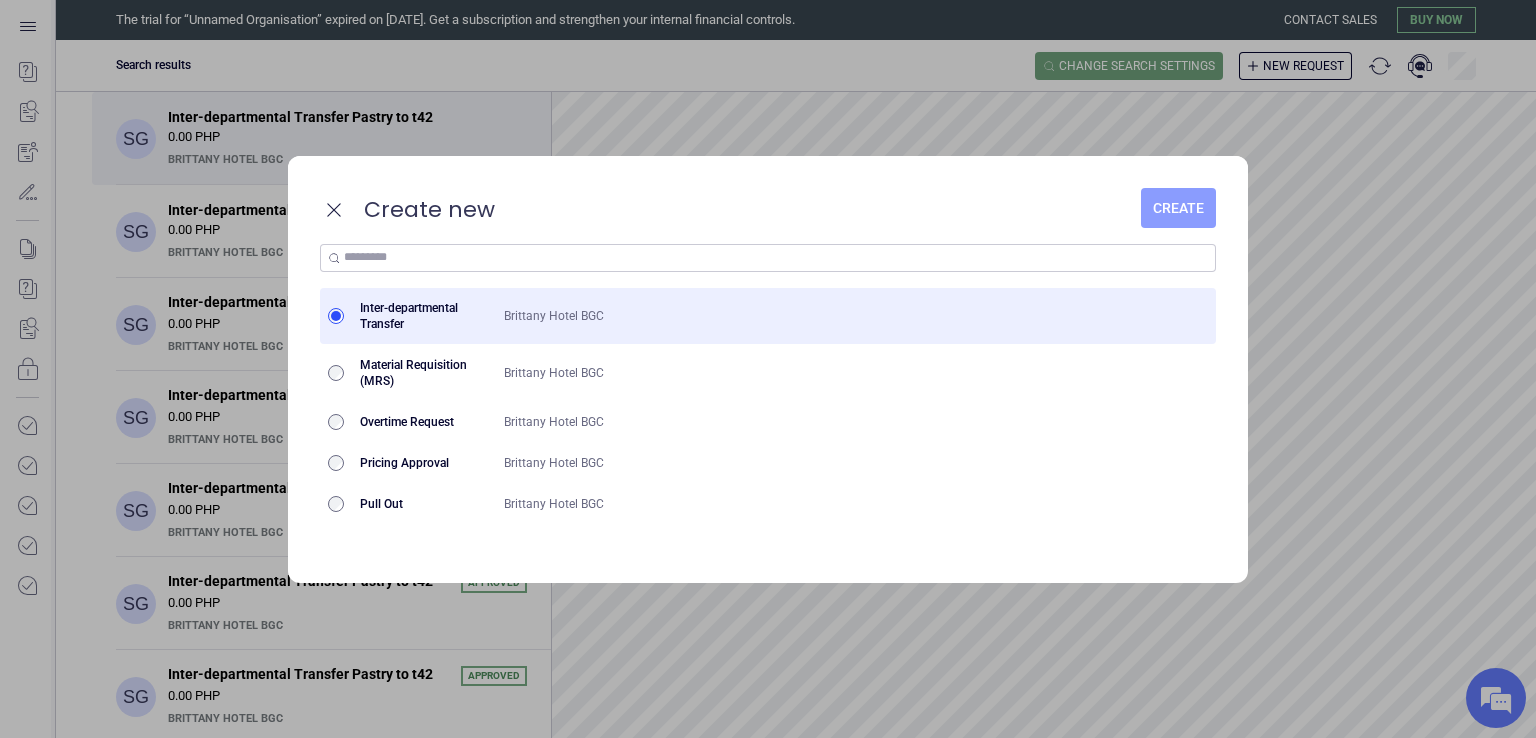 click on "Create" at bounding box center (1178, 208) 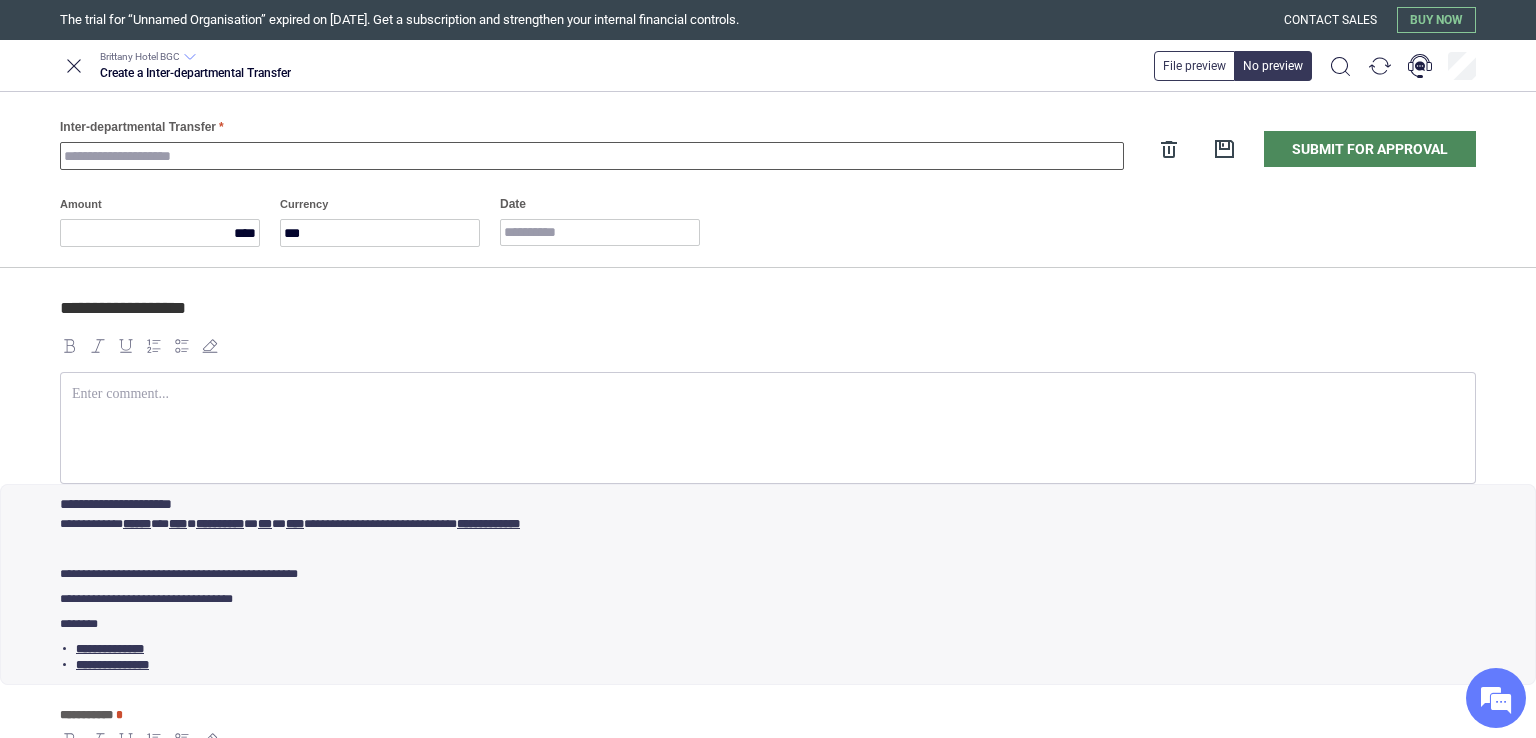 click on "Inter-departmental Transfer" at bounding box center (592, 156) 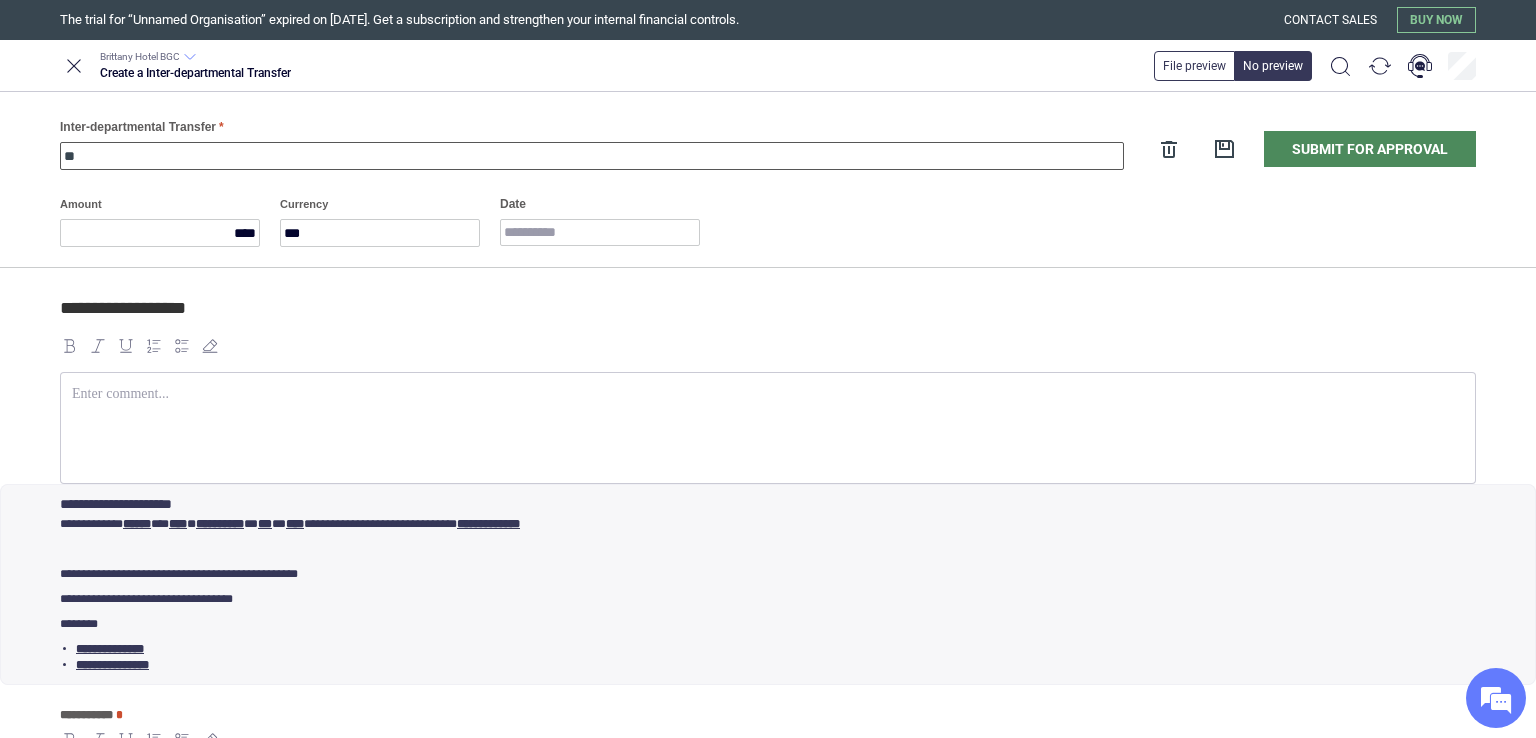 type on "*" 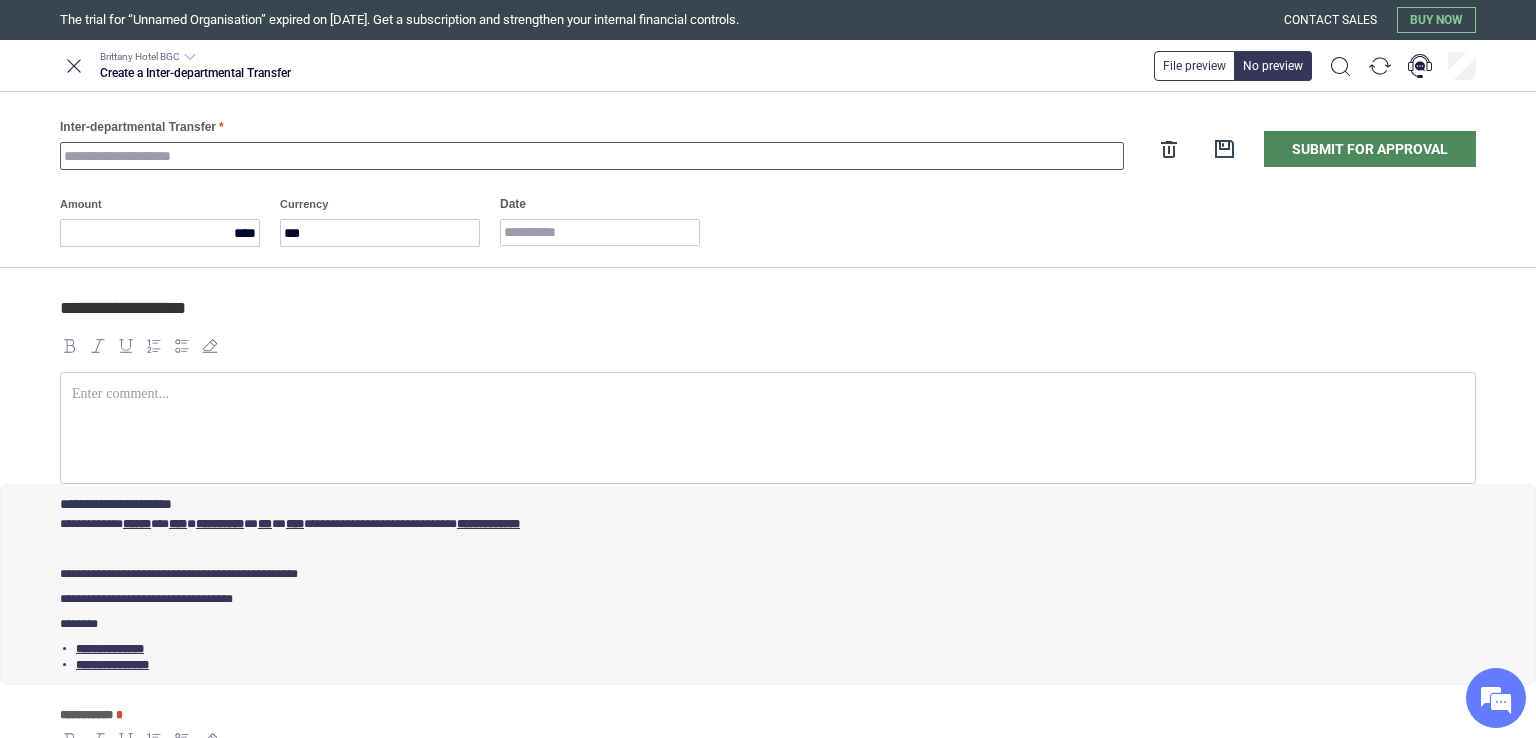type on "*" 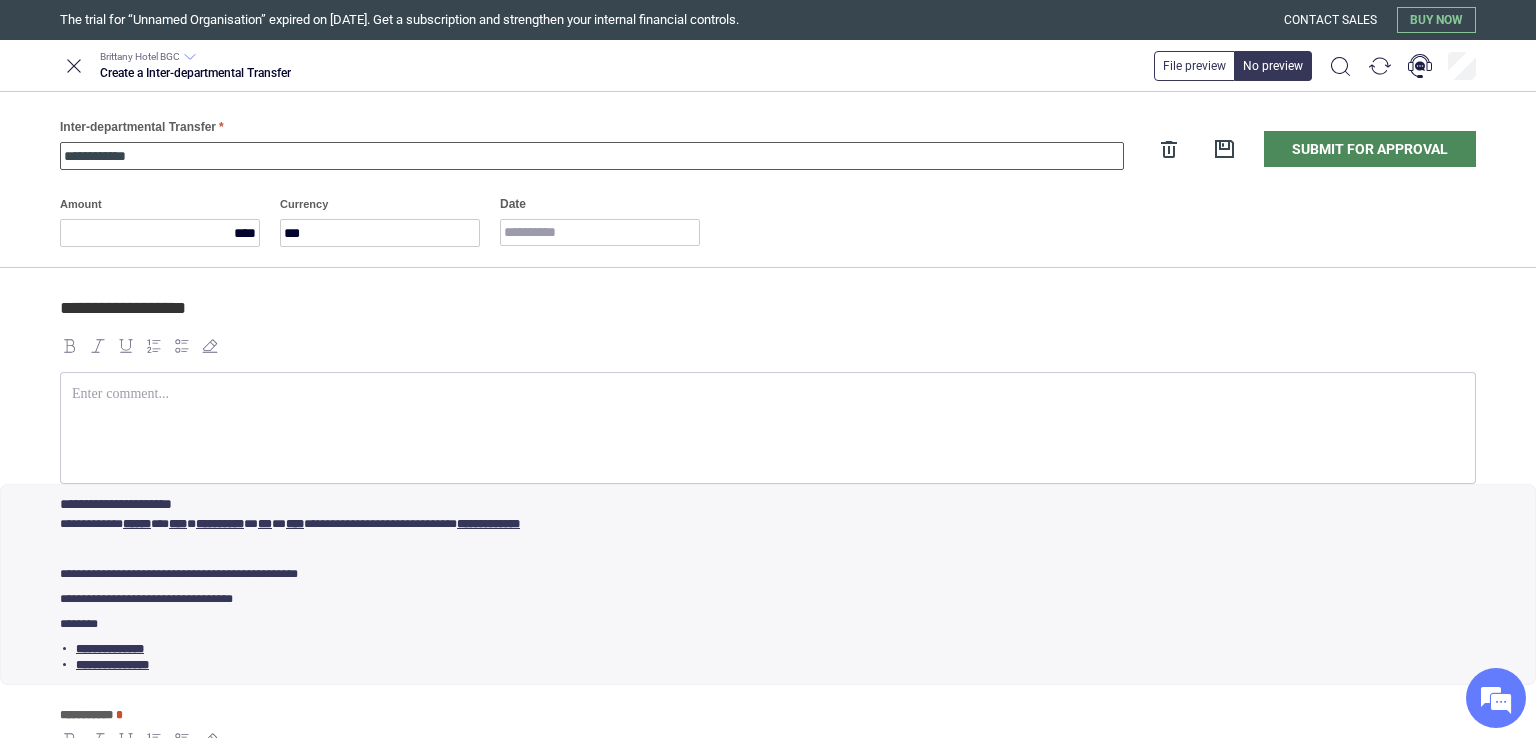 type on "**********" 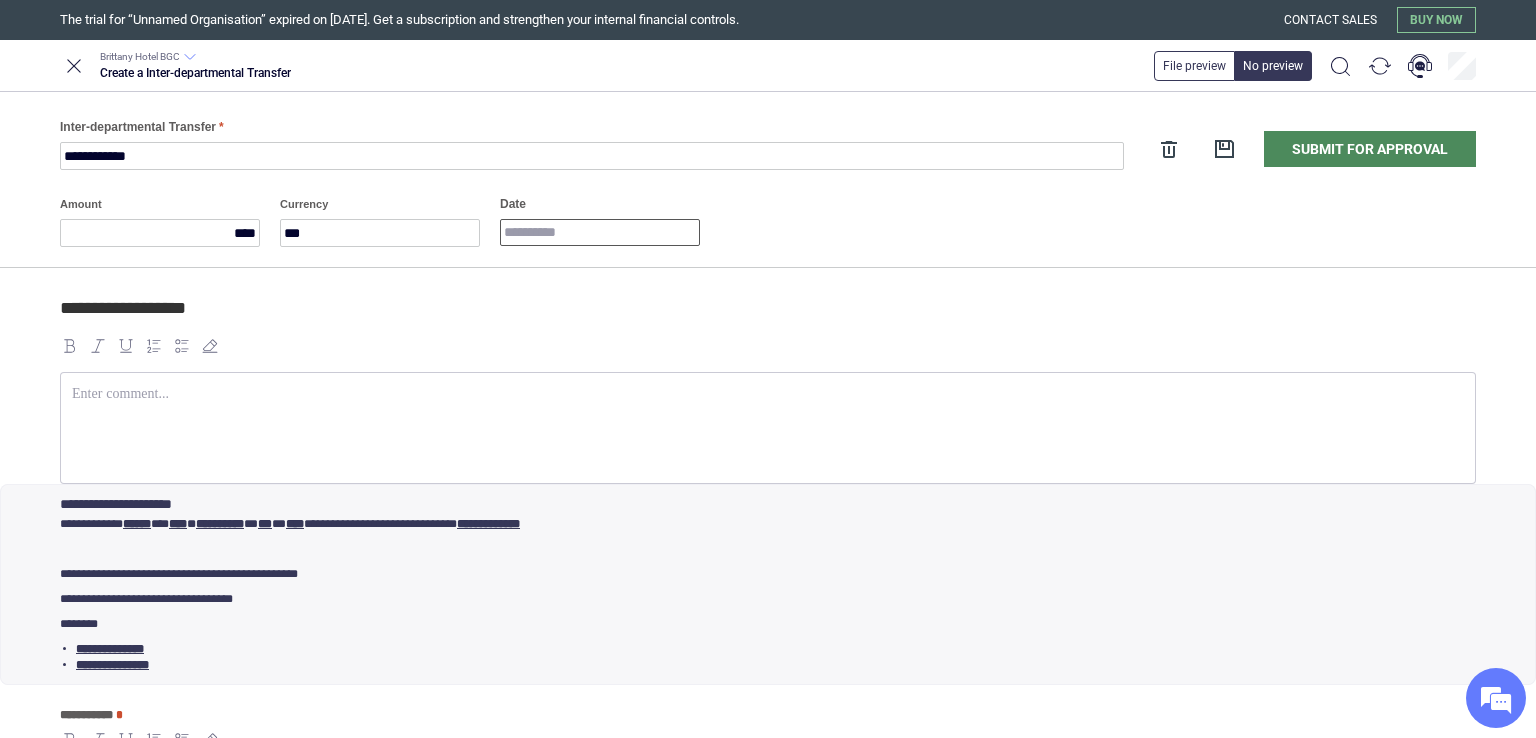 click on "Date" at bounding box center [600, 232] 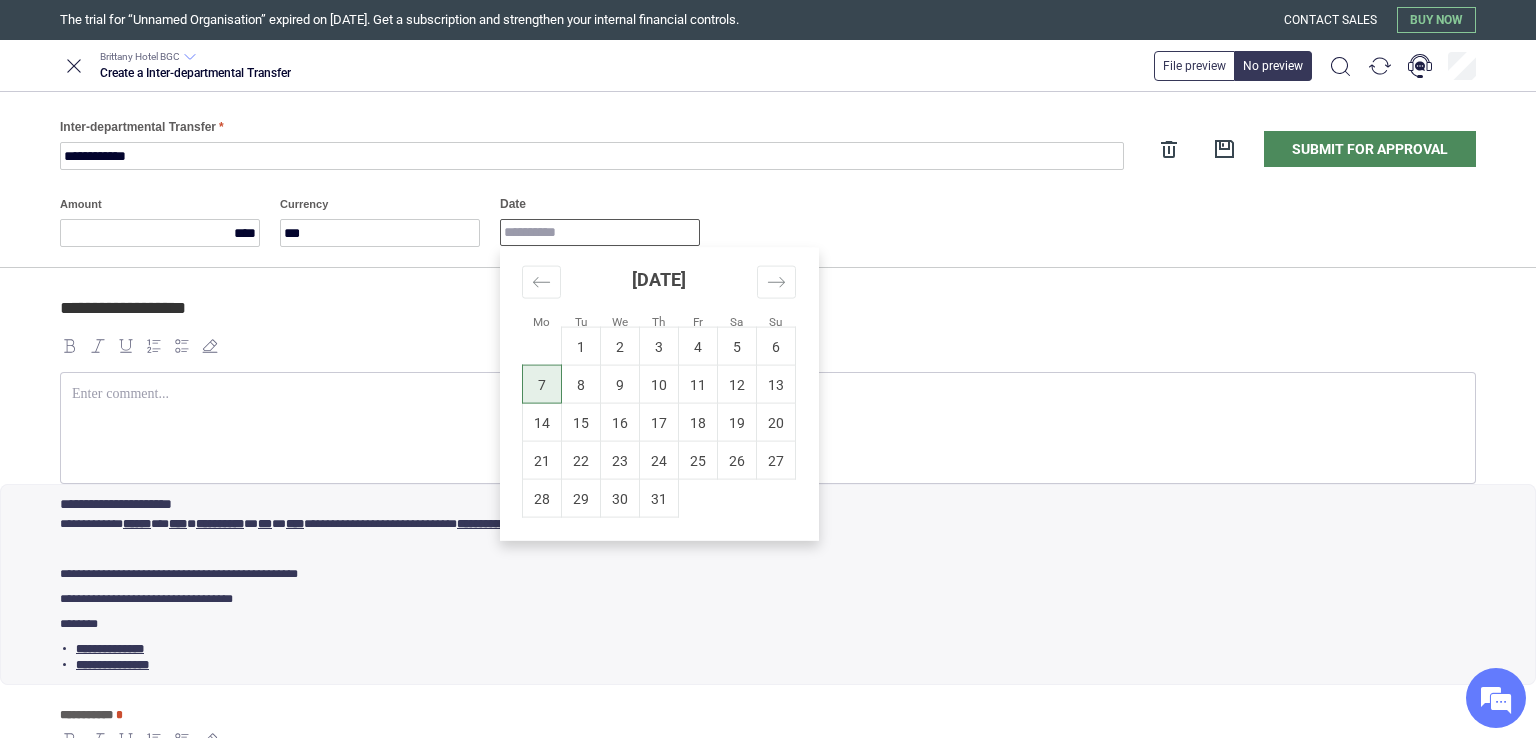 click on "7" at bounding box center [542, 384] 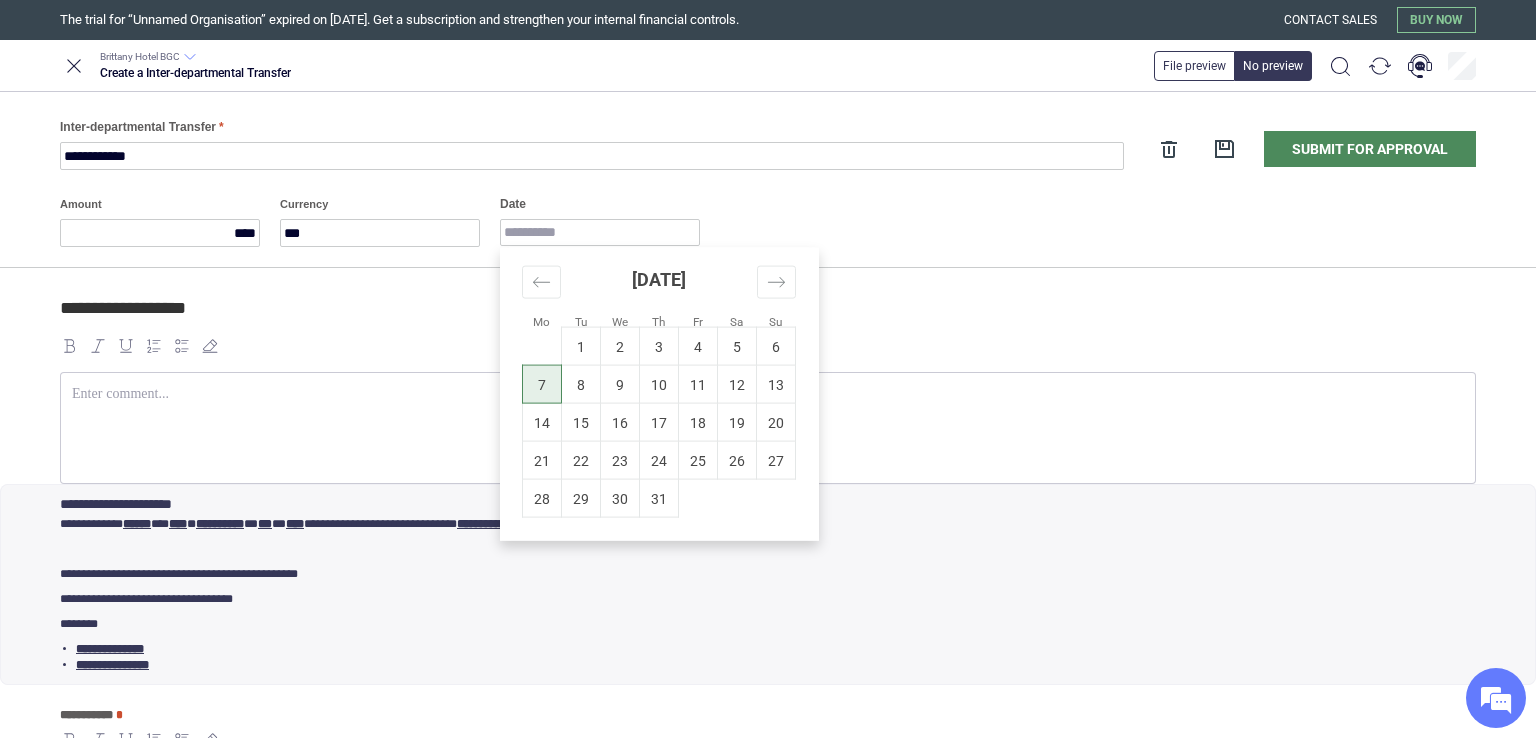 type on "**********" 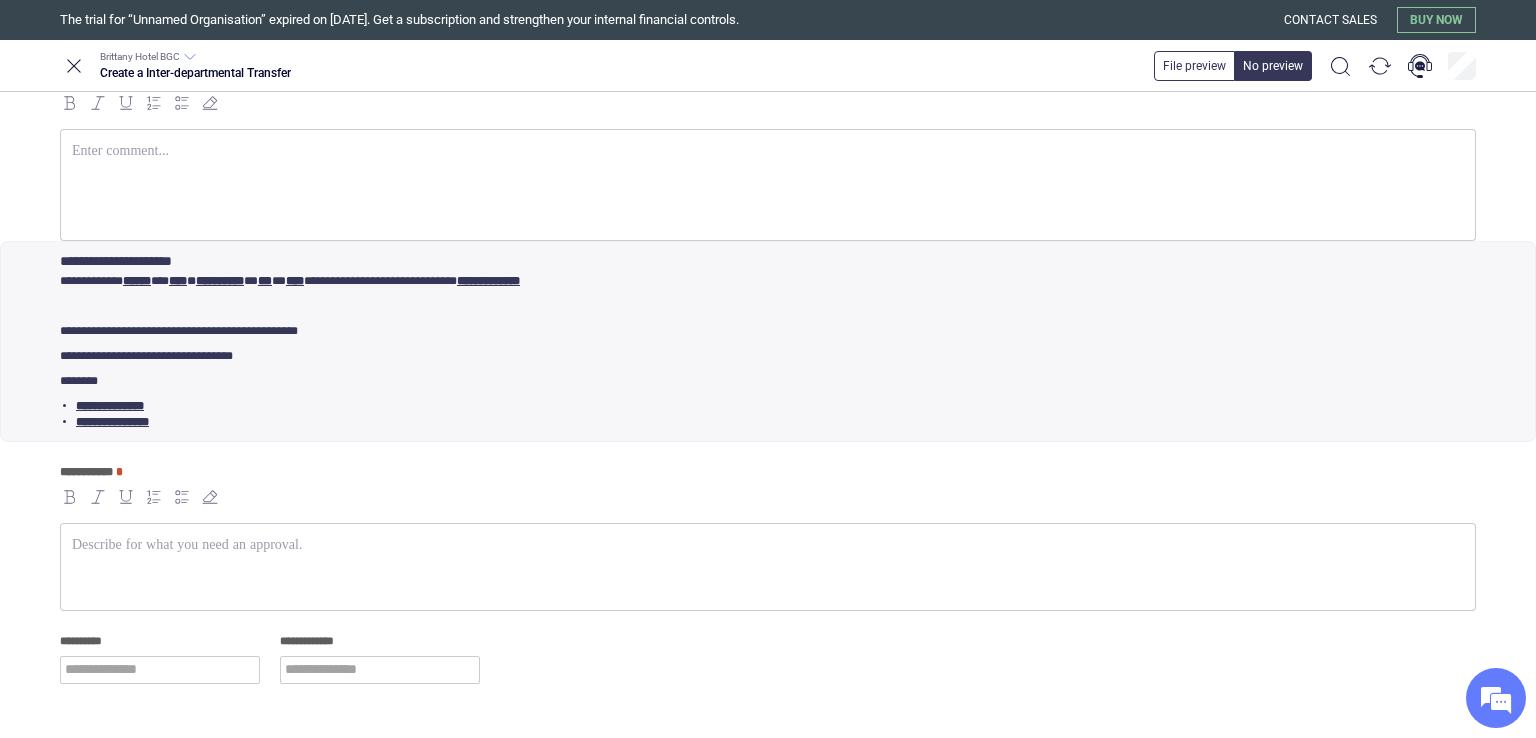 scroll, scrollTop: 245, scrollLeft: 0, axis: vertical 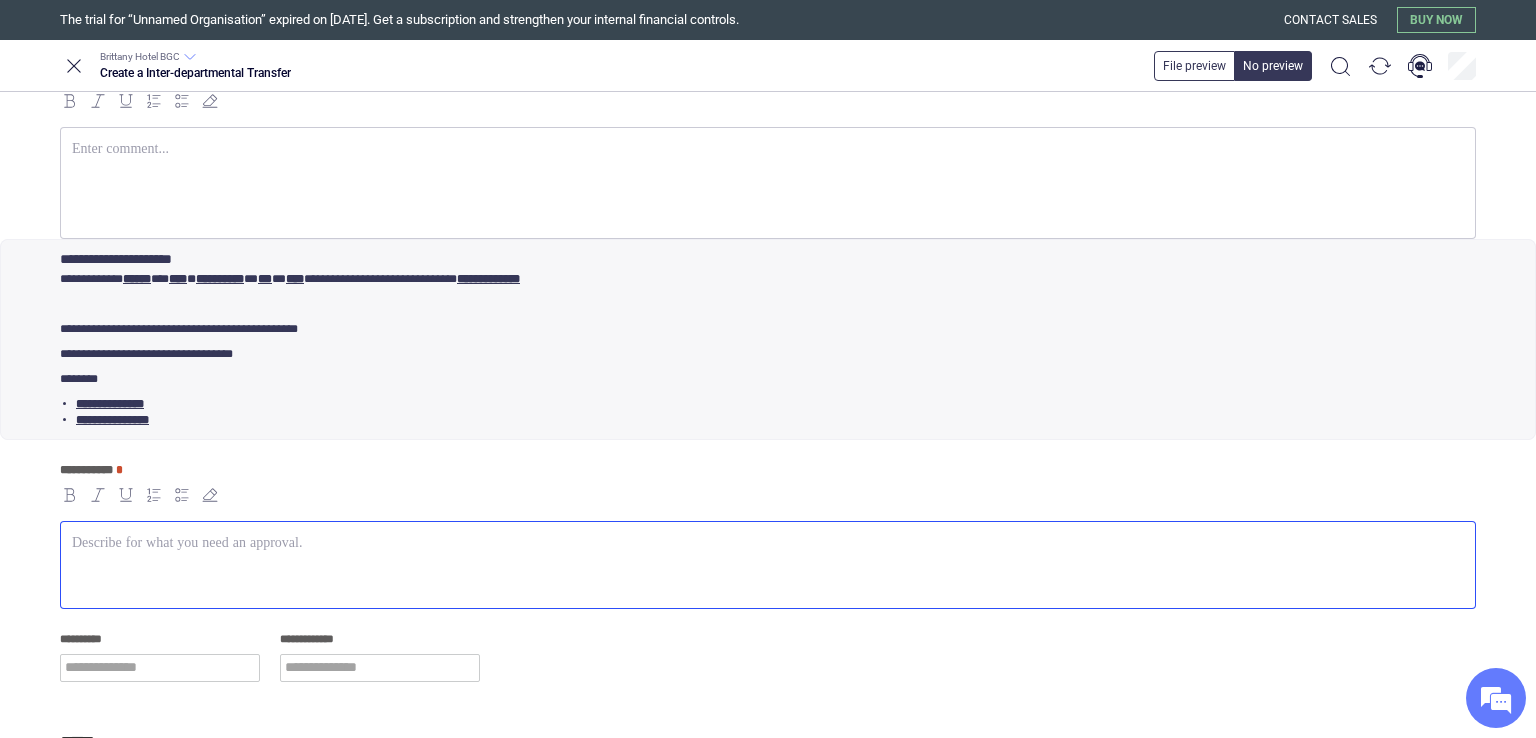 click at bounding box center [768, 565] 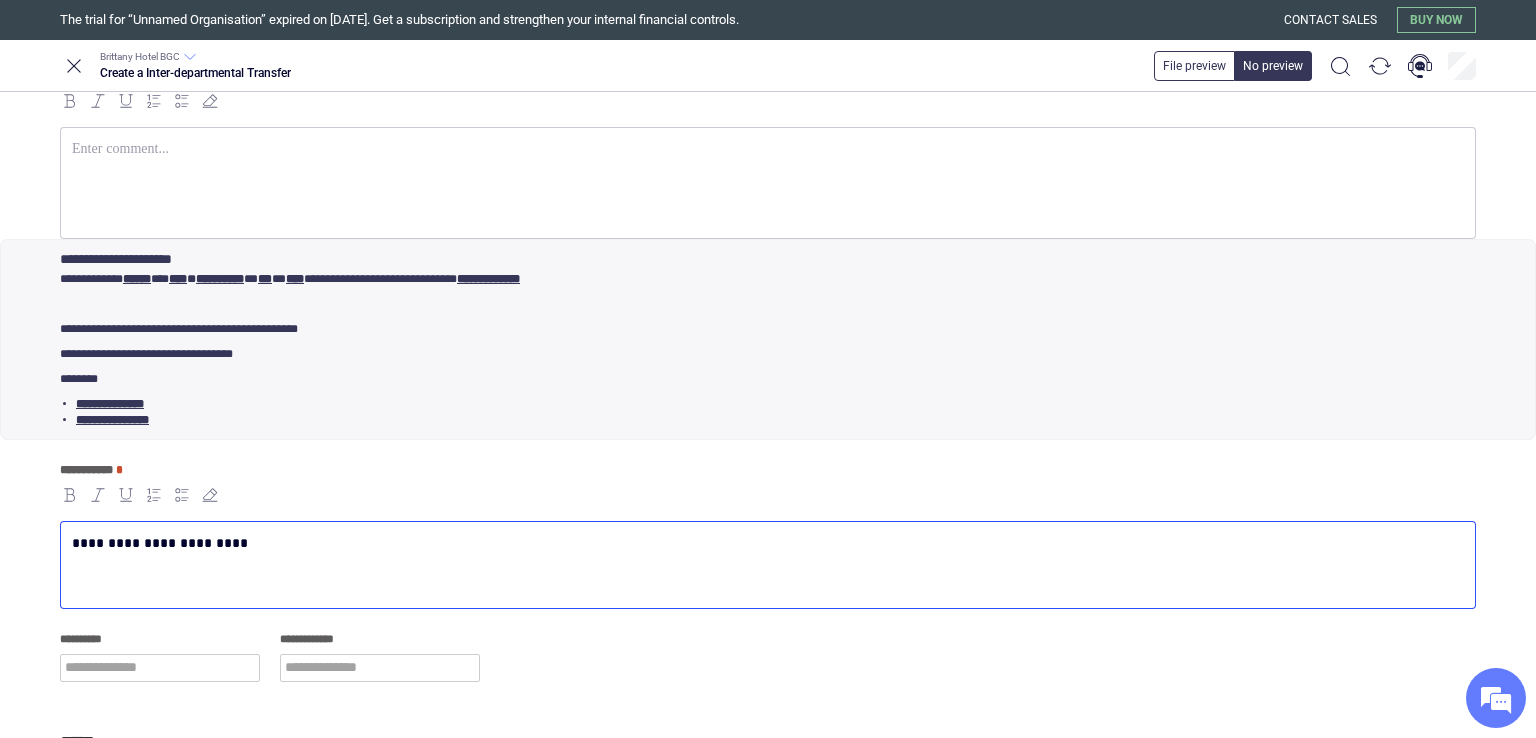 click on "**********" at bounding box center [768, 565] 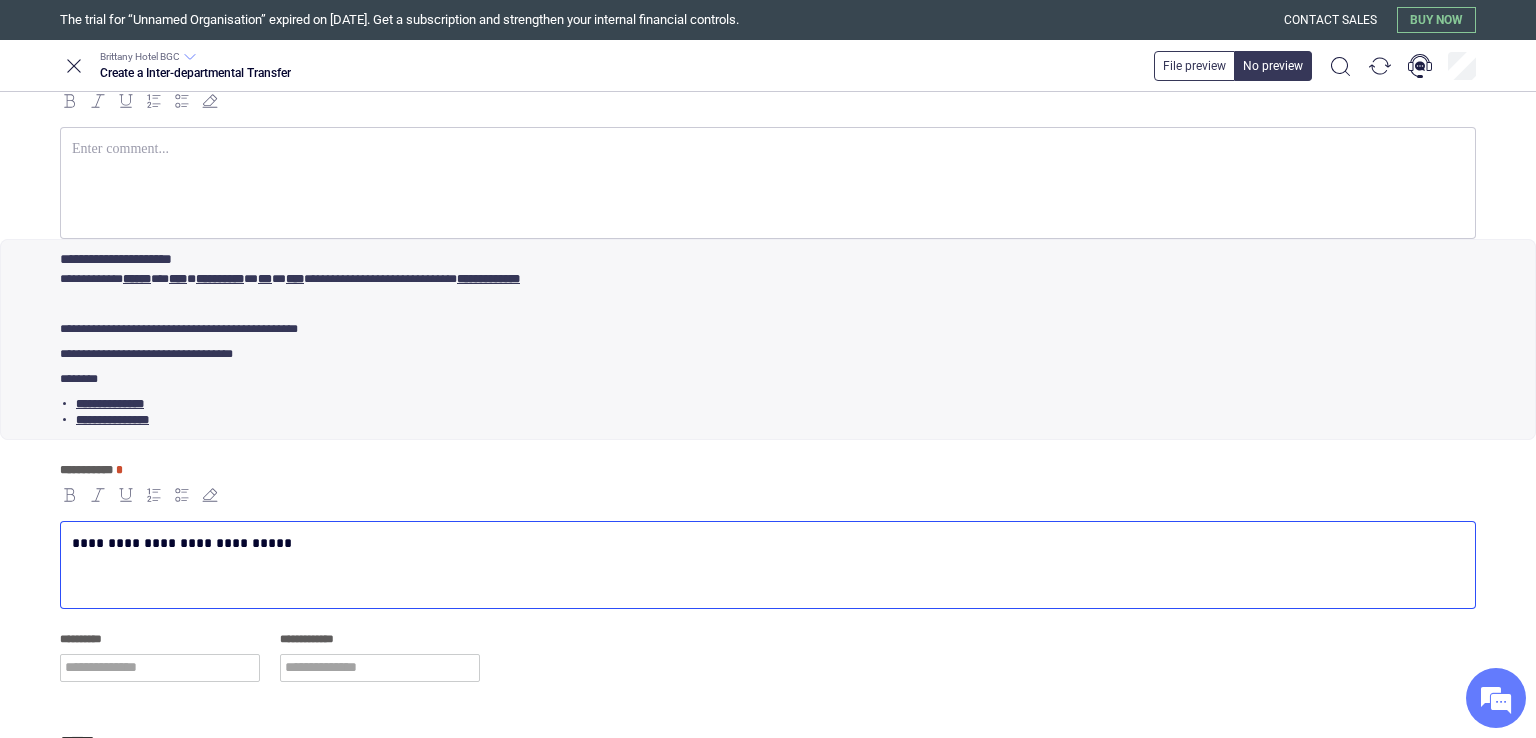 click on "**********" at bounding box center [764, 543] 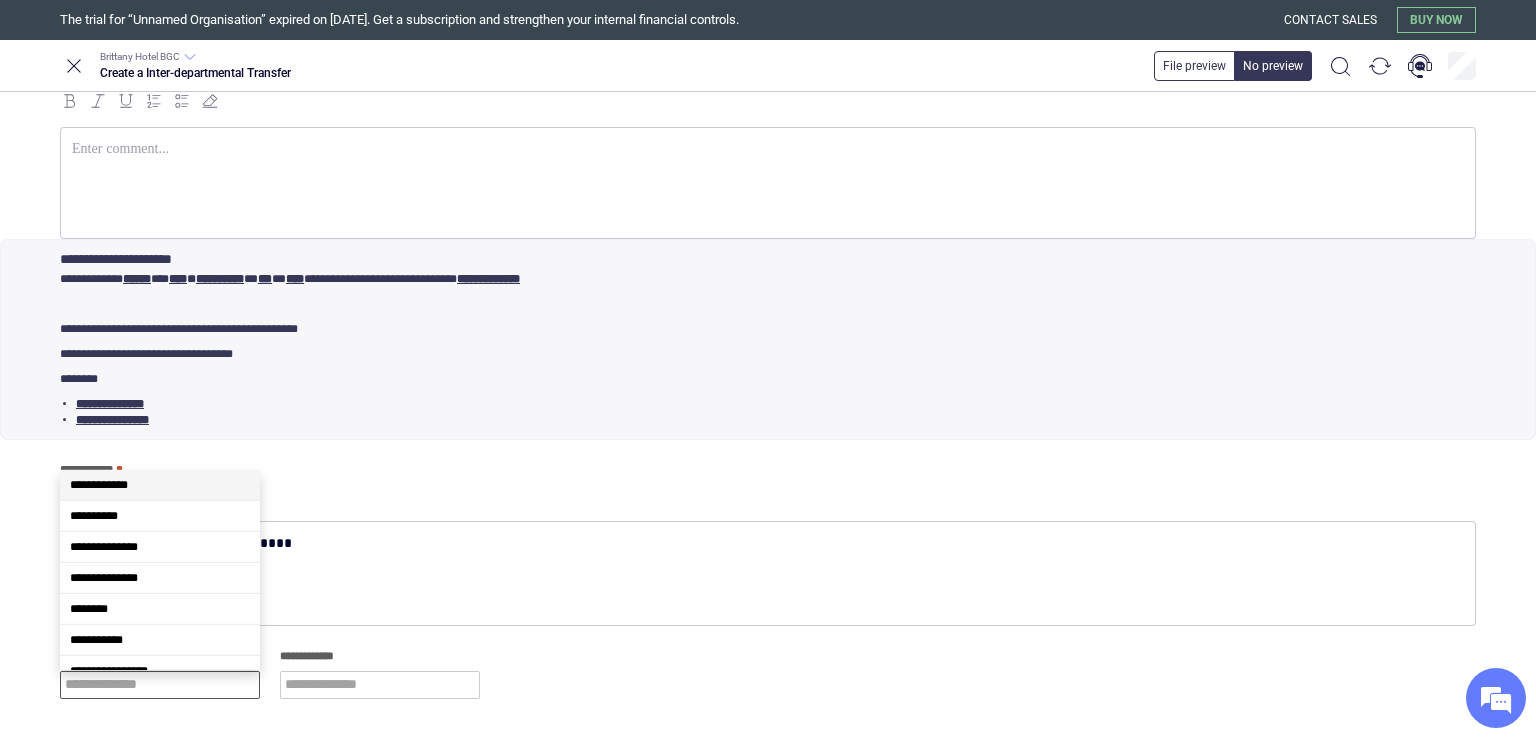 click at bounding box center (160, 685) 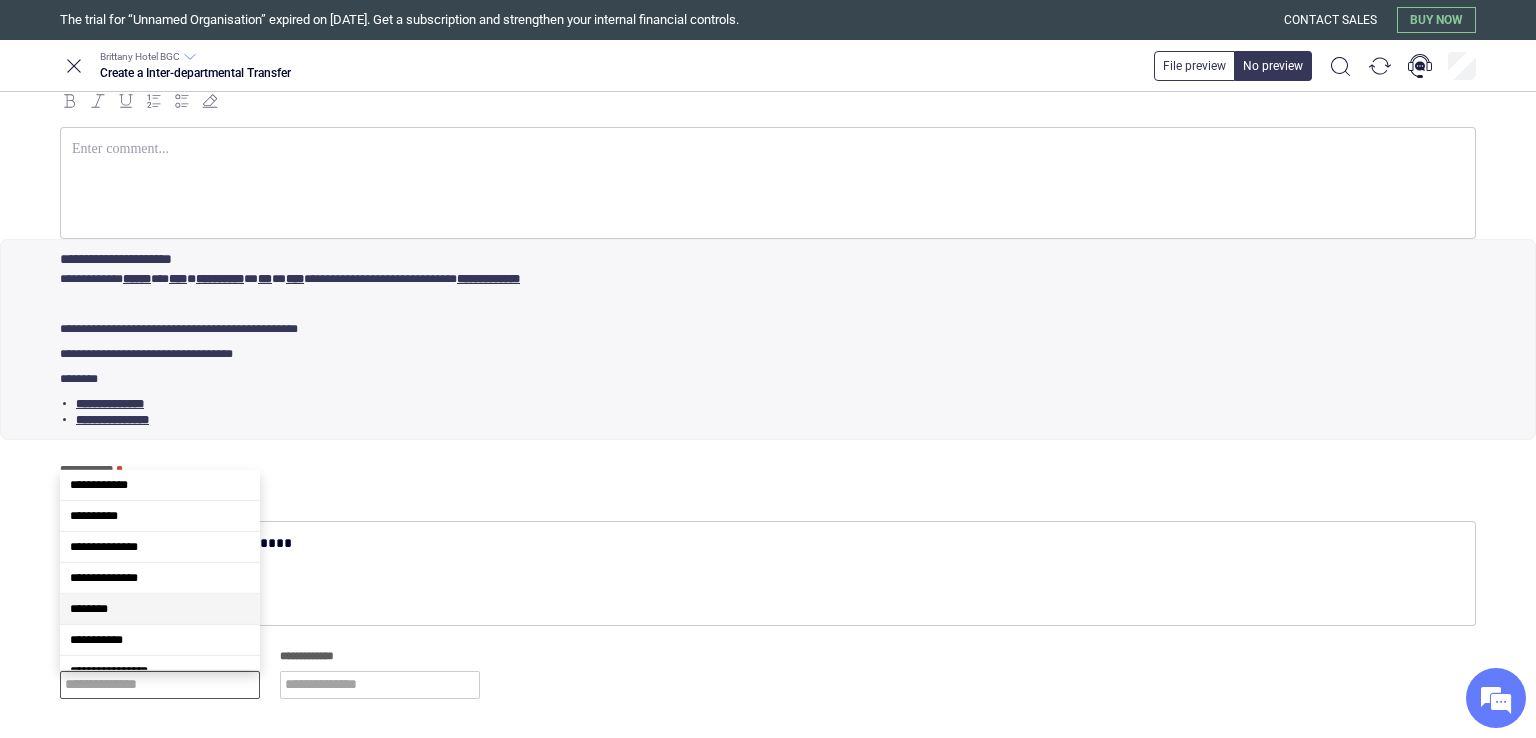 click on "********" at bounding box center [160, 609] 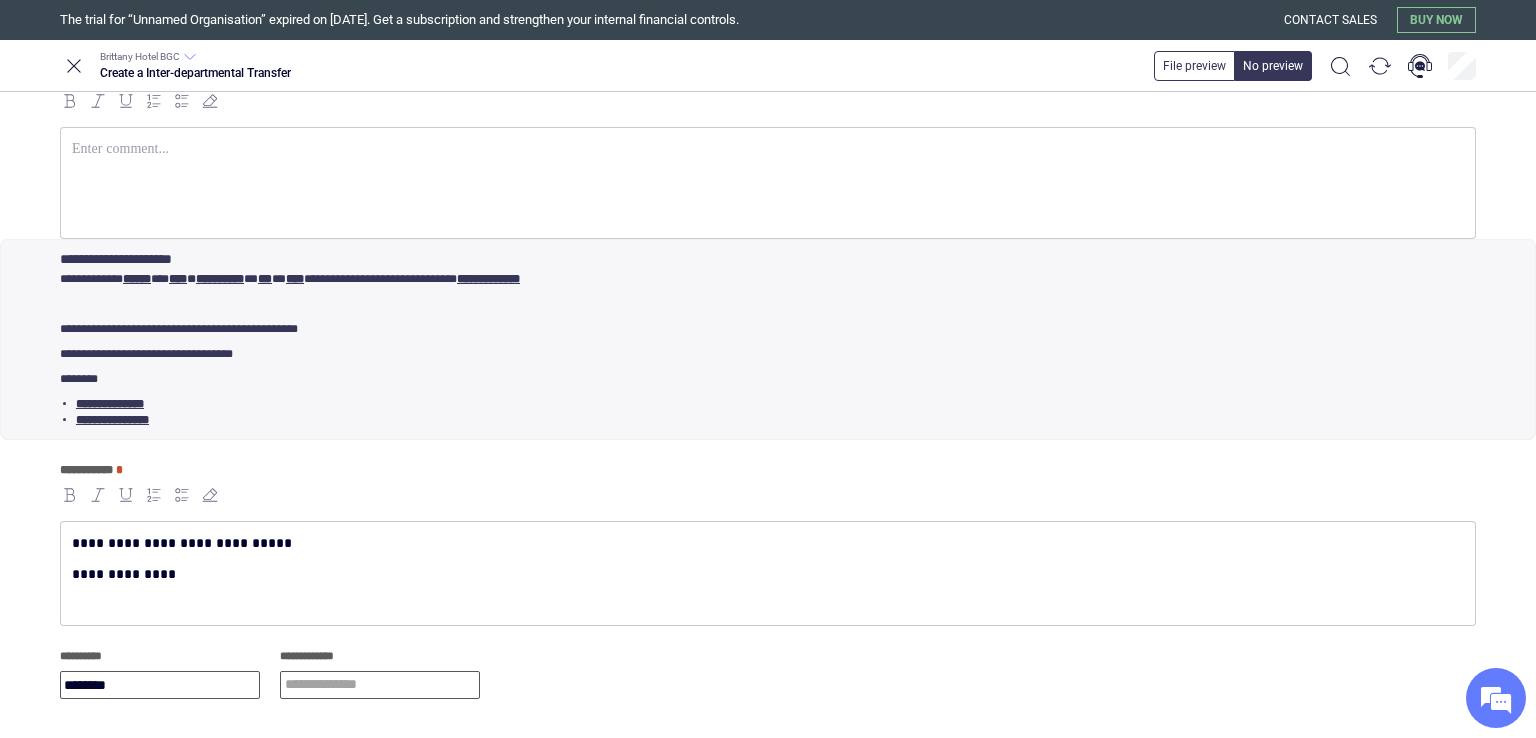 type on "********" 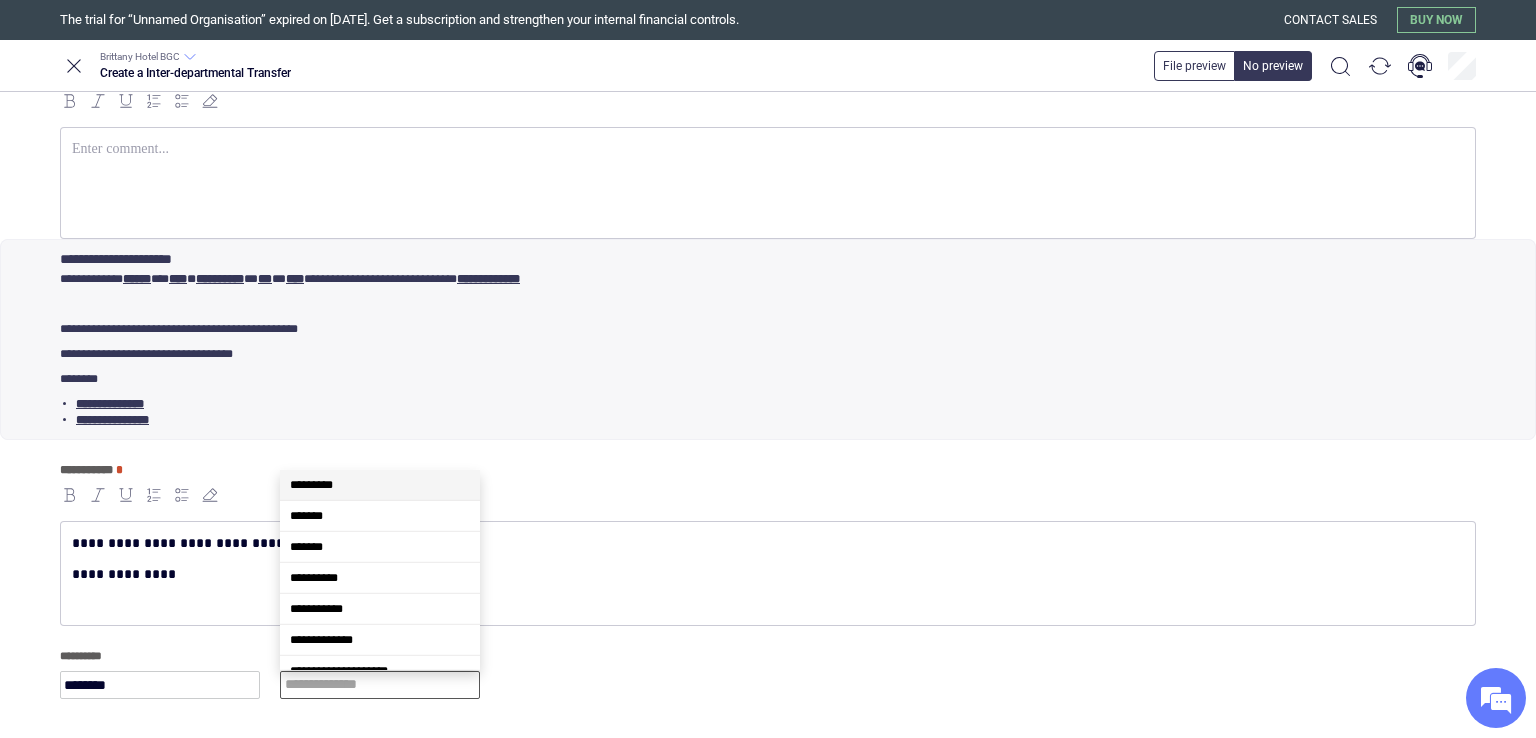 click at bounding box center (380, 685) 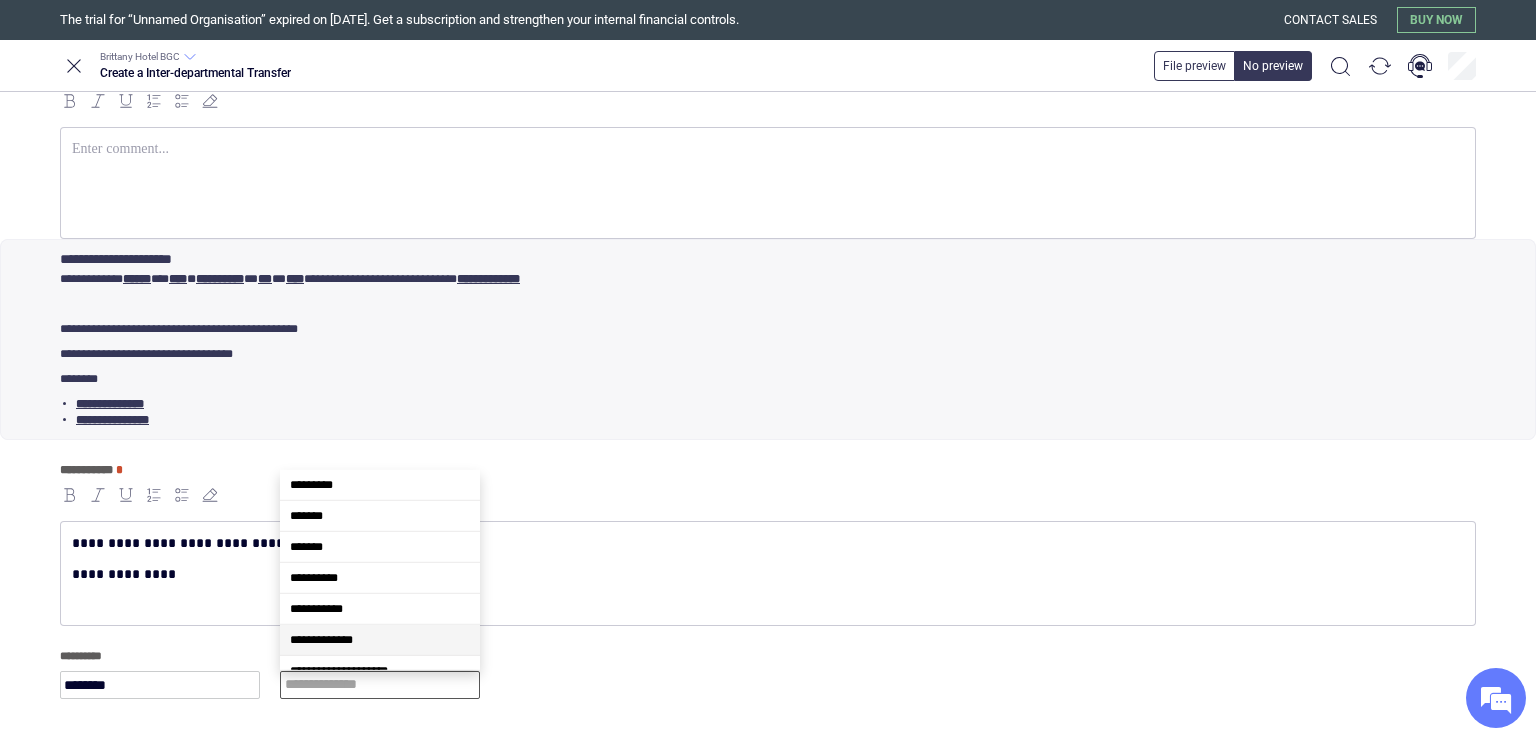 click on "**********" at bounding box center [380, 640] 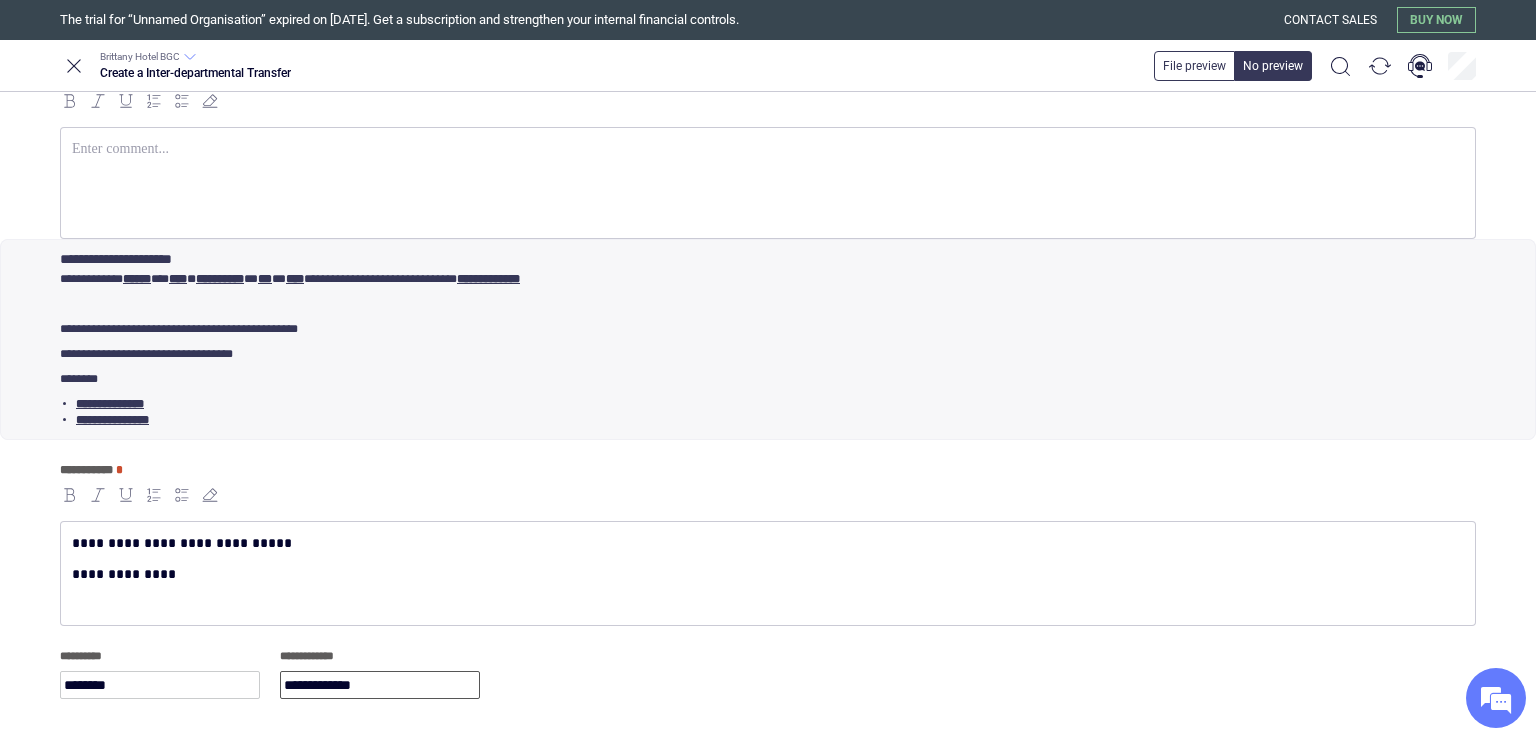 scroll, scrollTop: 0, scrollLeft: 0, axis: both 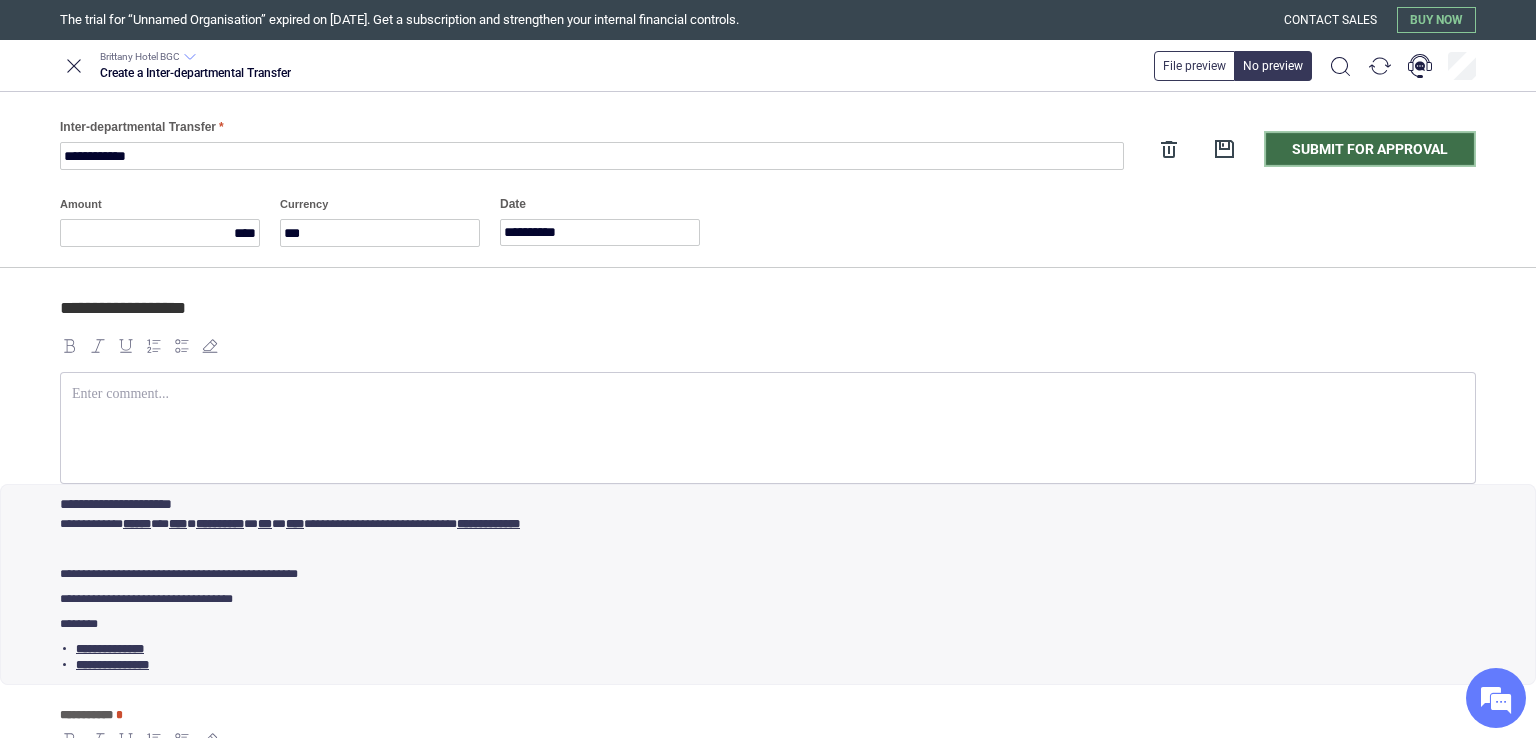type on "**********" 